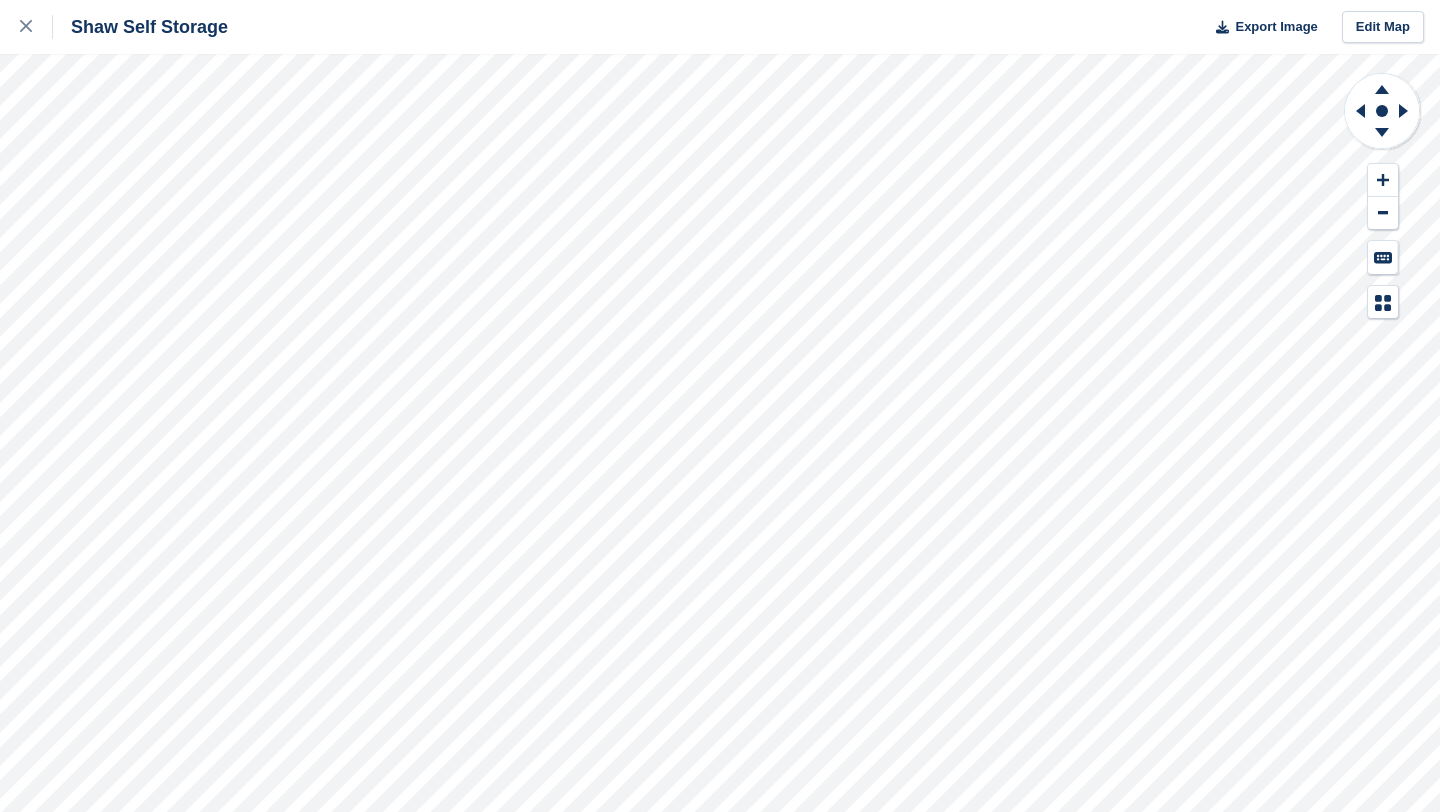 scroll, scrollTop: 0, scrollLeft: 0, axis: both 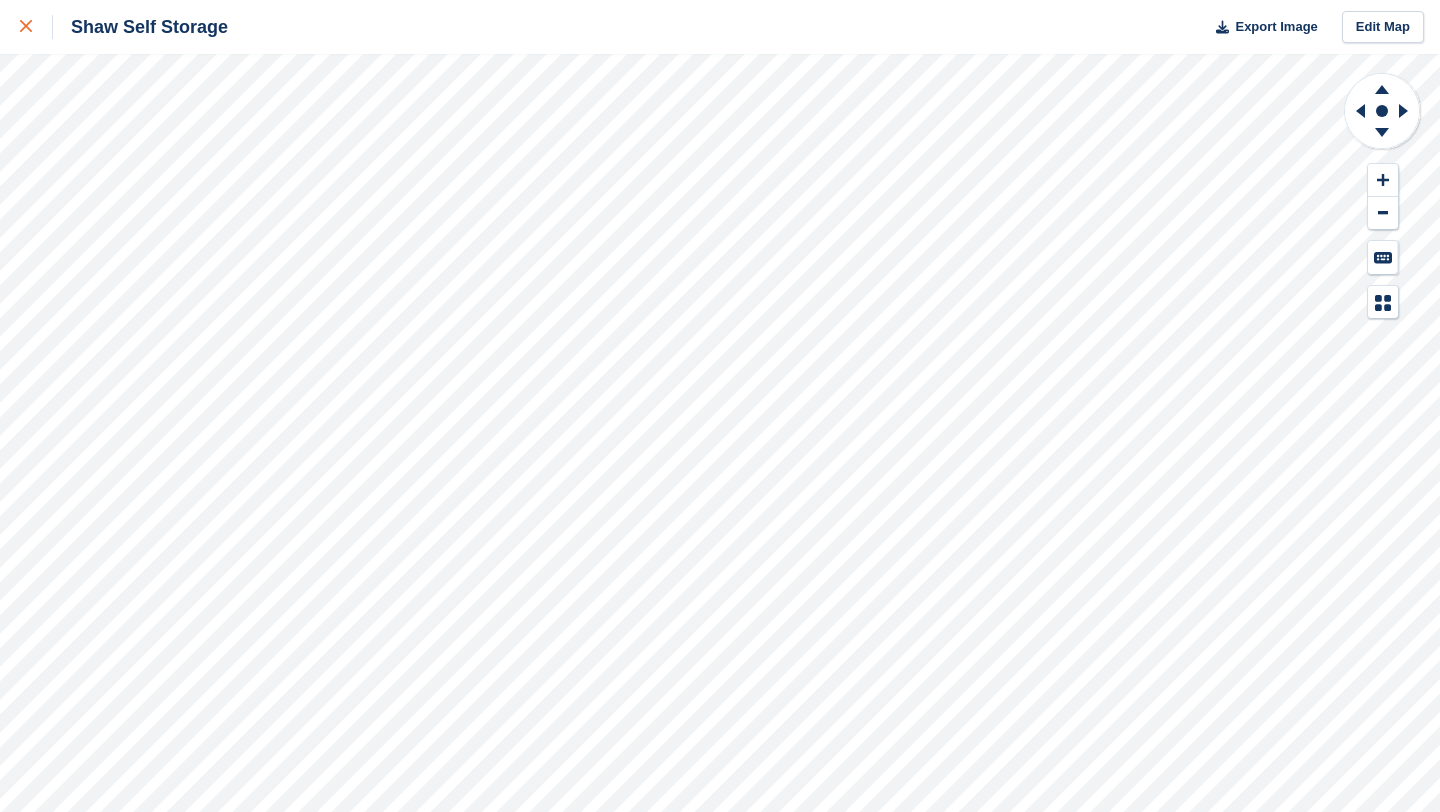 click at bounding box center [36, 27] 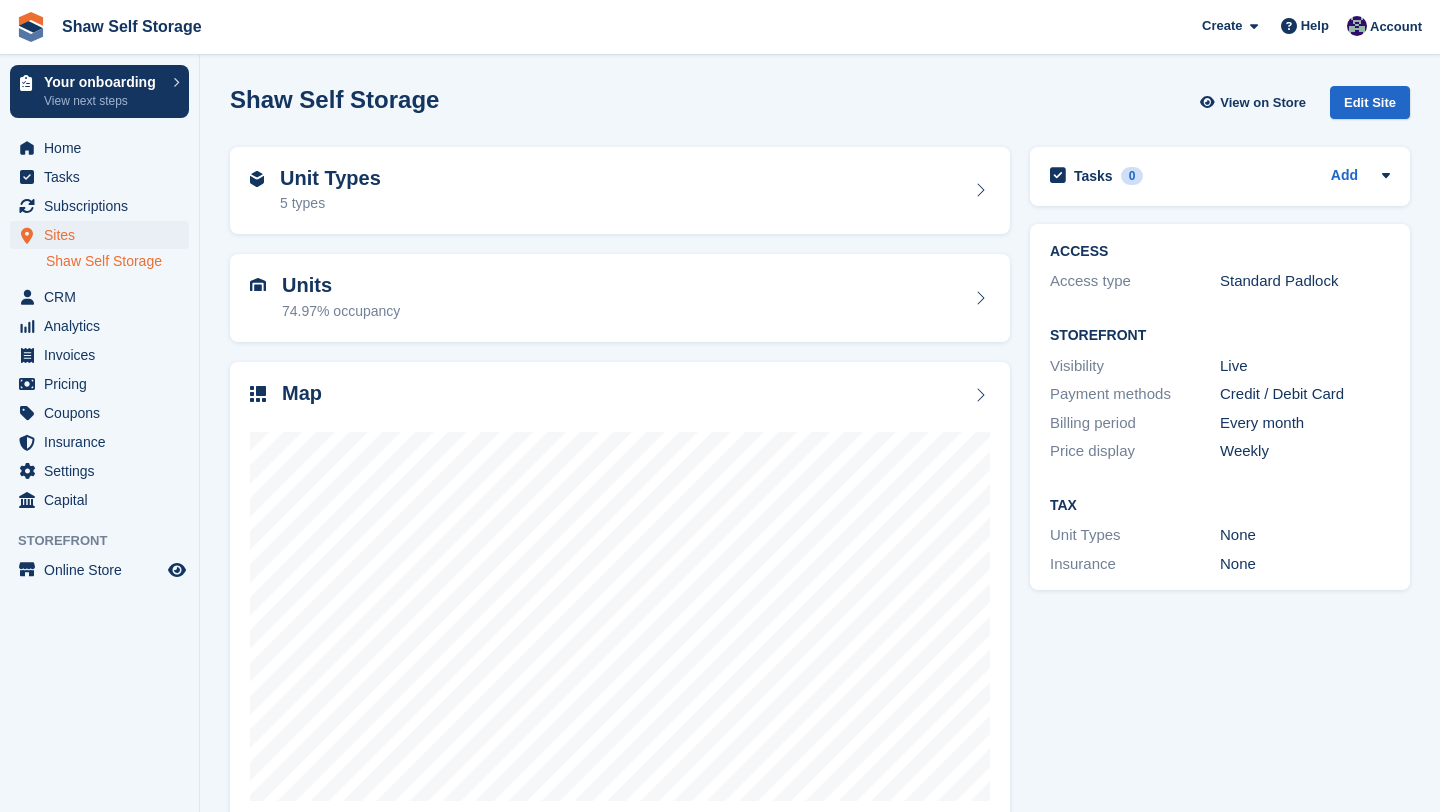scroll, scrollTop: 0, scrollLeft: 0, axis: both 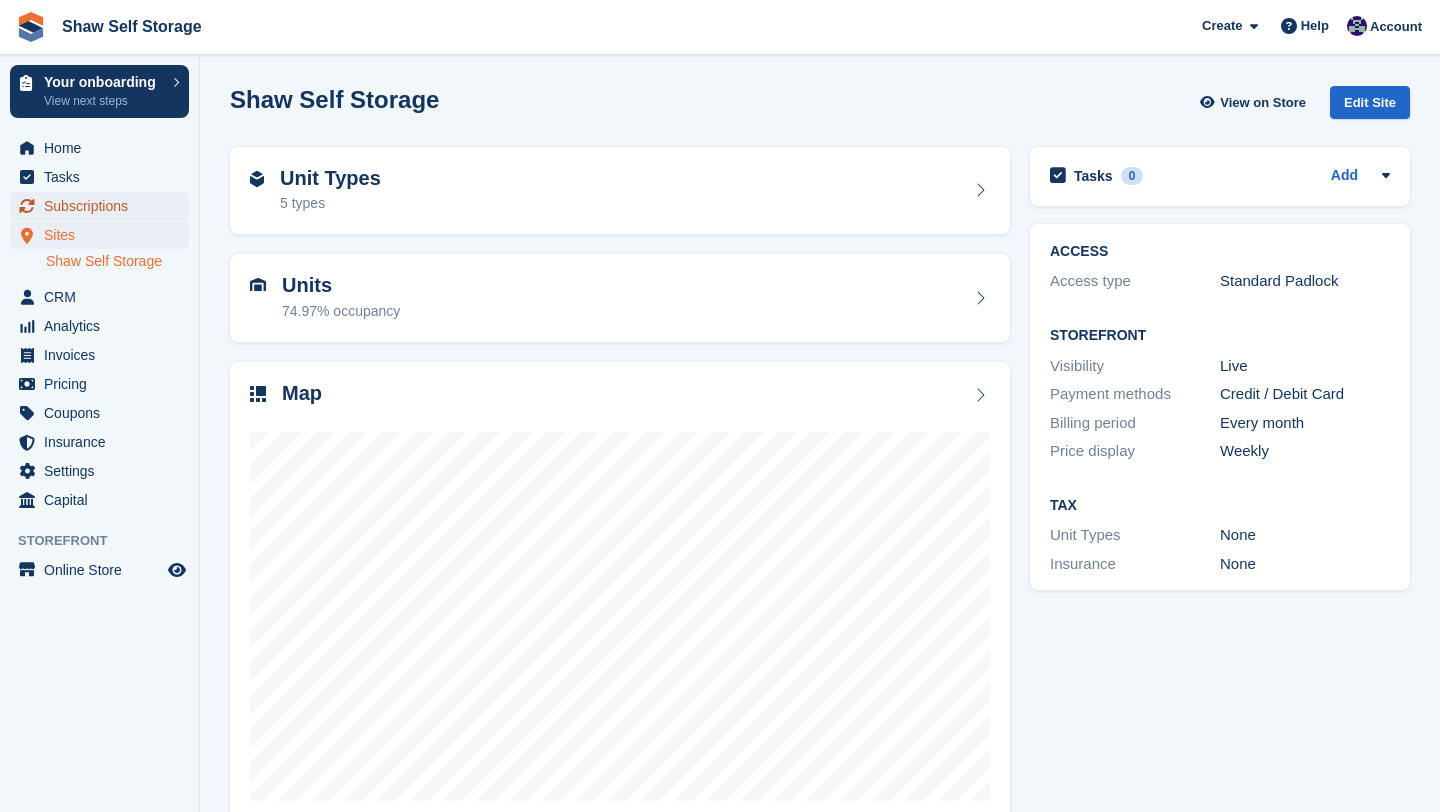 click on "Subscriptions" at bounding box center [104, 206] 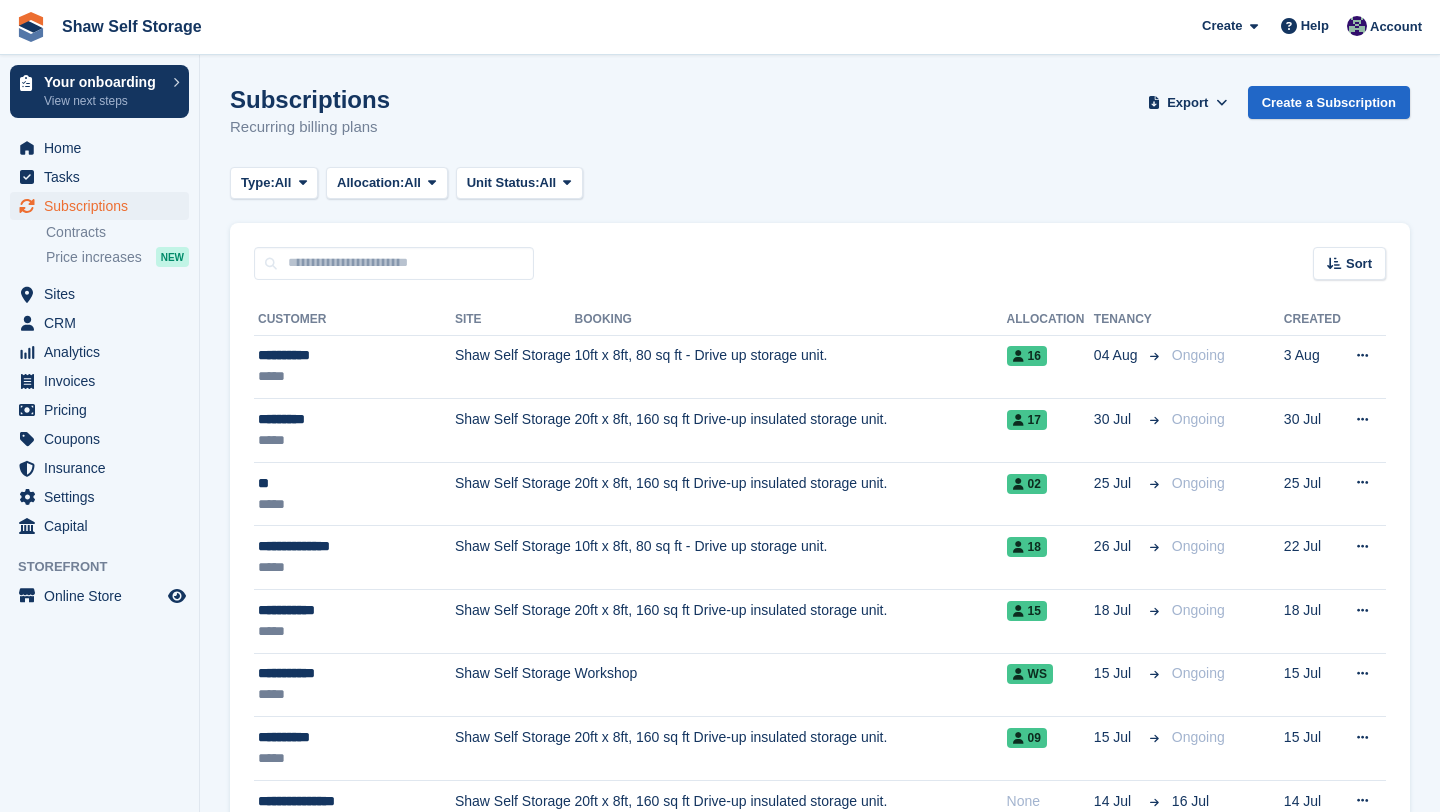 scroll, scrollTop: 0, scrollLeft: 0, axis: both 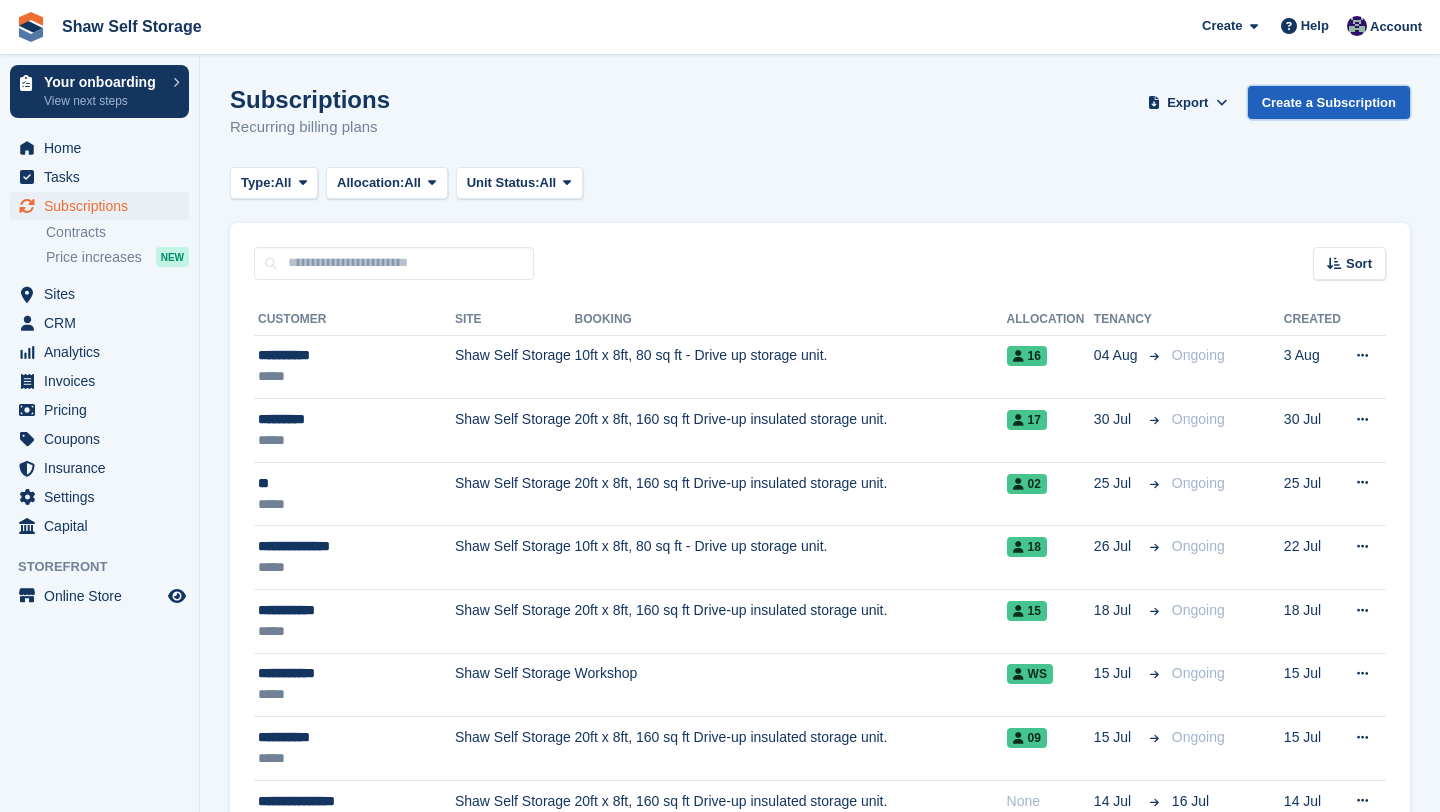 click on "Create a Subscription" at bounding box center (1329, 102) 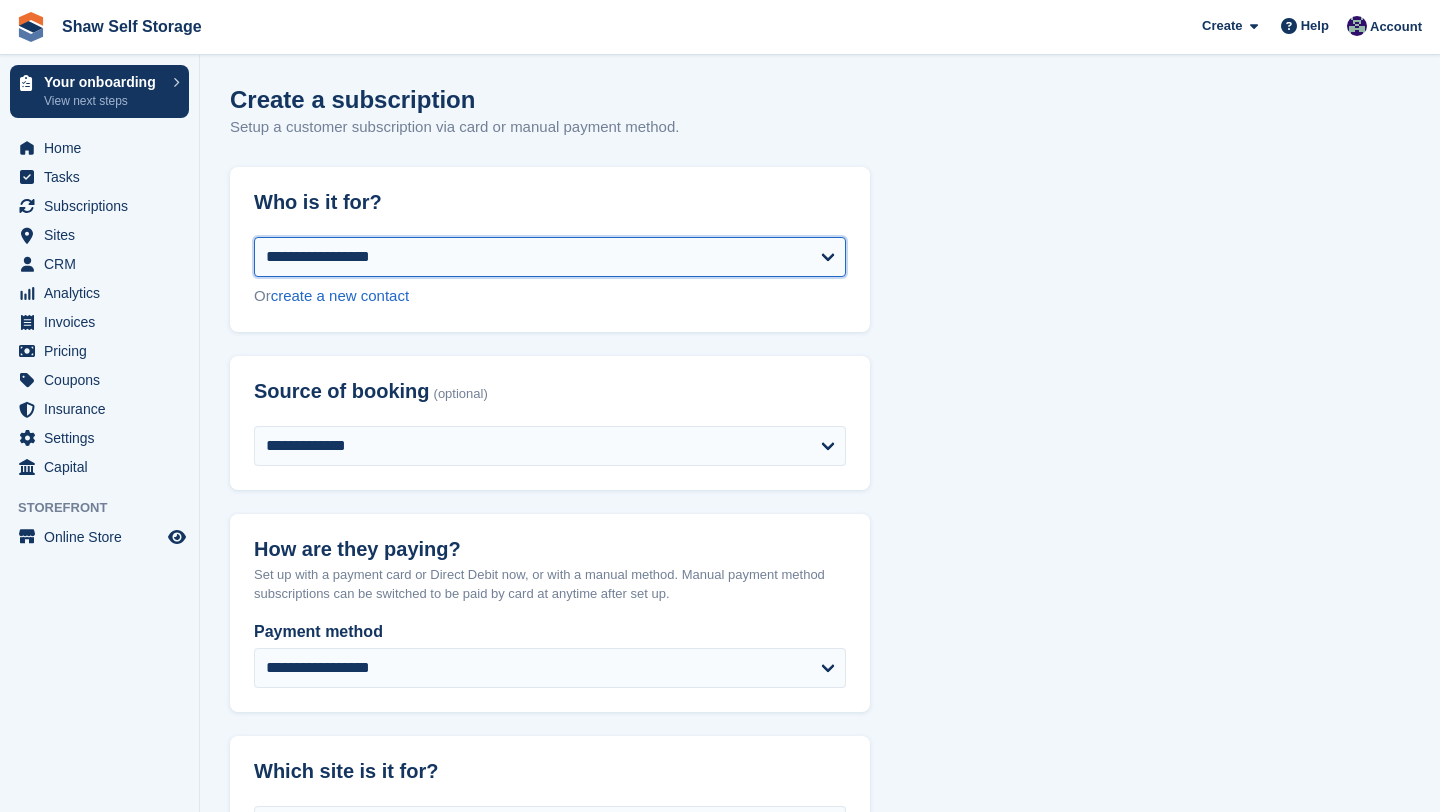 click on "**********" at bounding box center (550, 257) 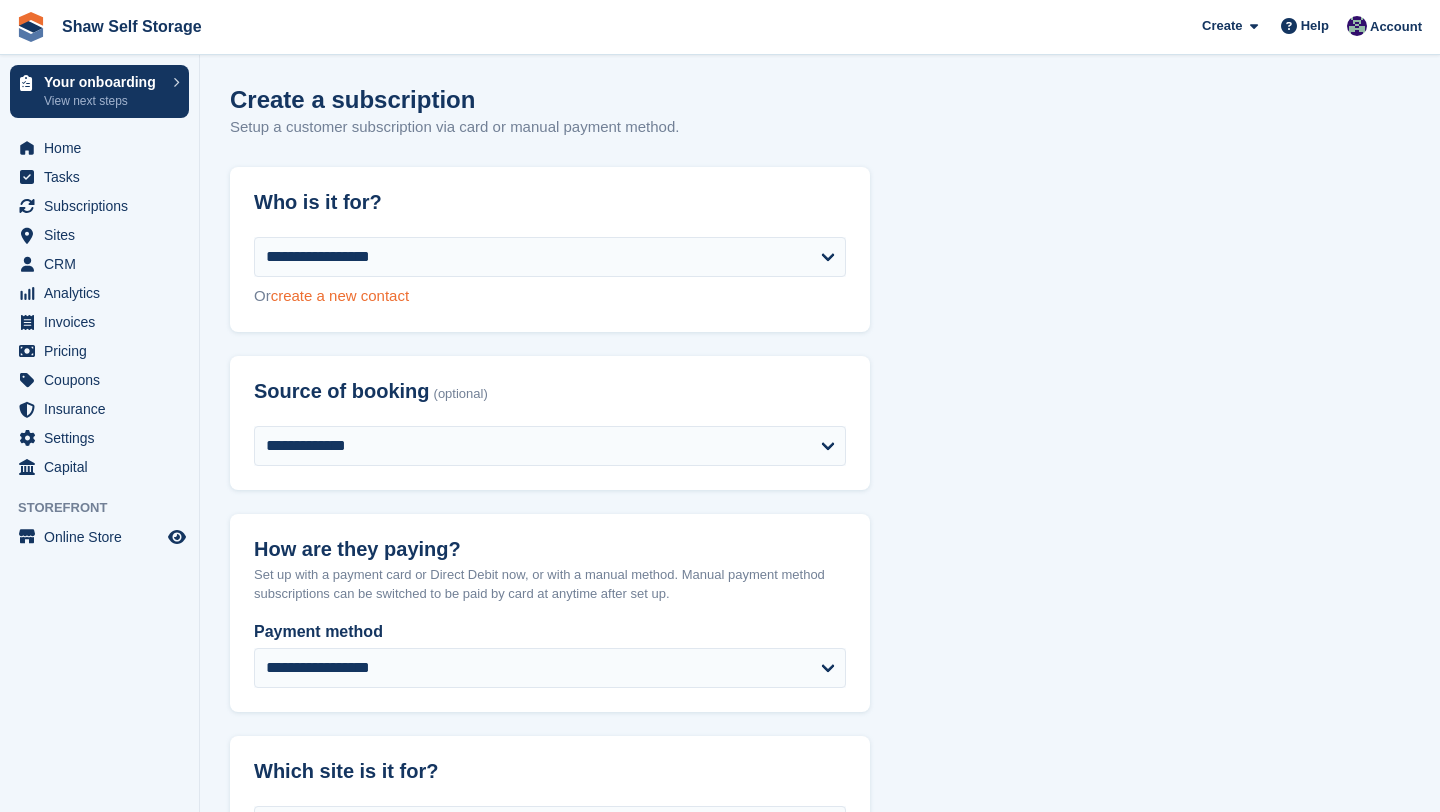 click on "create a new contact" at bounding box center (340, 295) 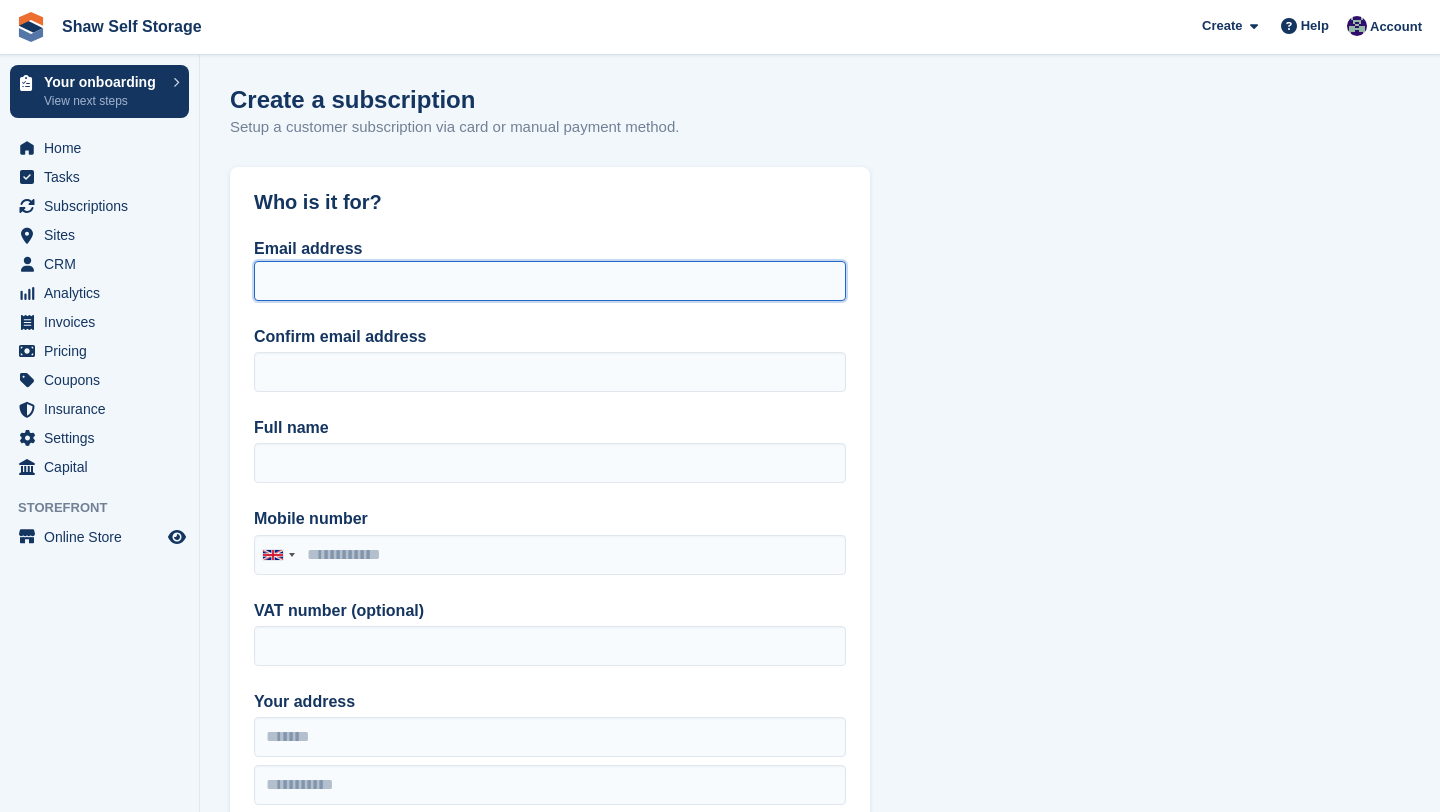 click on "Email address" at bounding box center (550, 281) 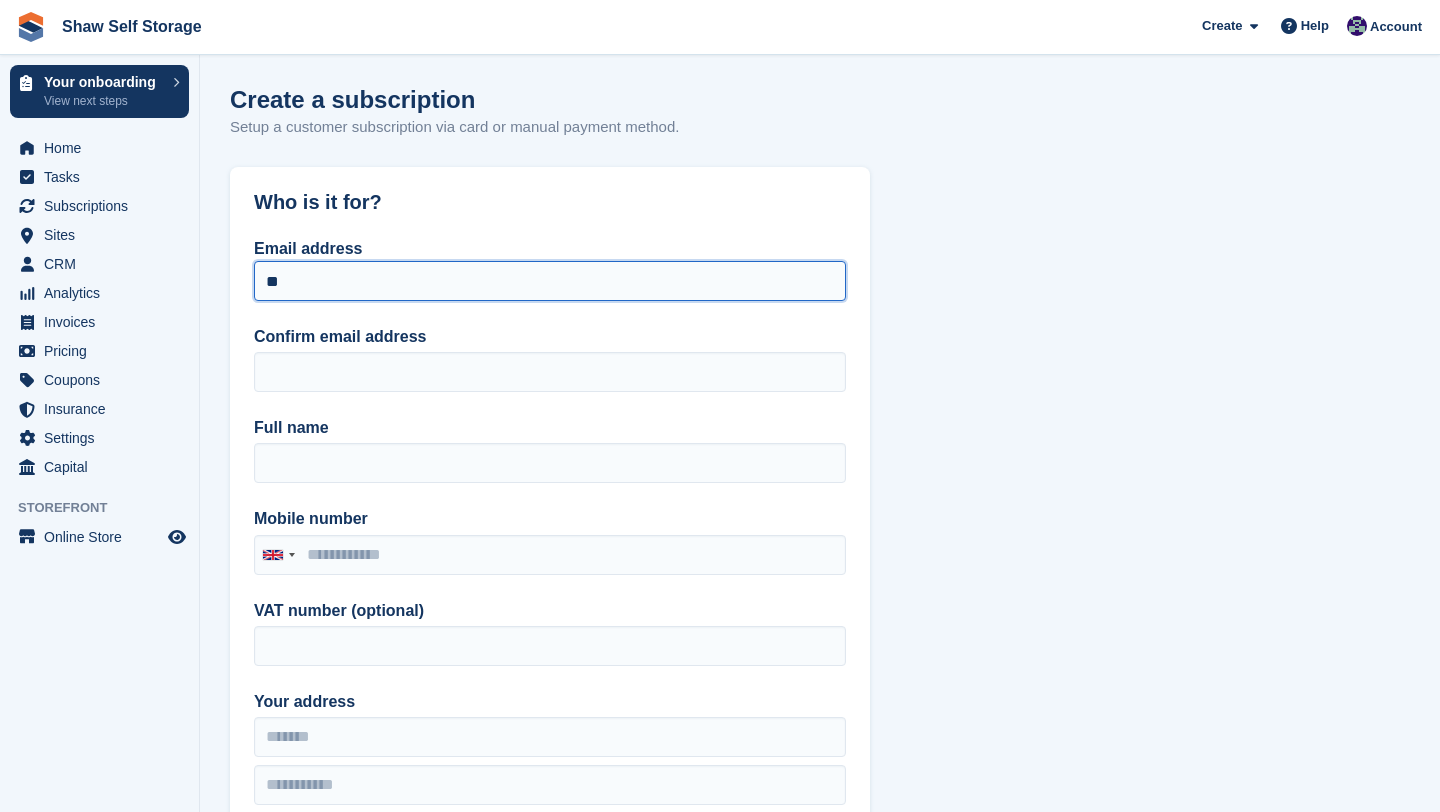 type on "*" 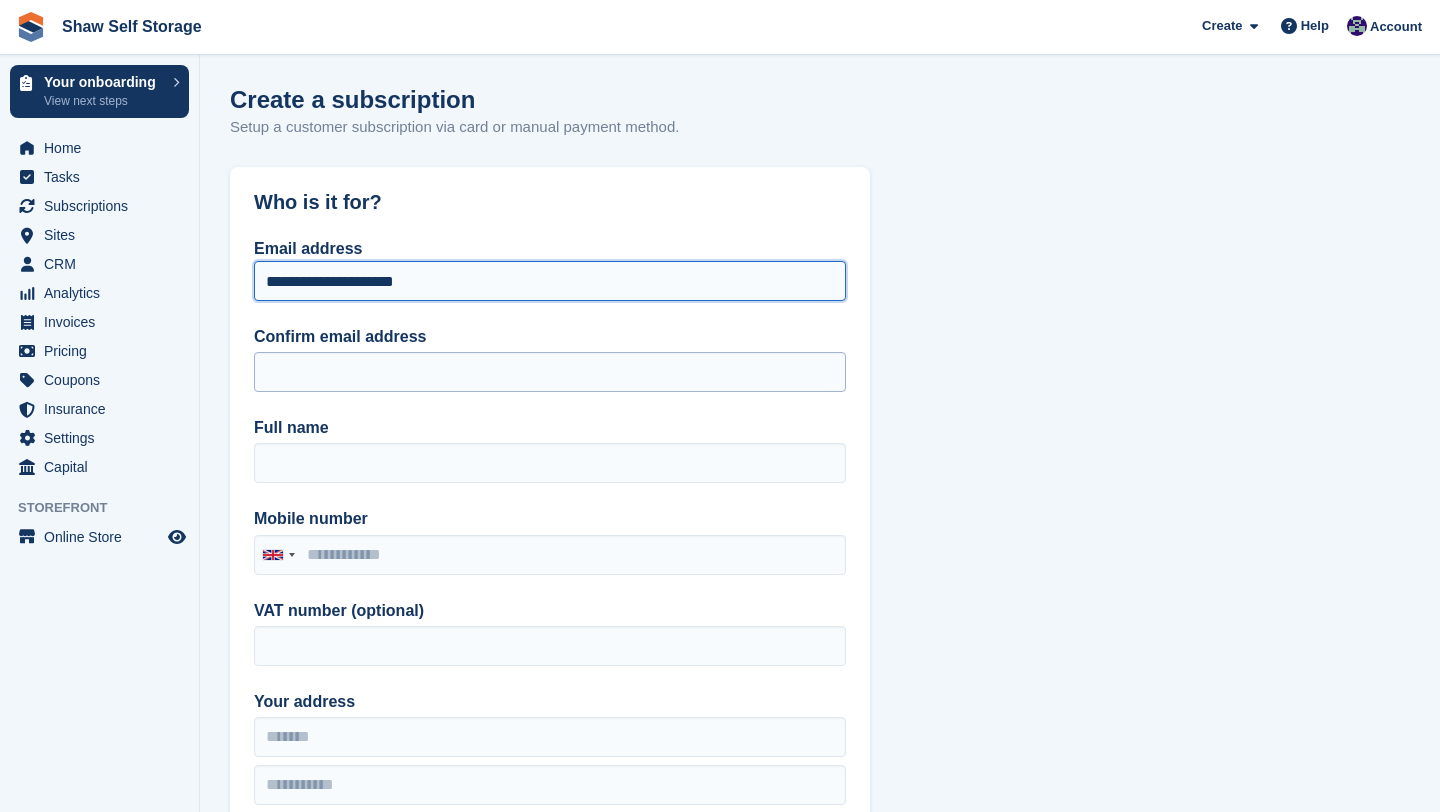 type on "**********" 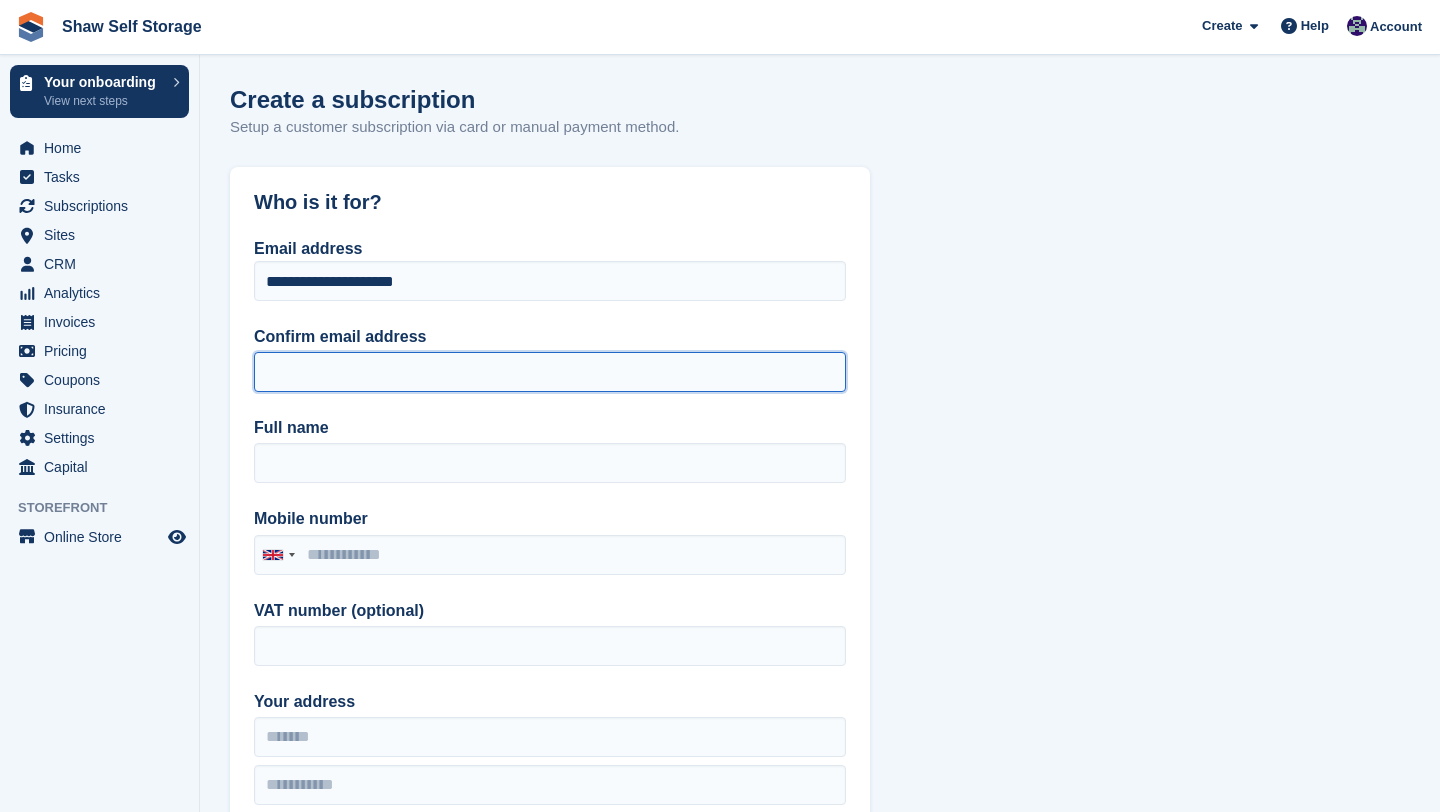 click on "Confirm email address" at bounding box center (550, 372) 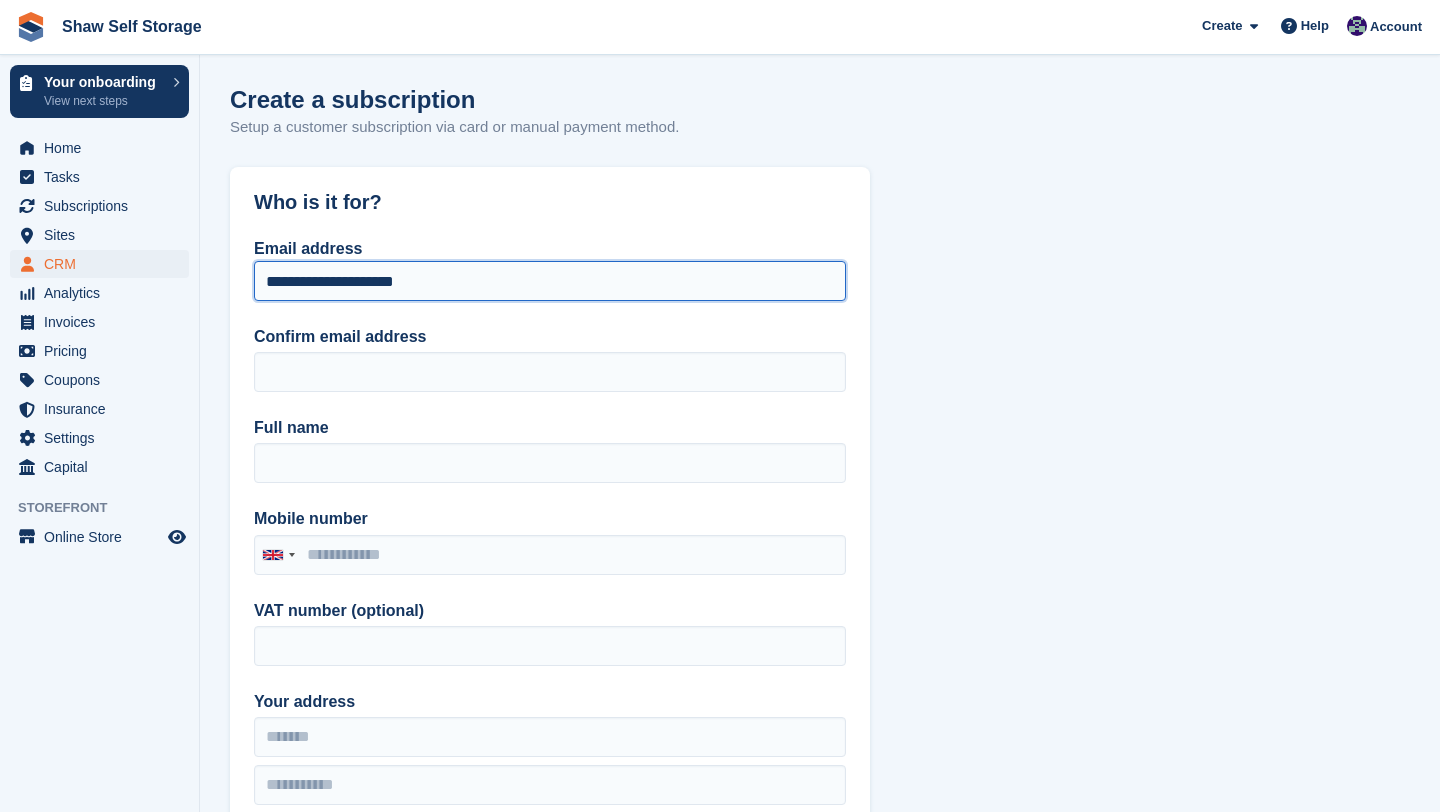 drag, startPoint x: 466, startPoint y: 290, endPoint x: 171, endPoint y: 268, distance: 295.8192 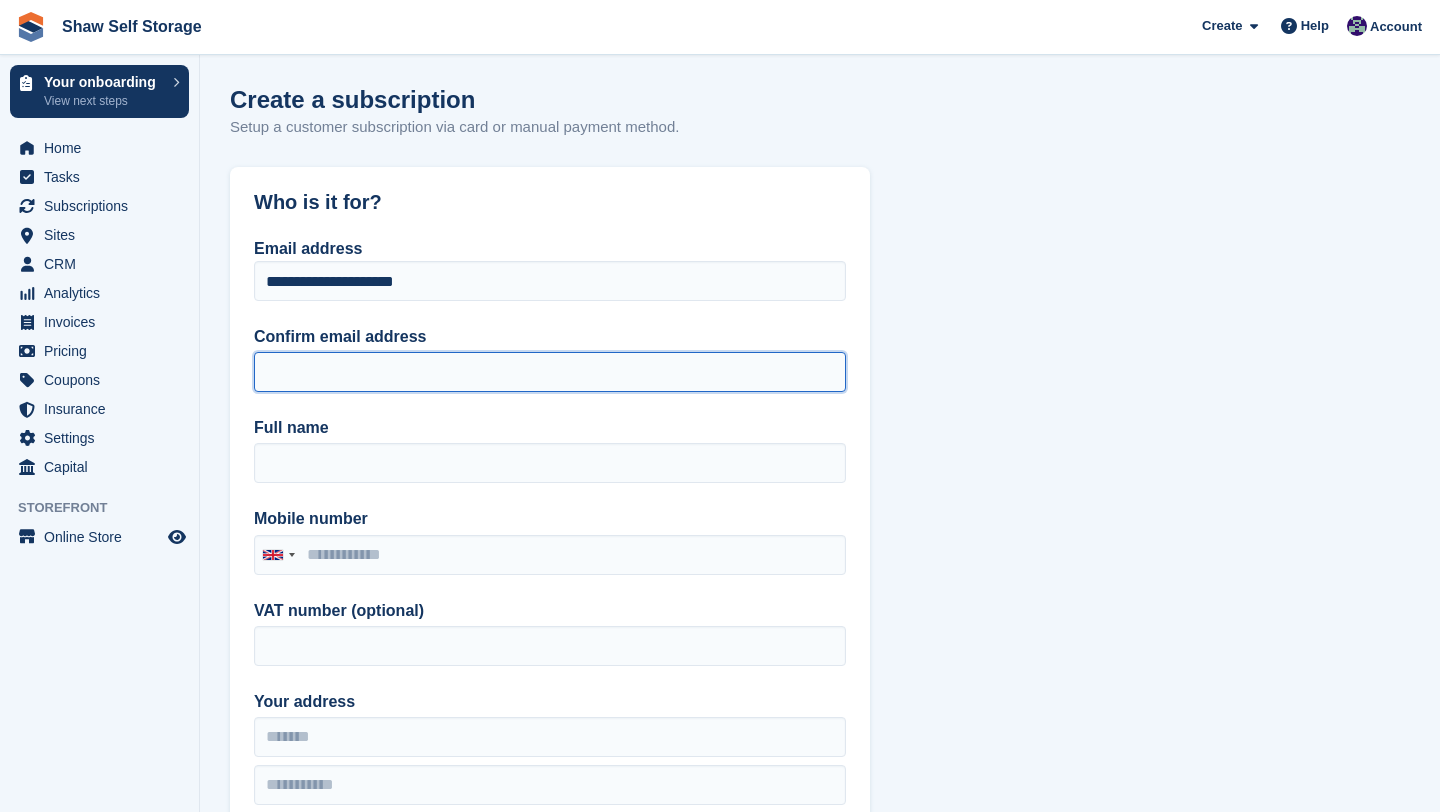click on "Confirm email address" at bounding box center (550, 372) 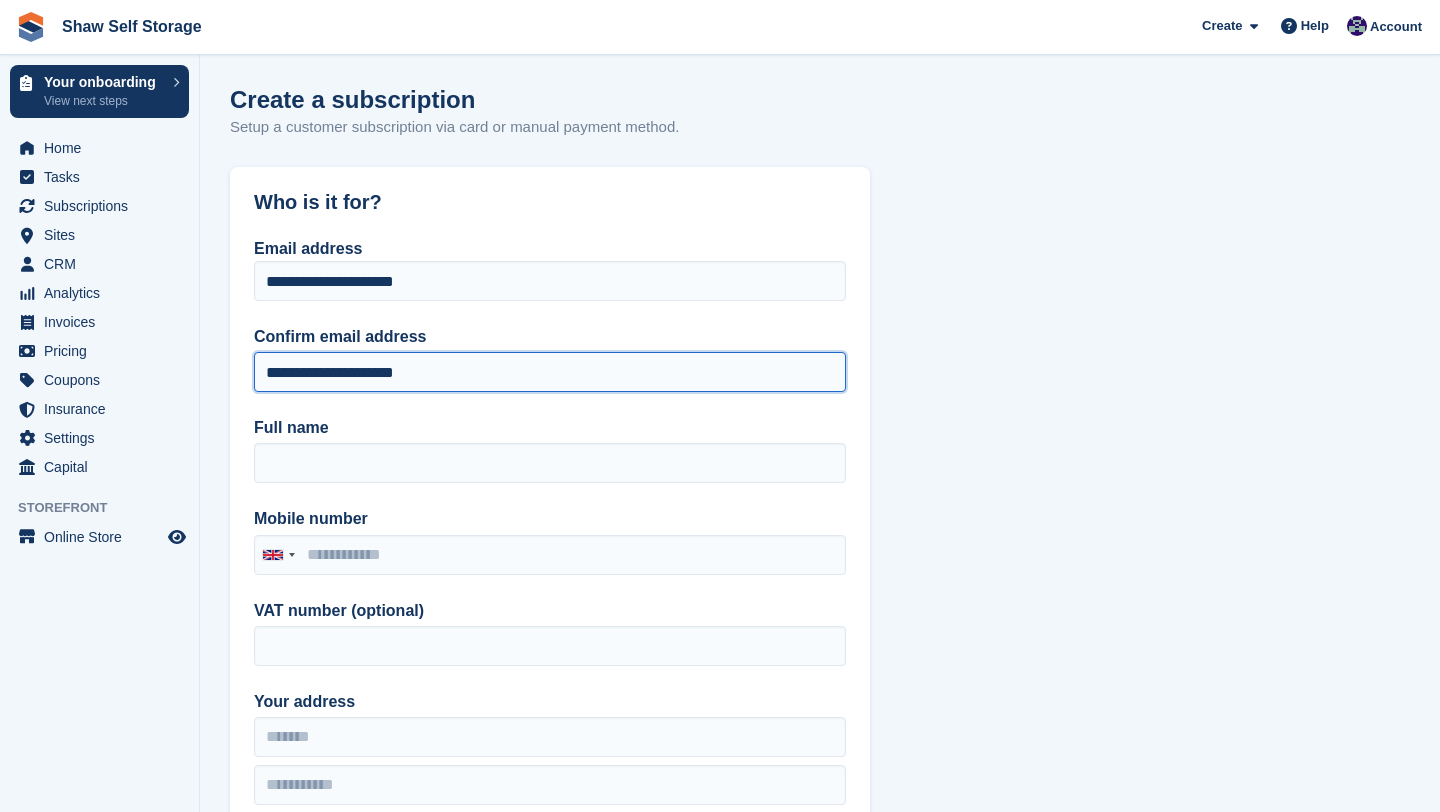type on "**********" 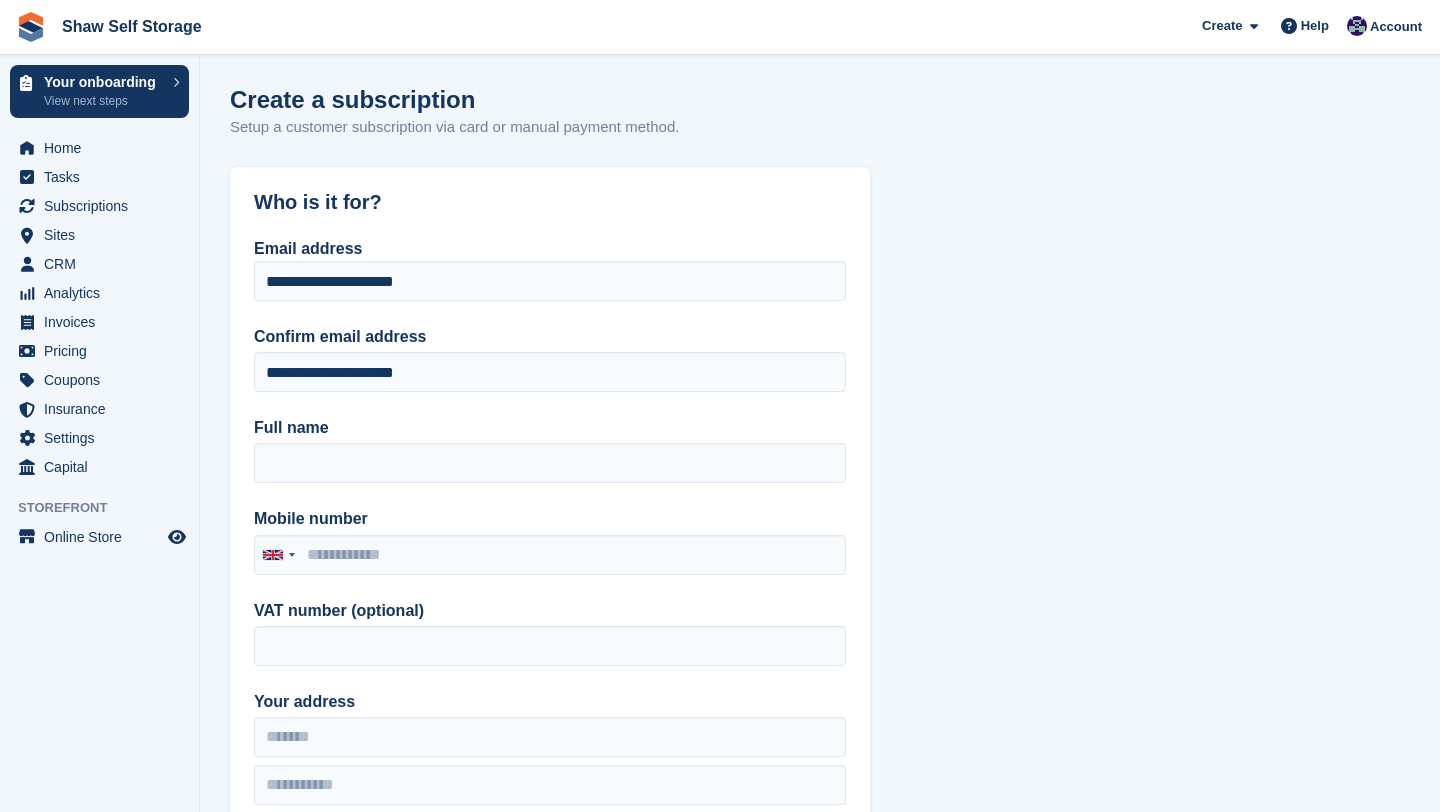 click on "**********" at bounding box center [550, 596] 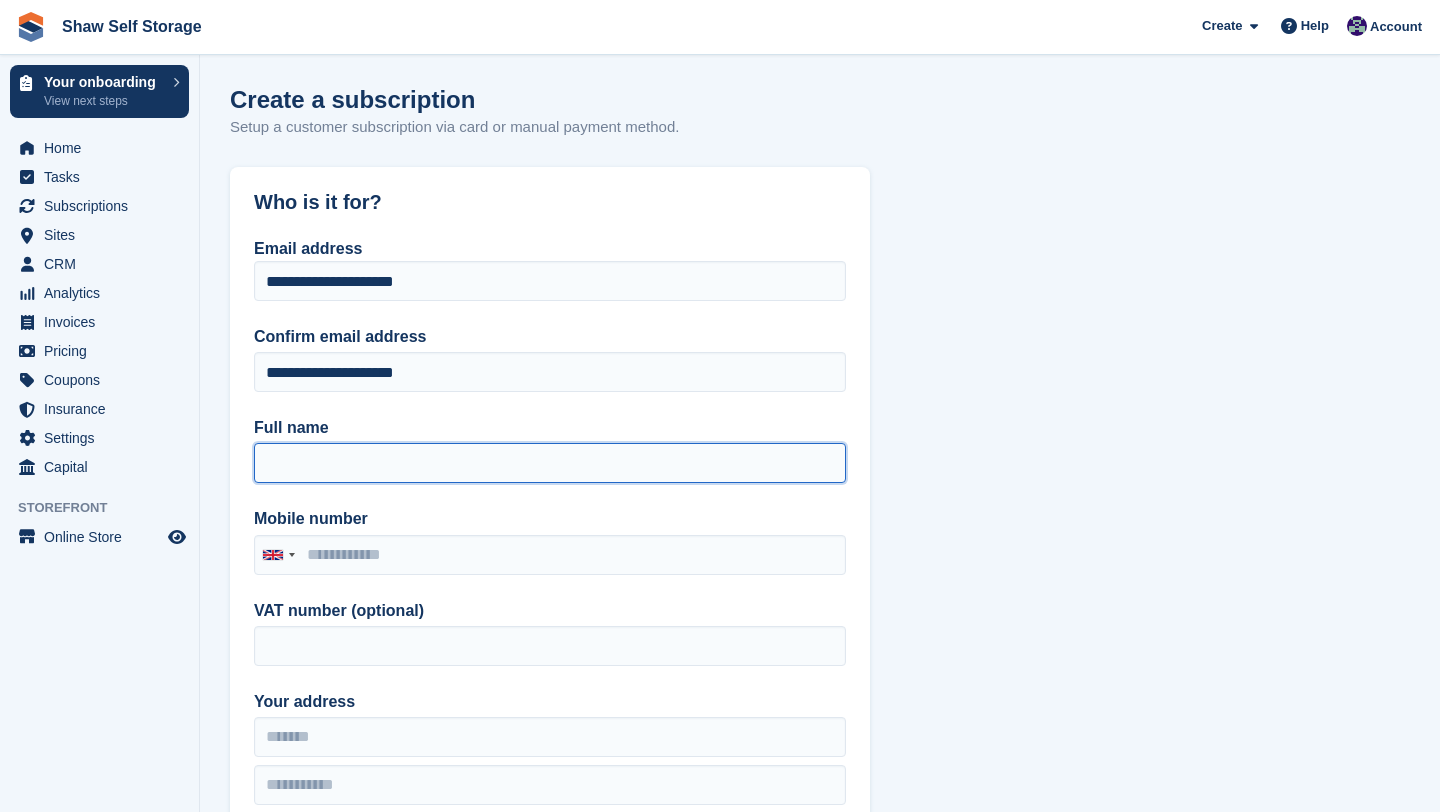 click on "Full name" at bounding box center [550, 463] 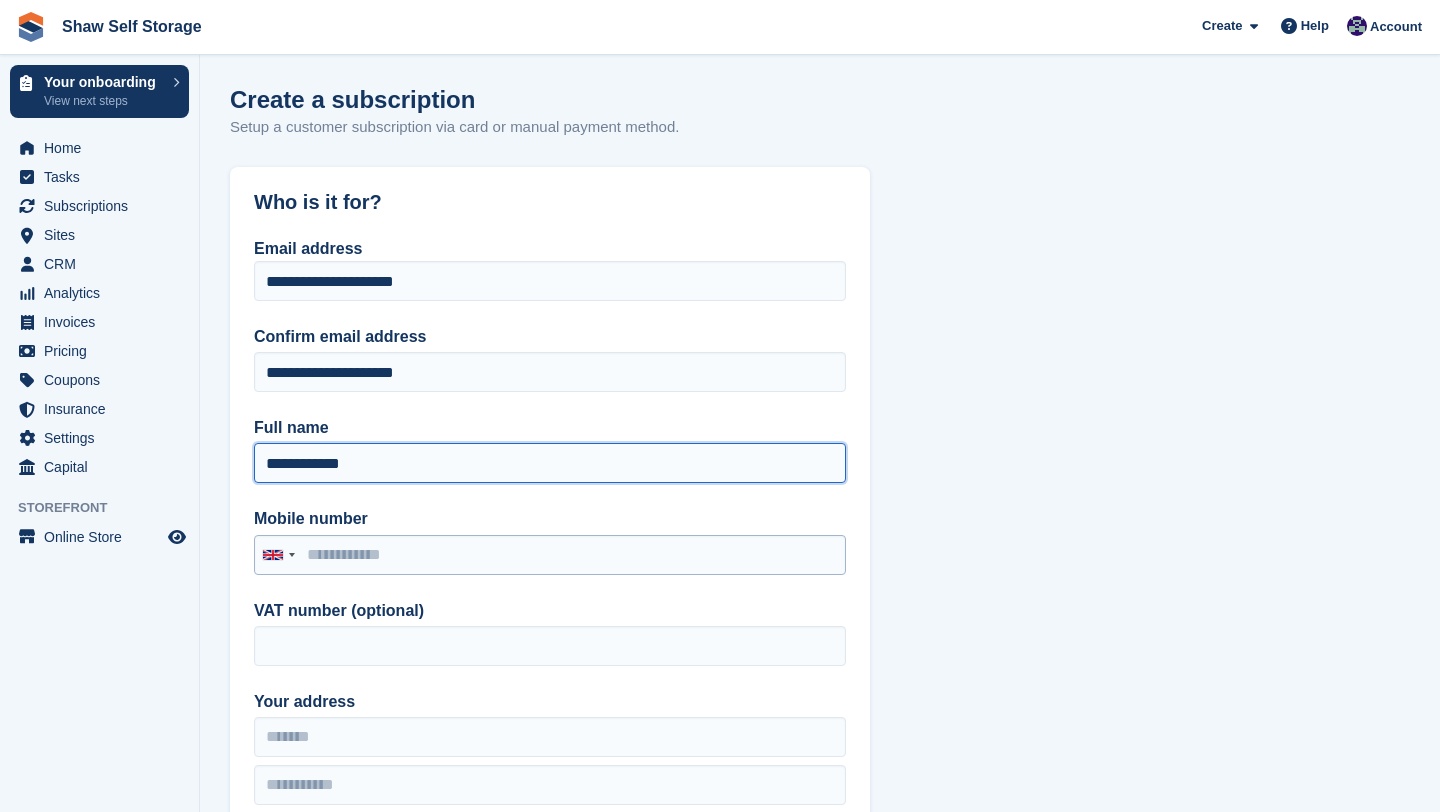 type on "**********" 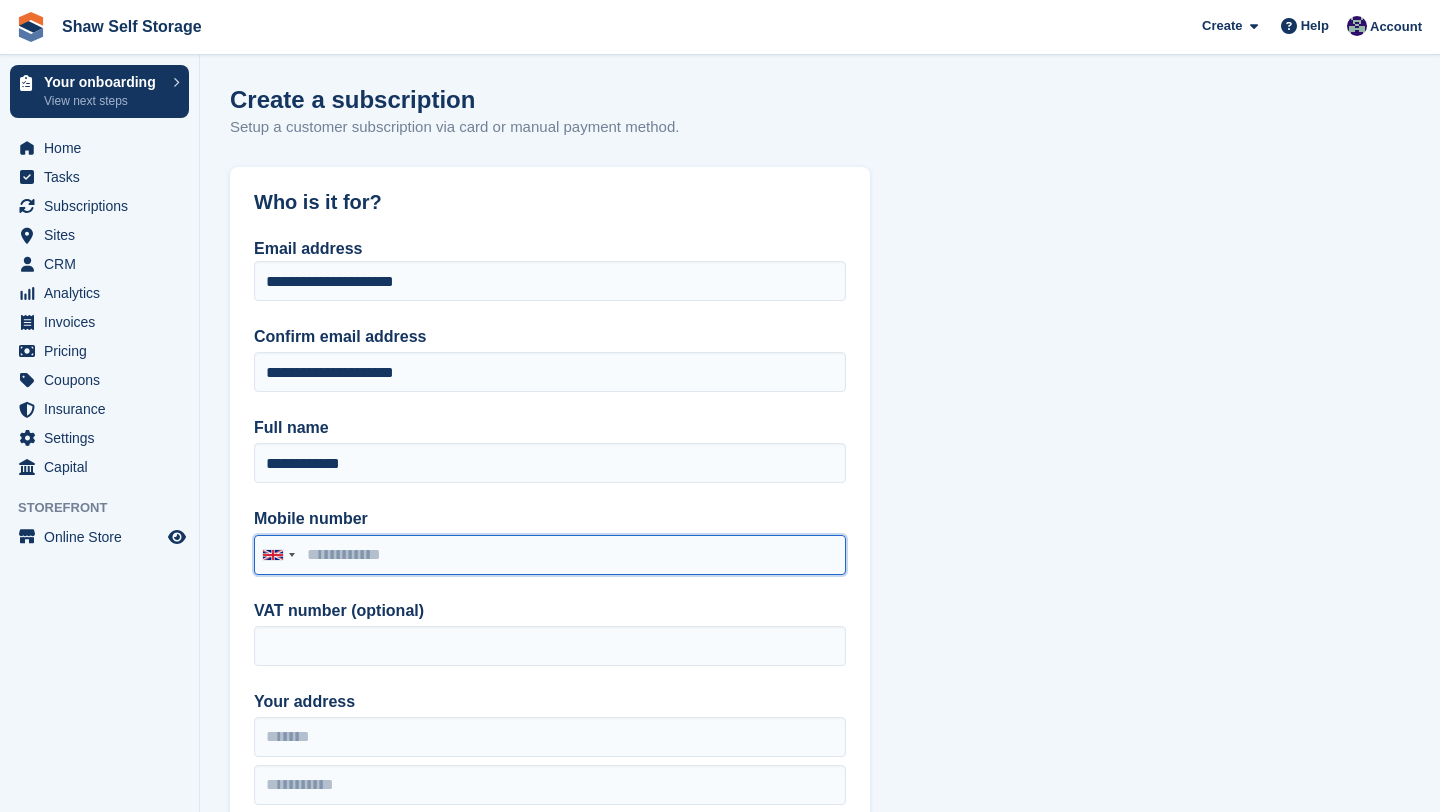 click on "Mobile number" at bounding box center (550, 555) 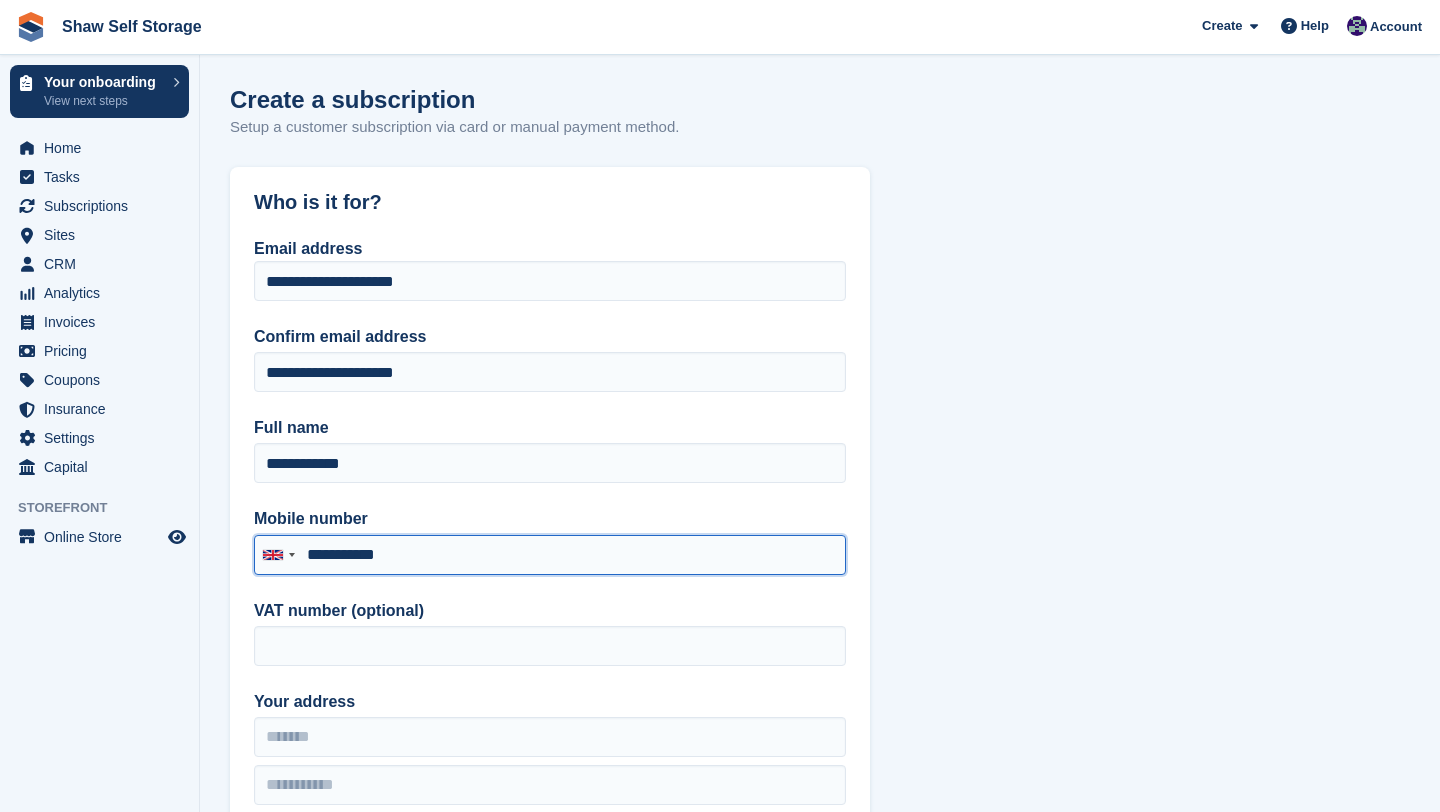 scroll, scrollTop: 17, scrollLeft: 0, axis: vertical 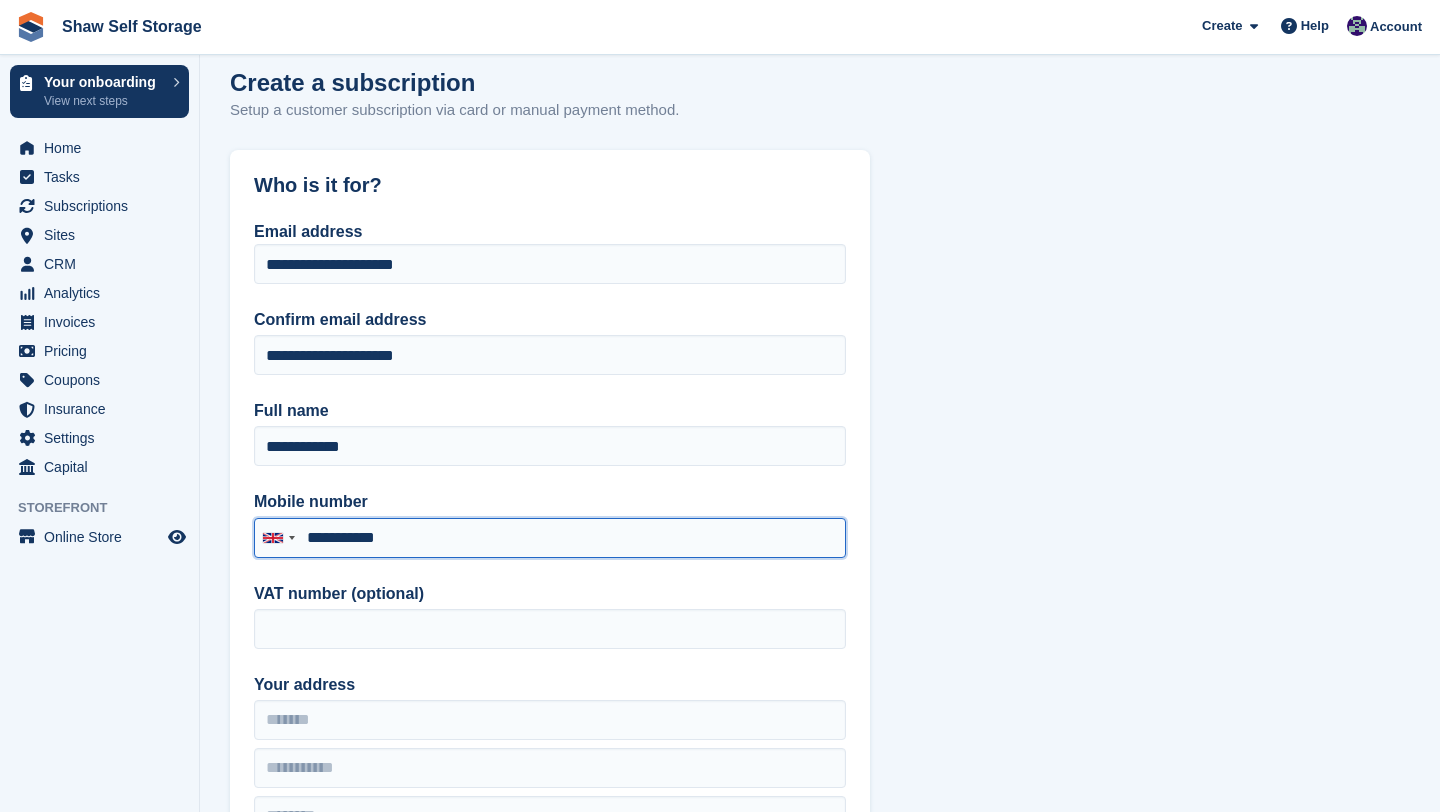 type on "**********" 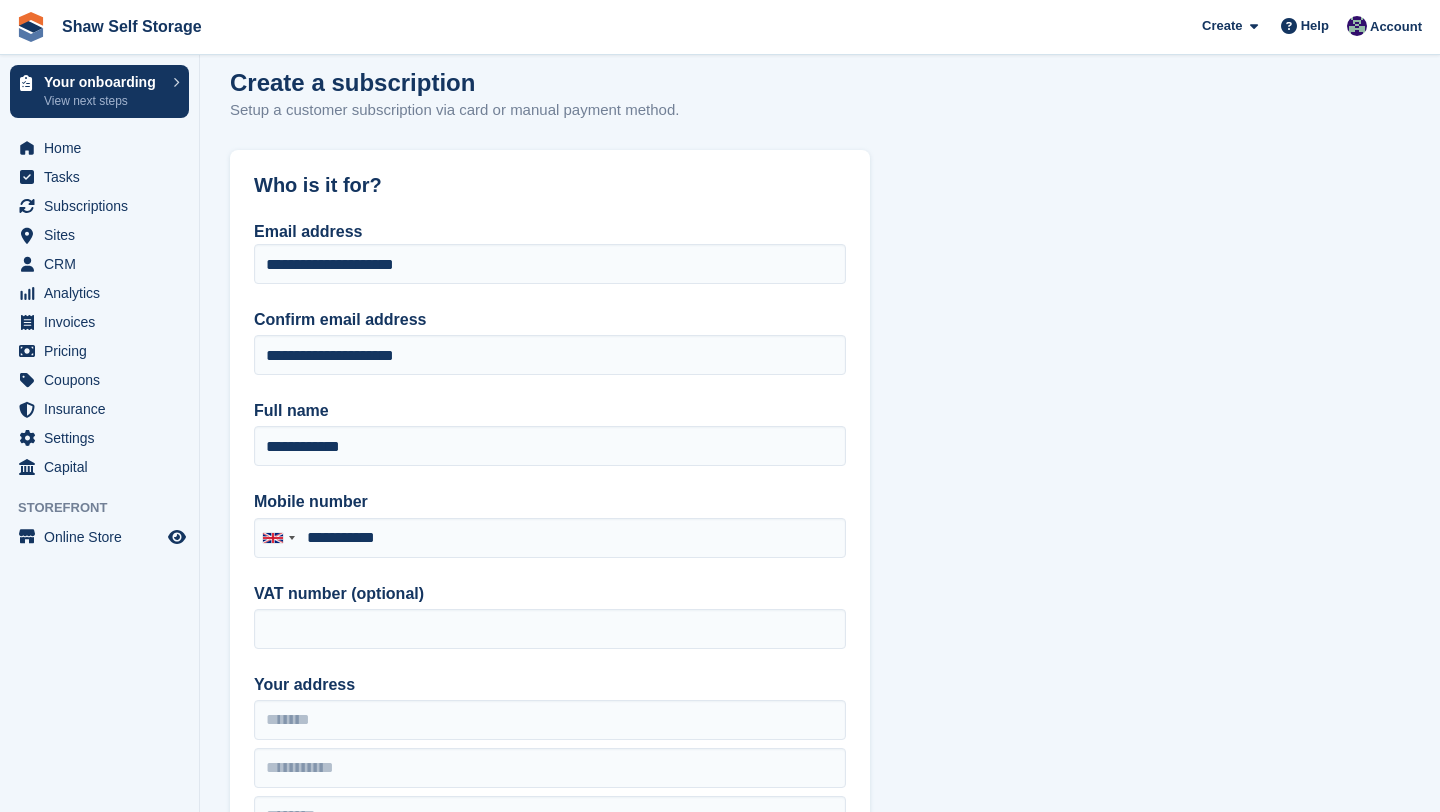 click on "**********" at bounding box center [550, 778] 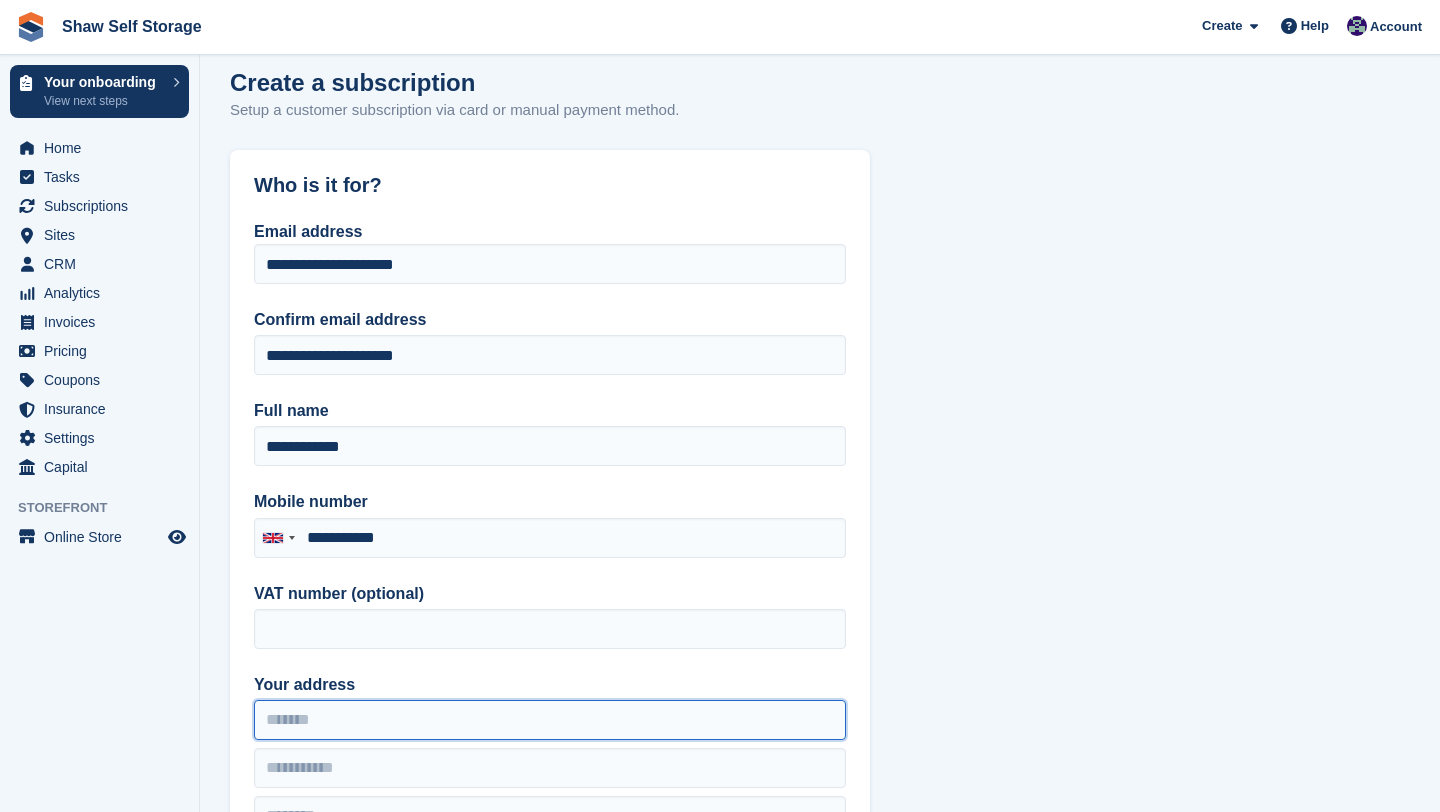 click on "Your address" at bounding box center (550, 720) 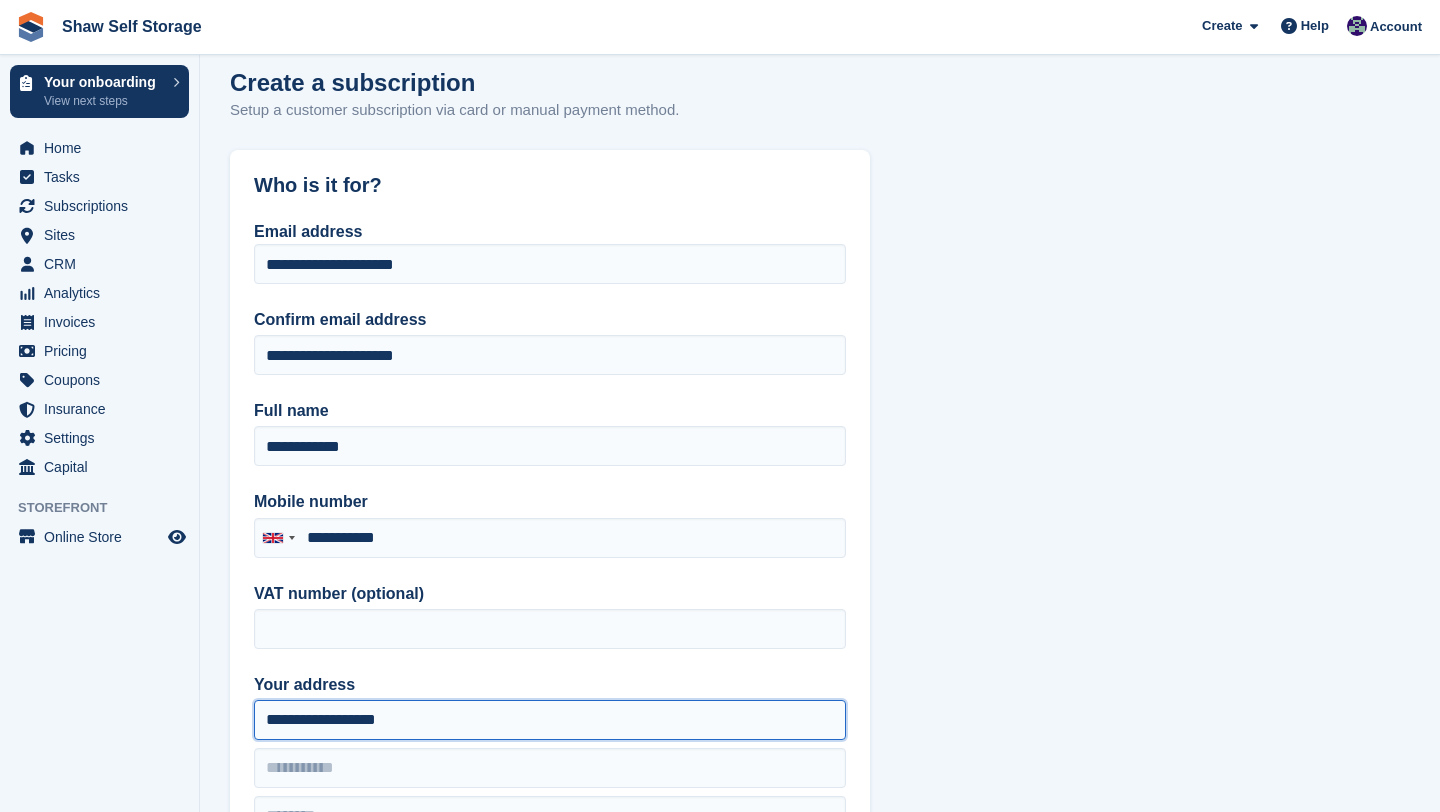 type on "**********" 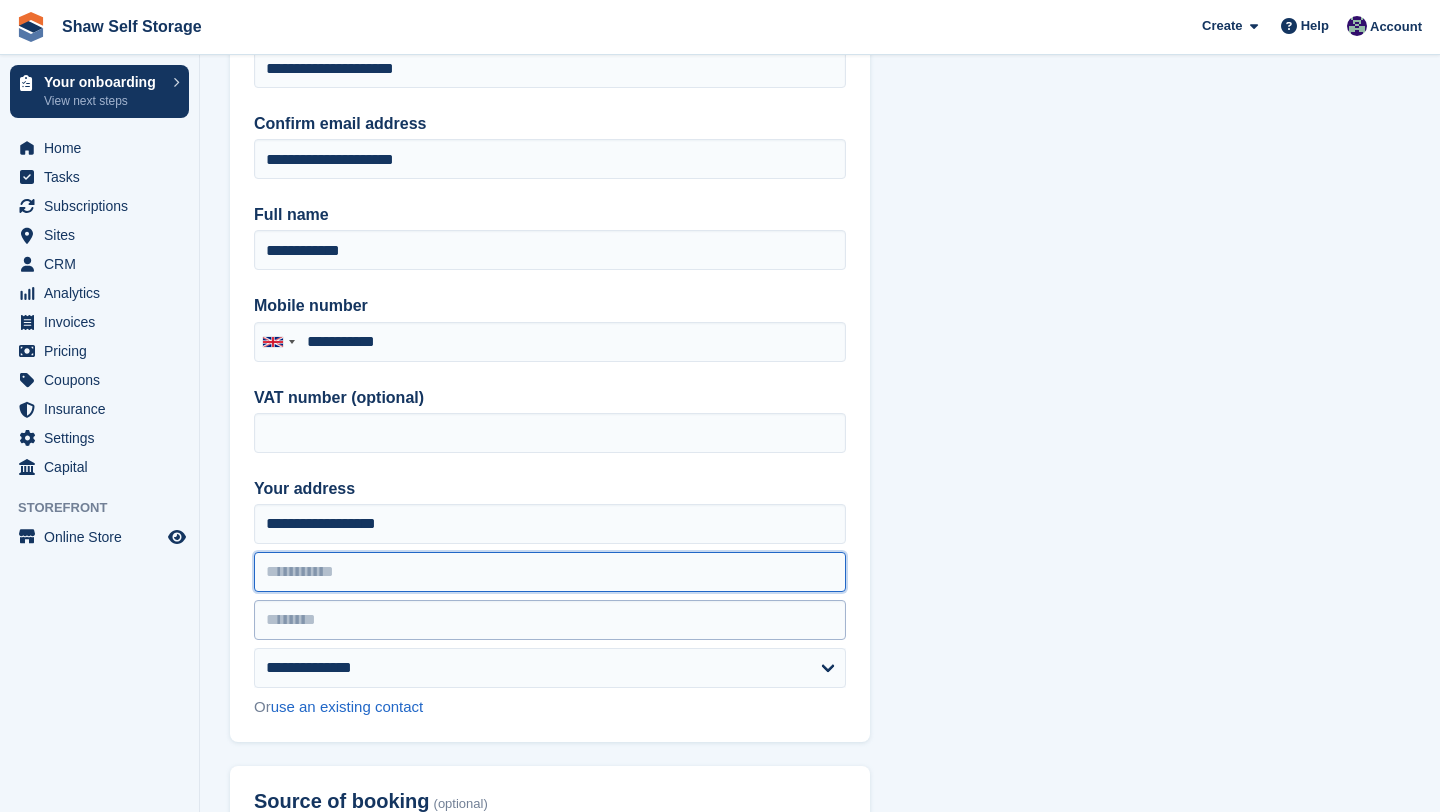 scroll, scrollTop: 218, scrollLeft: 0, axis: vertical 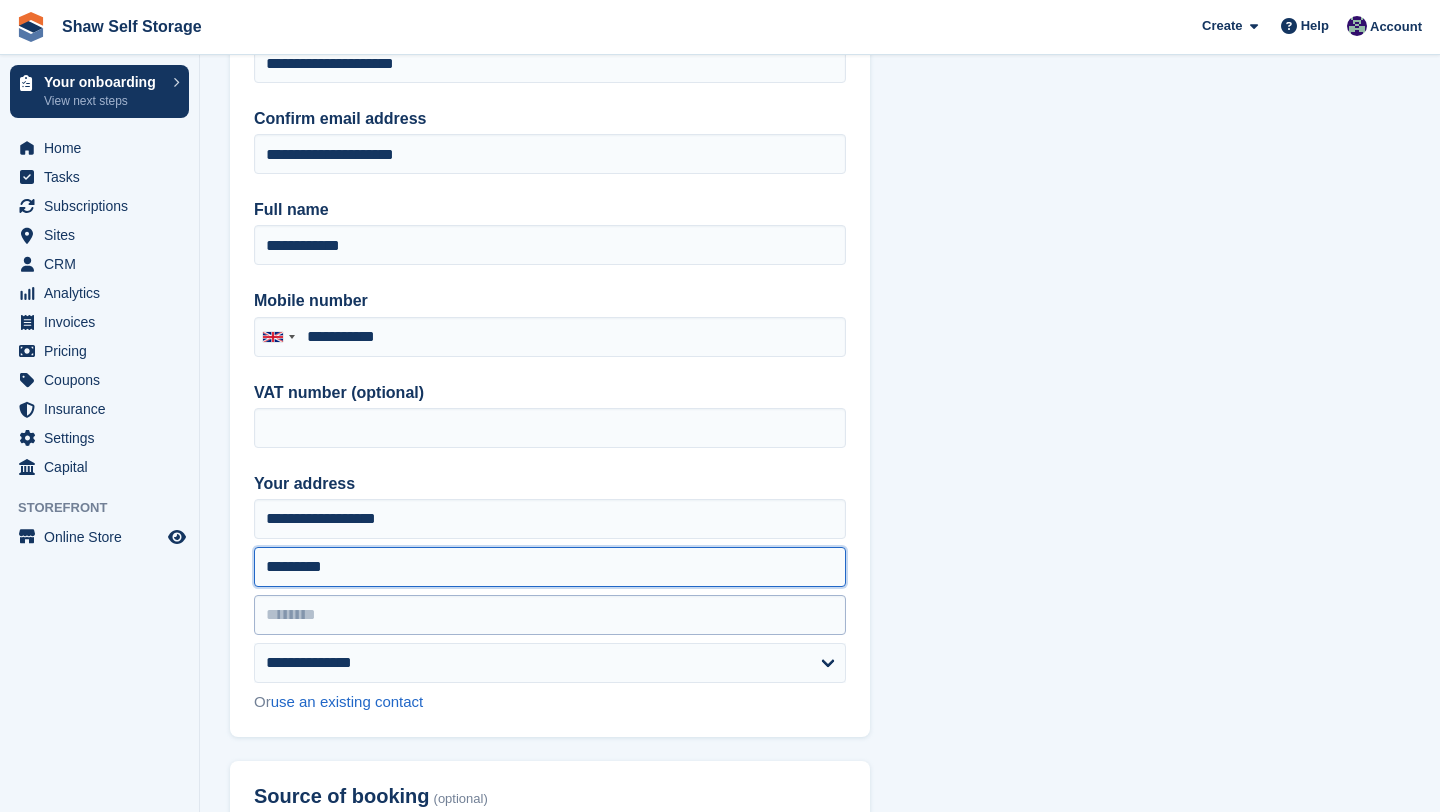 type on "*********" 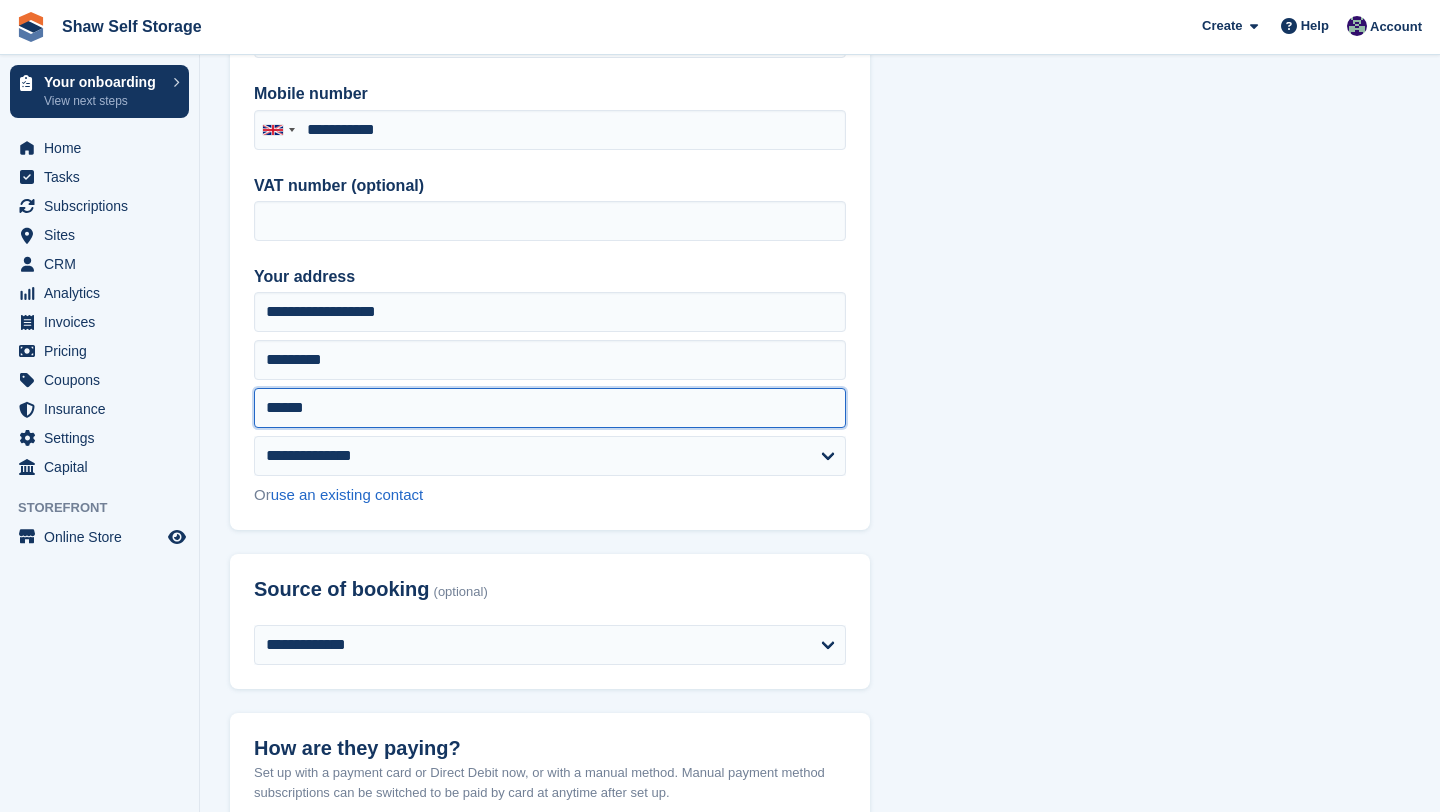 scroll, scrollTop: 460, scrollLeft: 0, axis: vertical 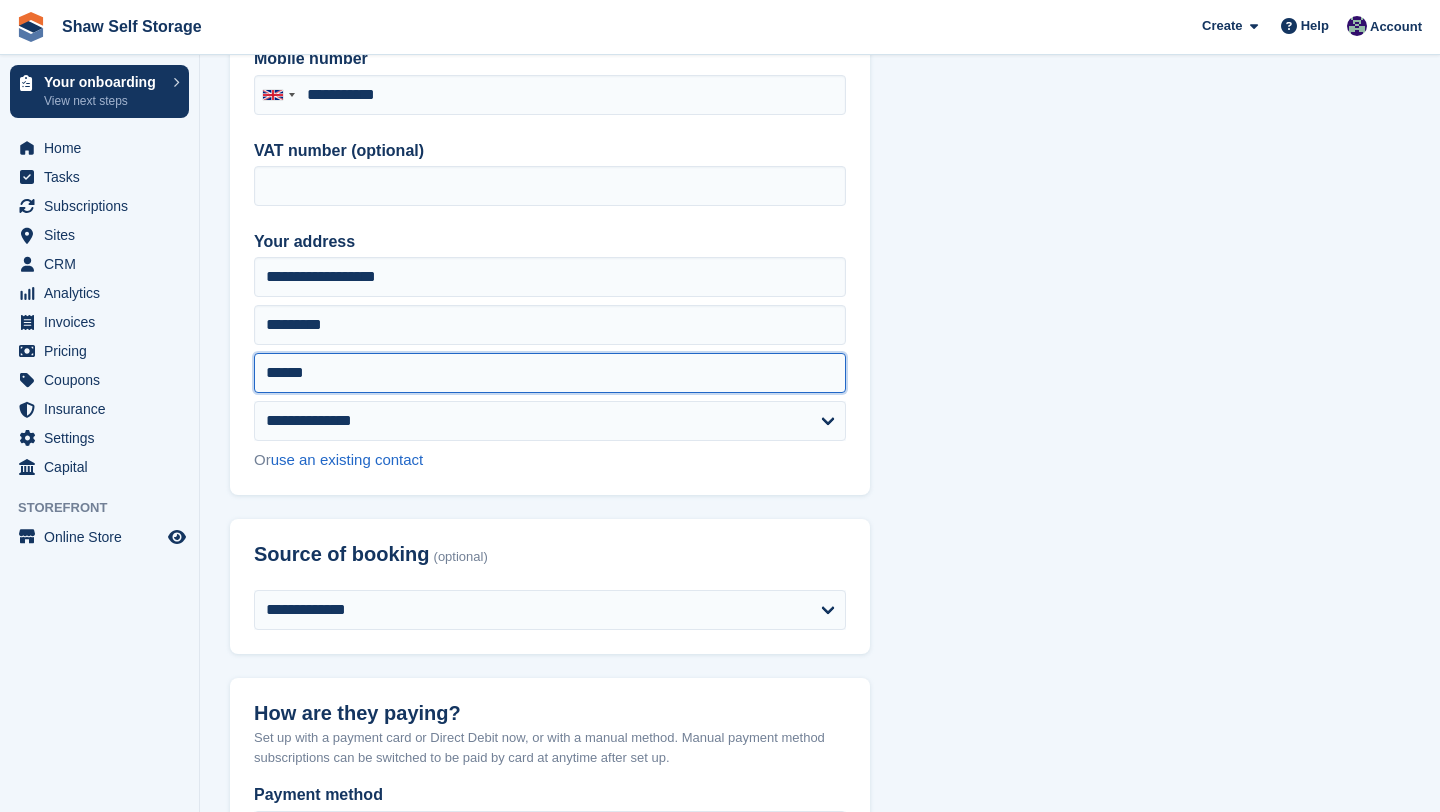 type on "******" 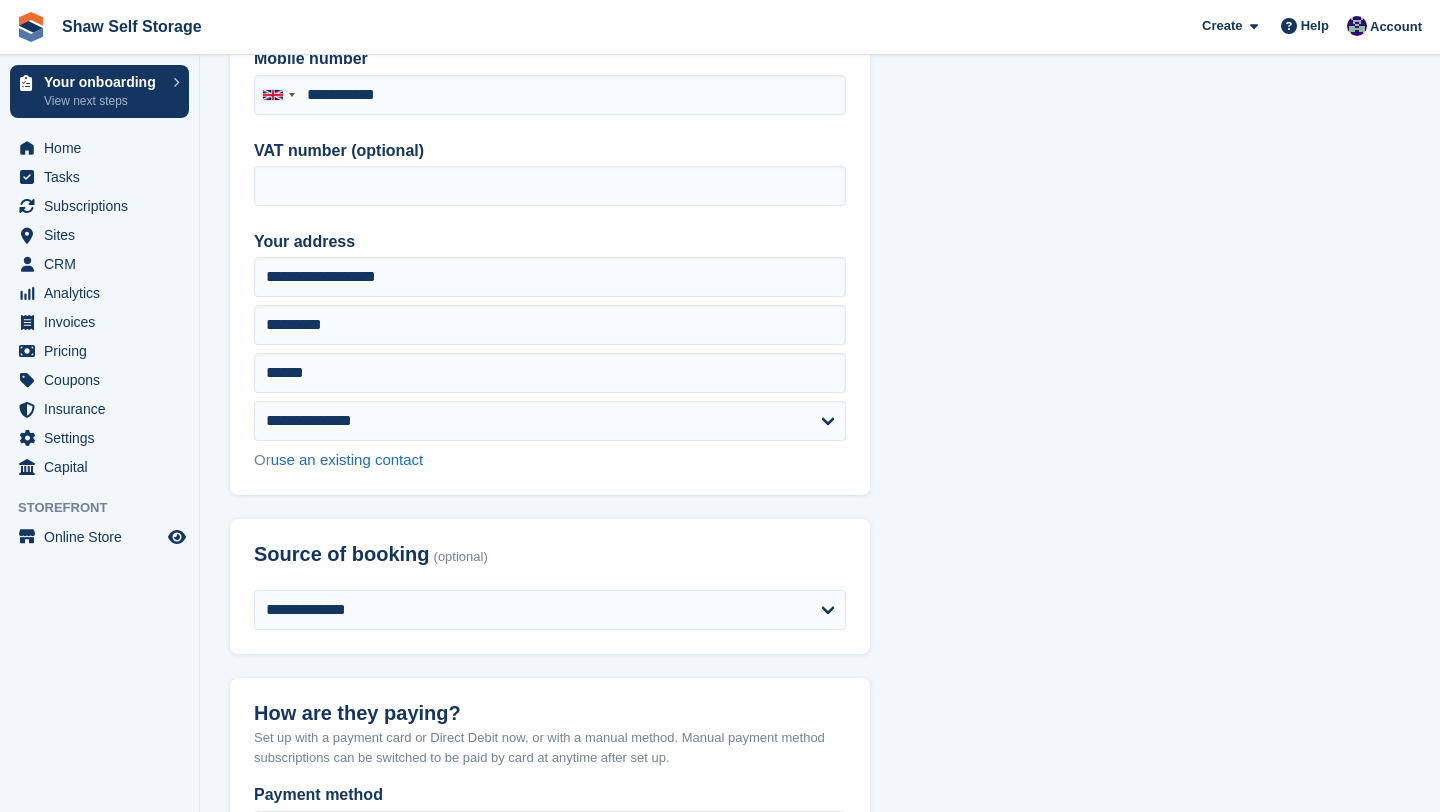 click on "**********" at bounding box center (820, 1310) 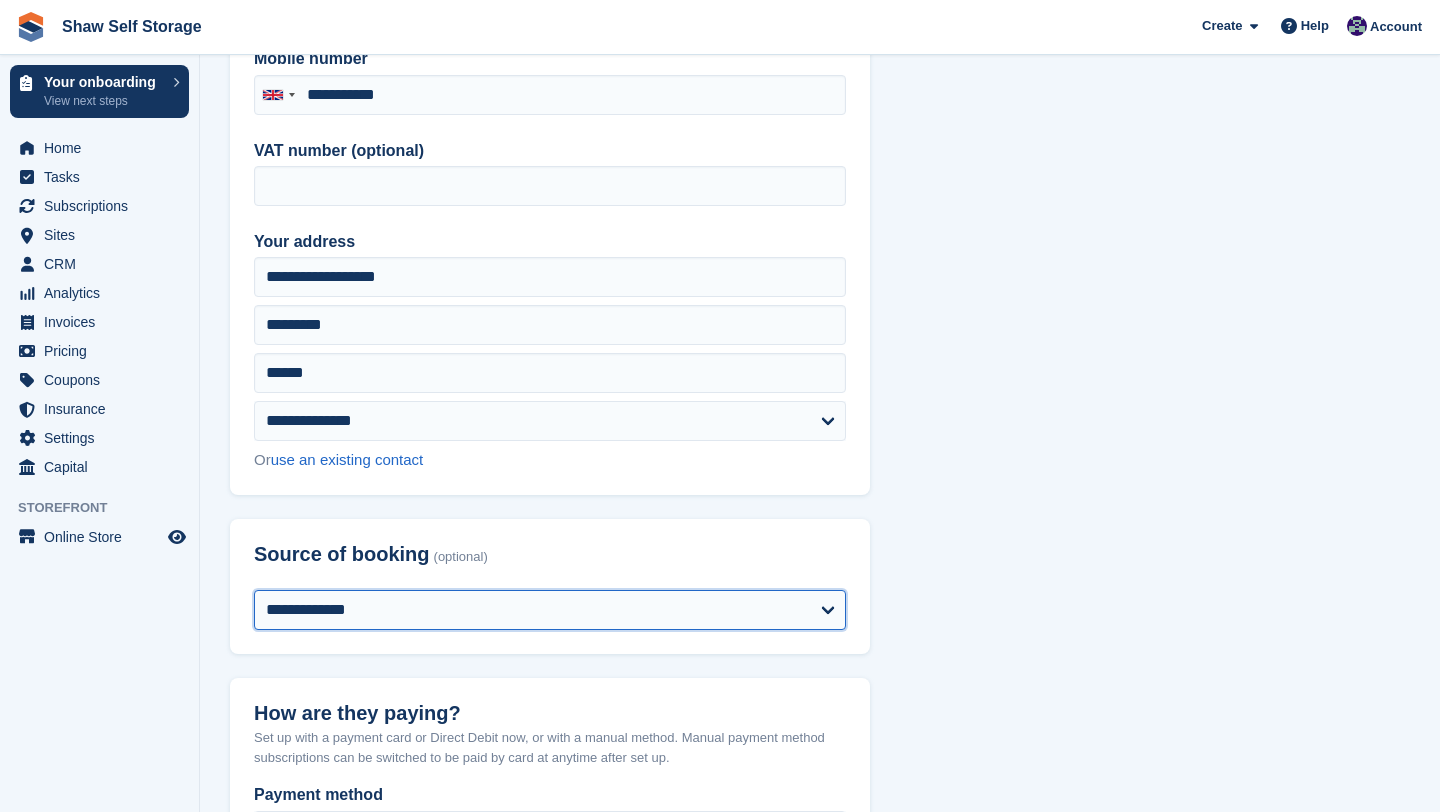 click on "**********" at bounding box center [550, 610] 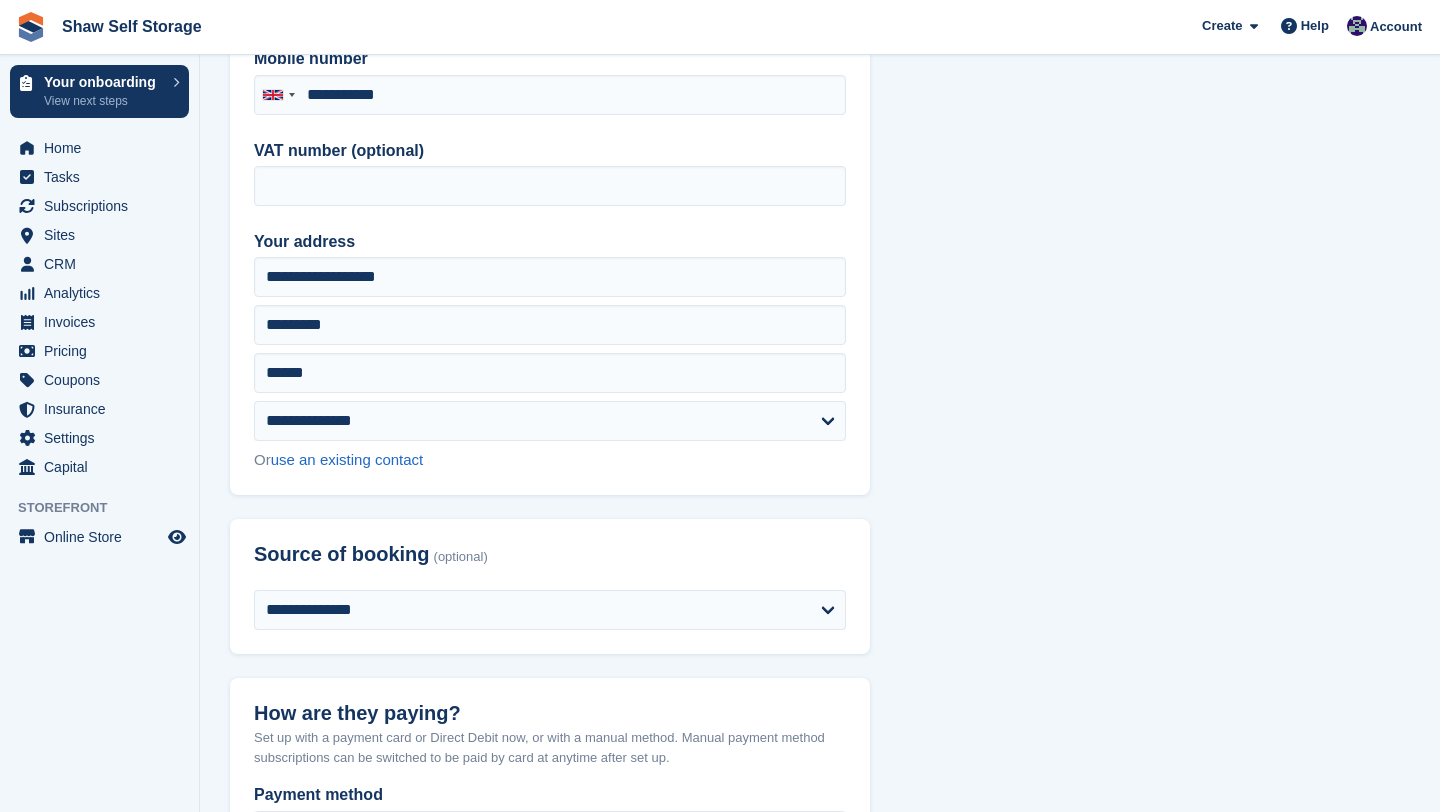 click on "**********" at bounding box center [820, 1310] 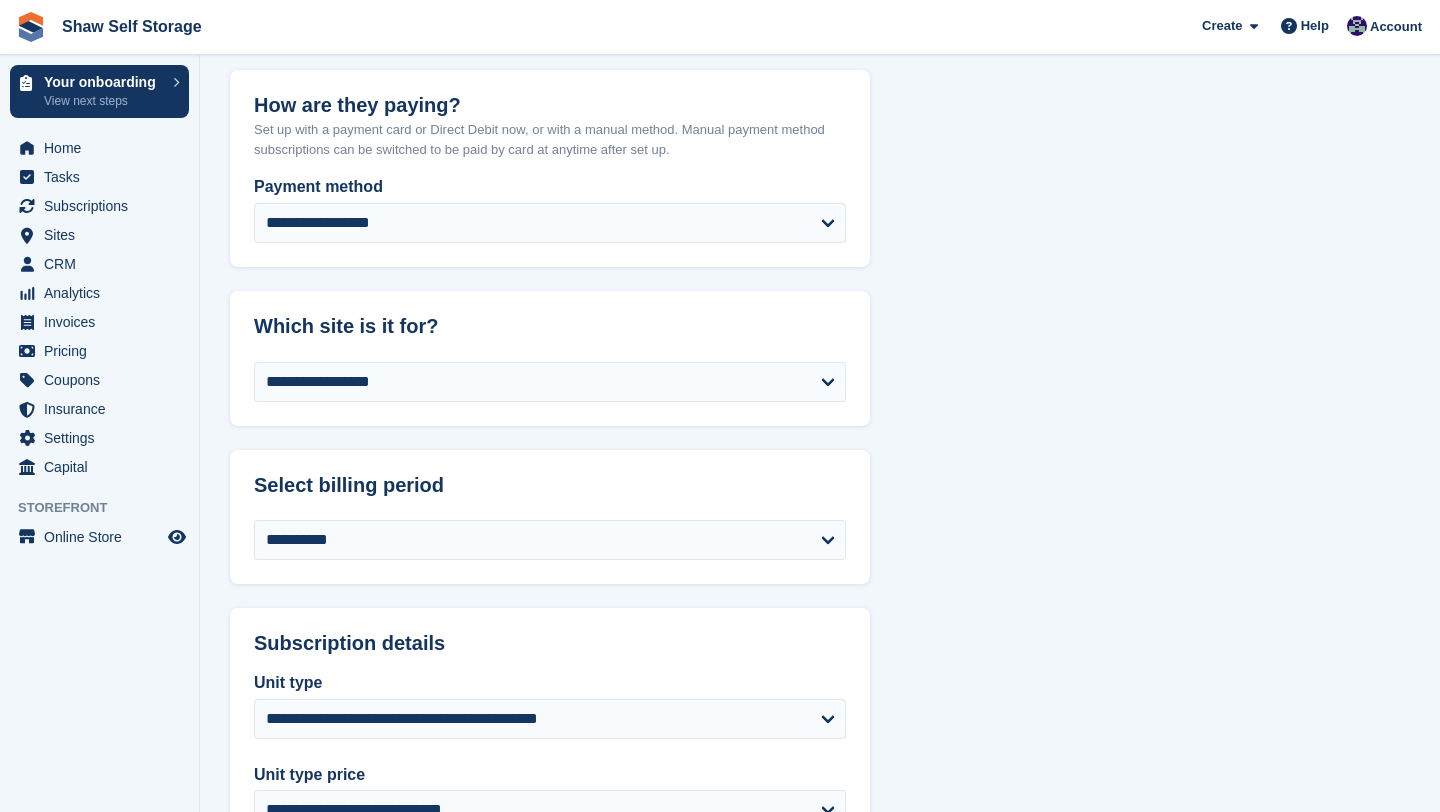 scroll, scrollTop: 1072, scrollLeft: 0, axis: vertical 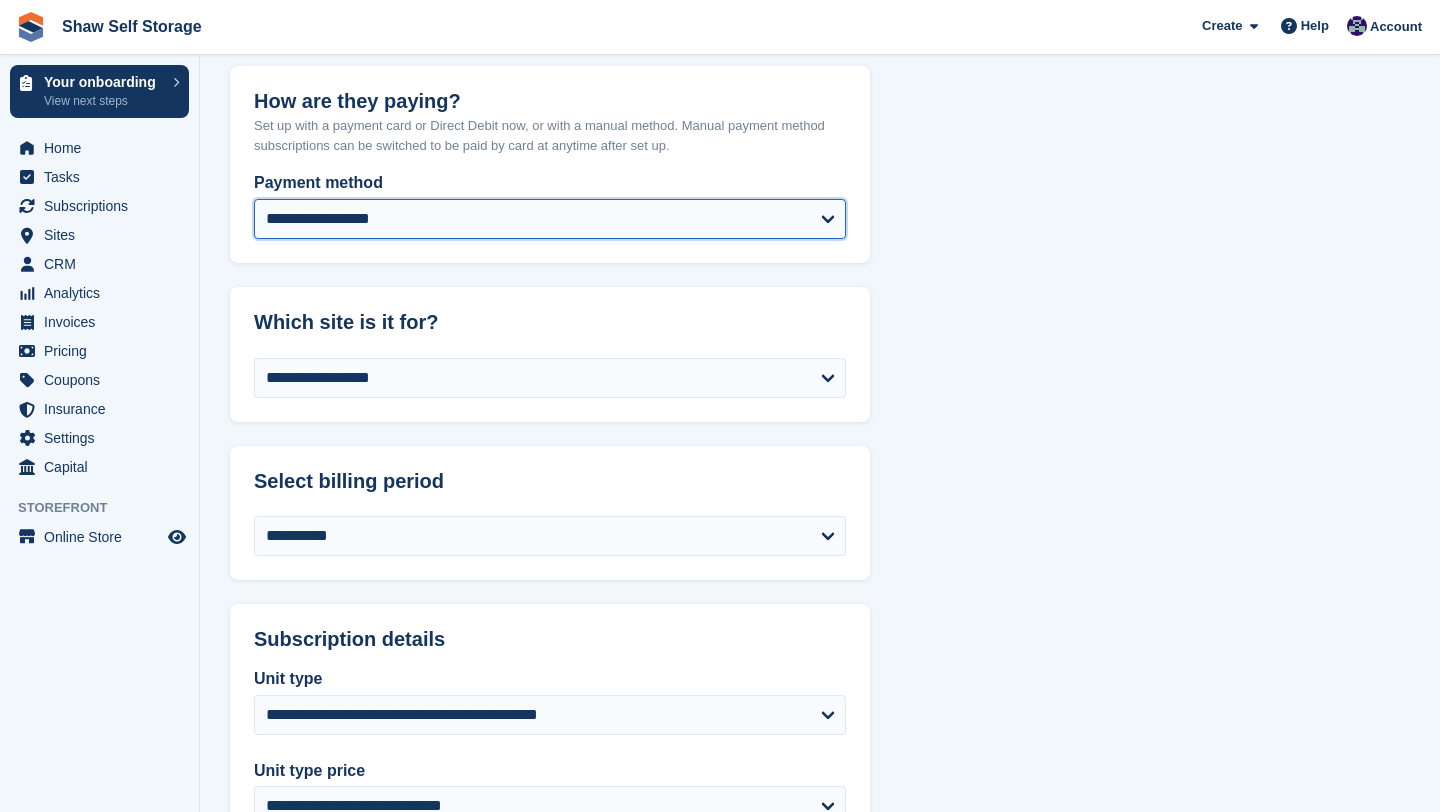 click on "**********" at bounding box center [550, 219] 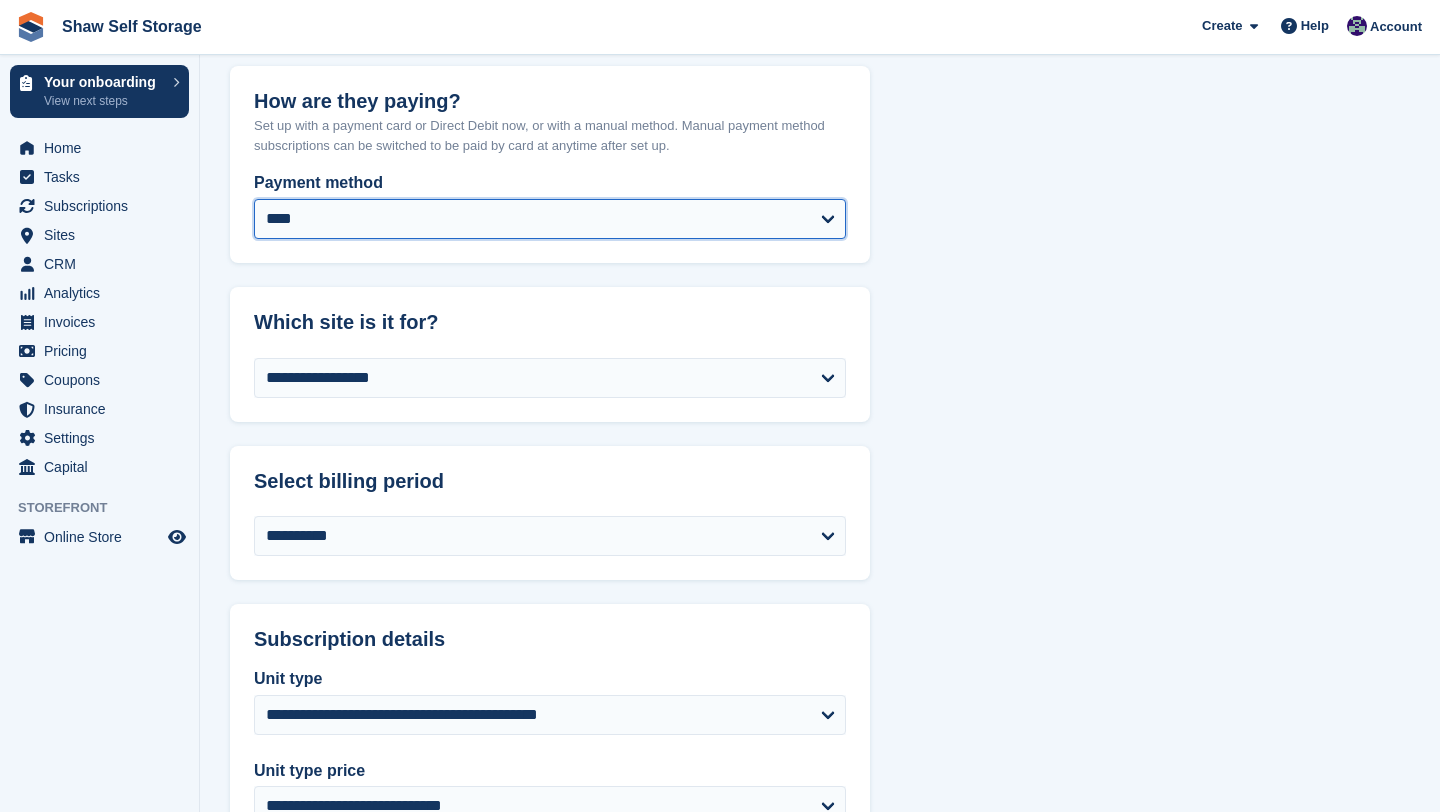 select on "****" 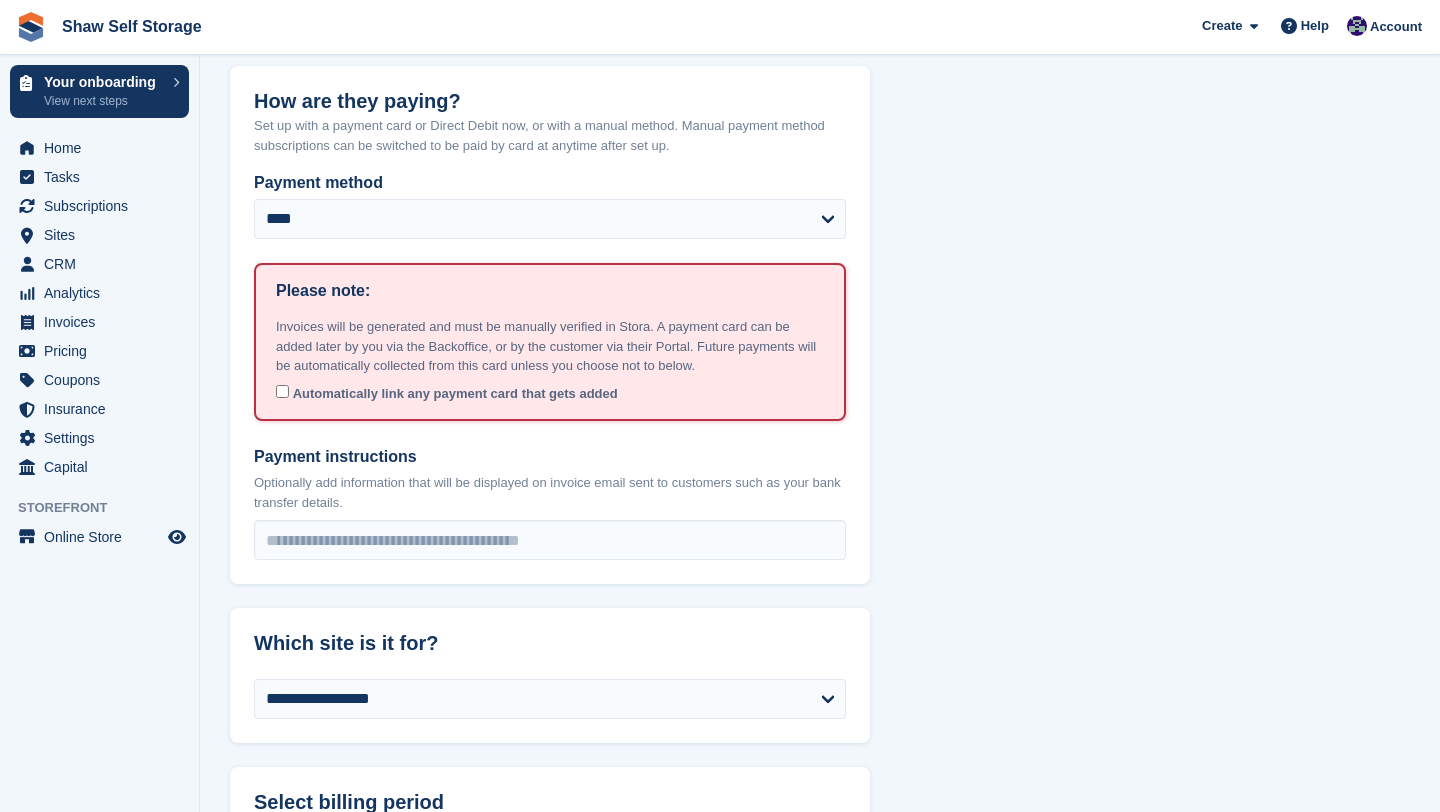 click on "**********" at bounding box center [820, 974] 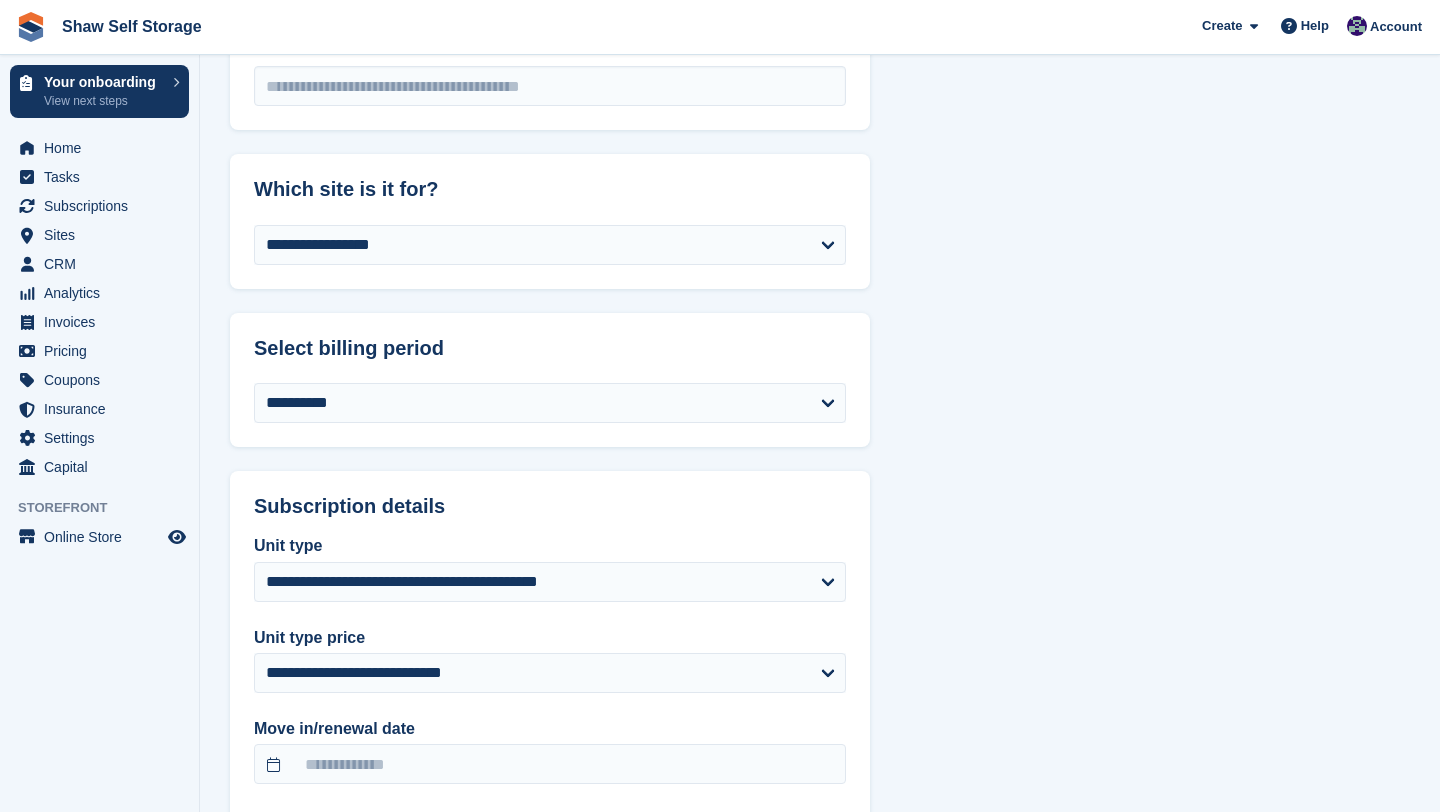 scroll, scrollTop: 1568, scrollLeft: 0, axis: vertical 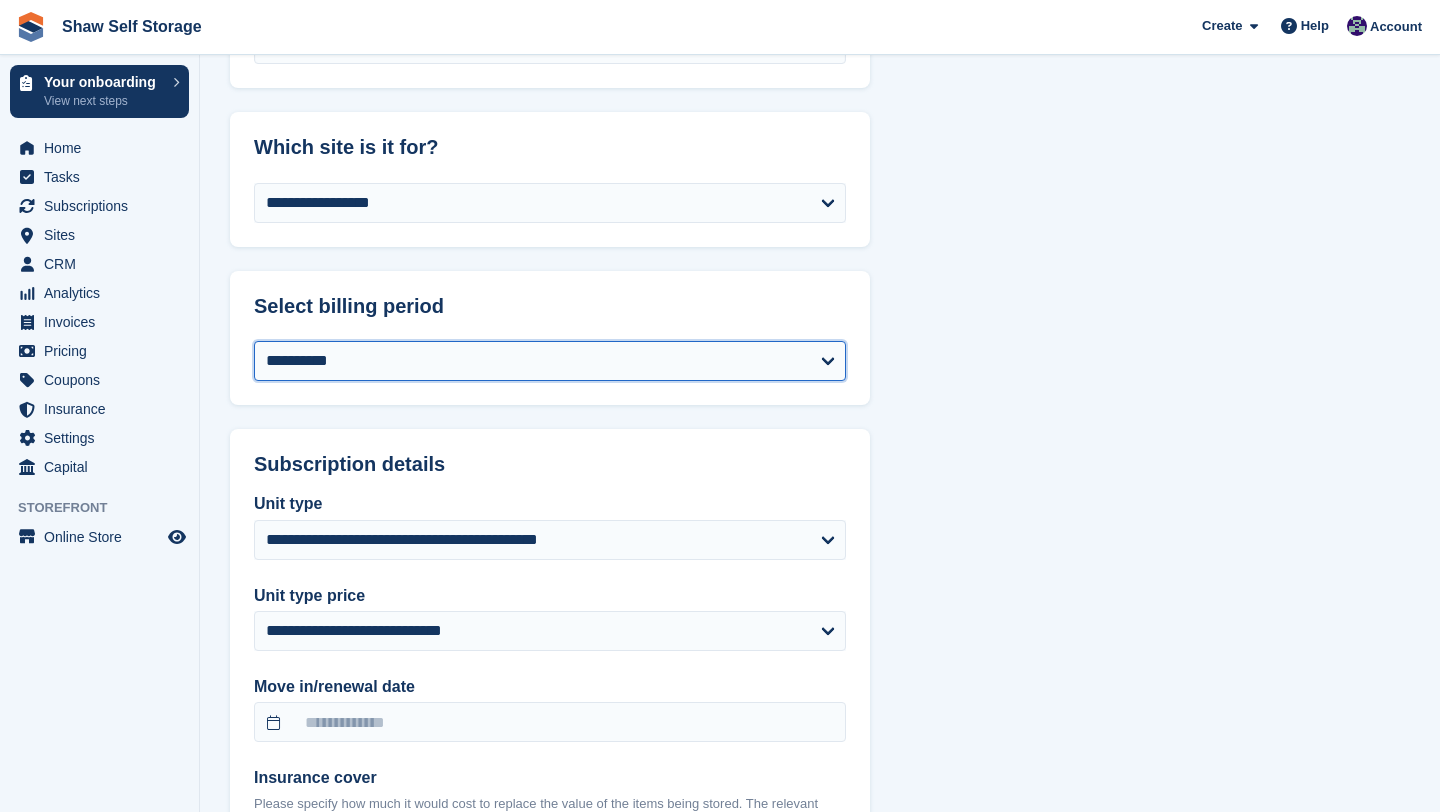 click on "**********" at bounding box center [550, 361] 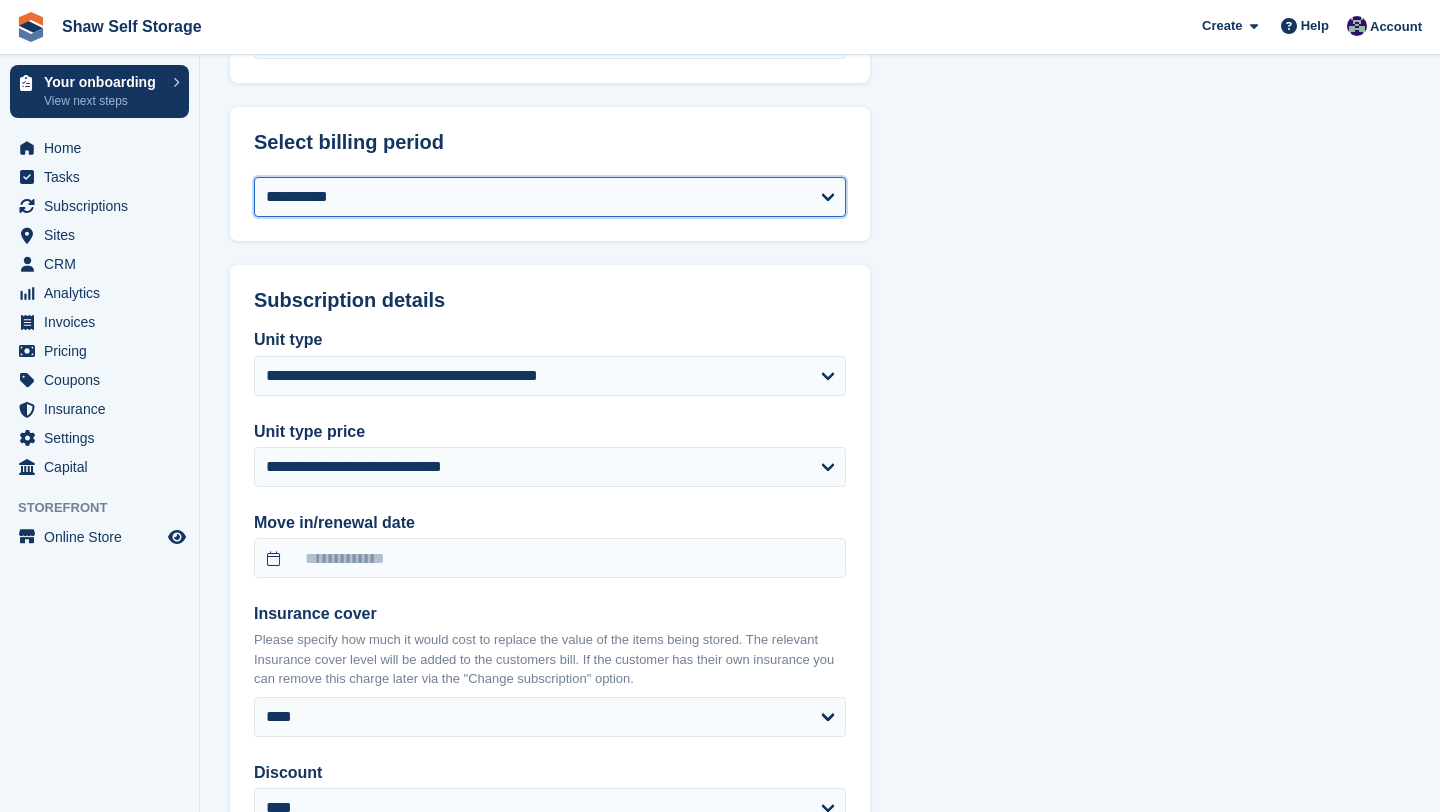 scroll, scrollTop: 1733, scrollLeft: 0, axis: vertical 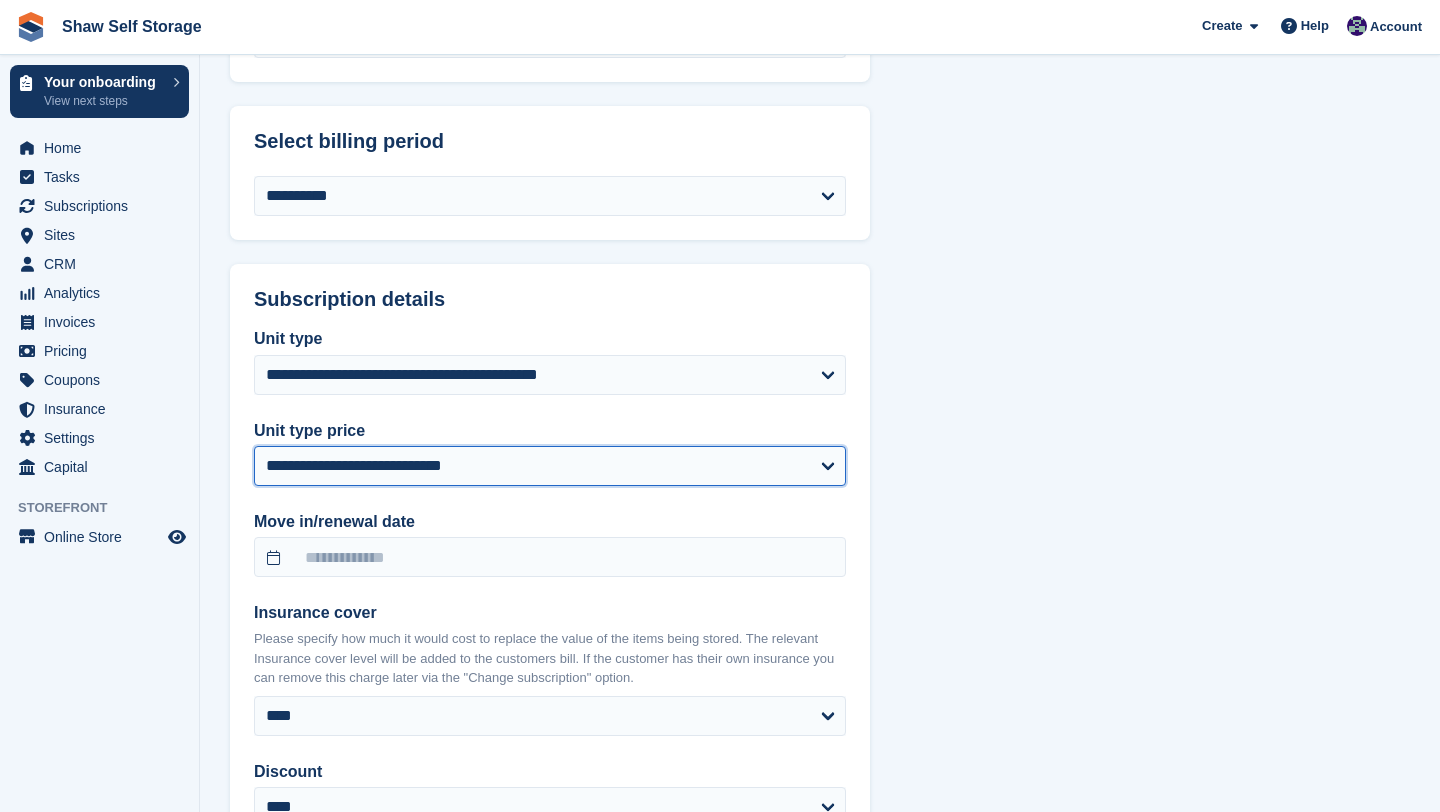 click on "**********" at bounding box center [550, 466] 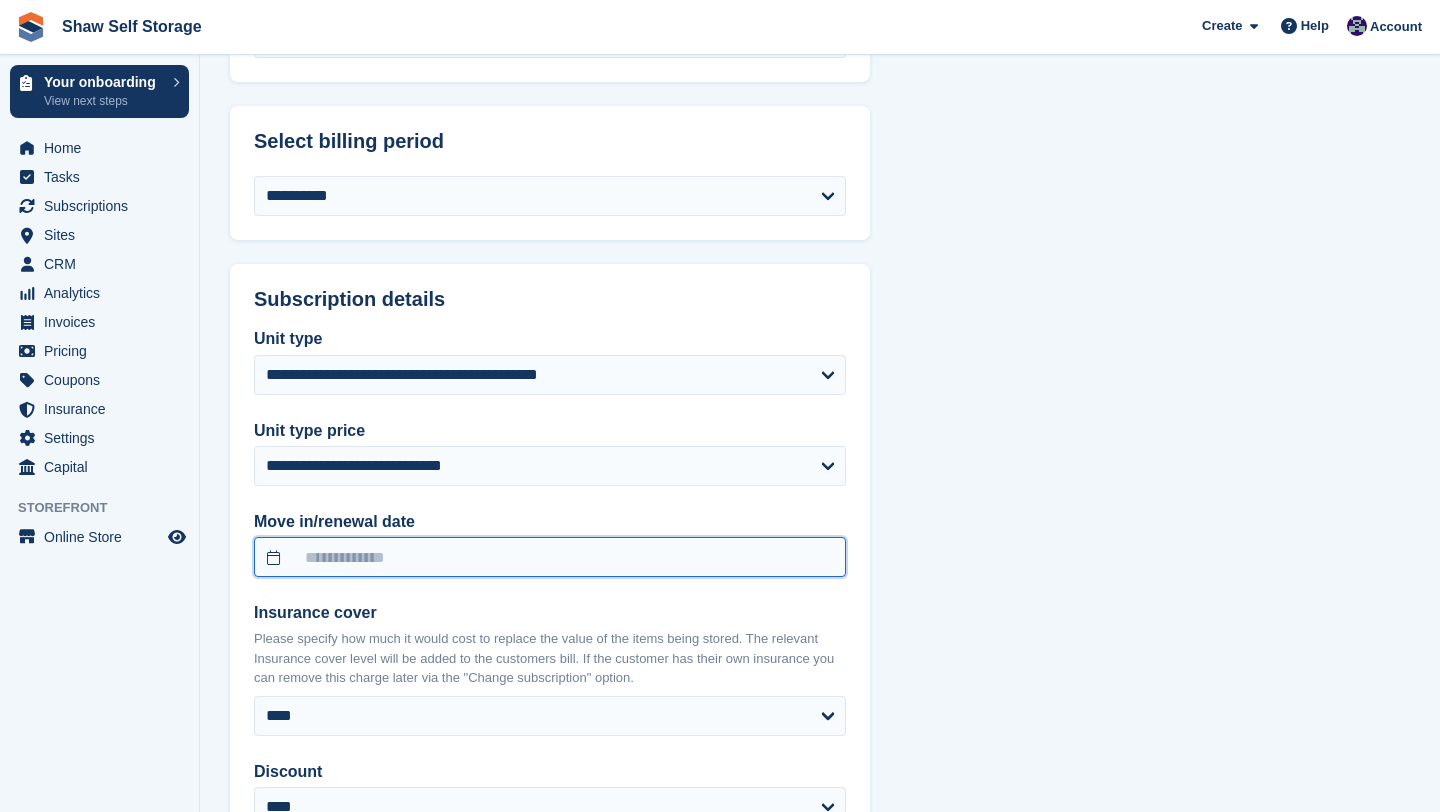 click at bounding box center (550, 557) 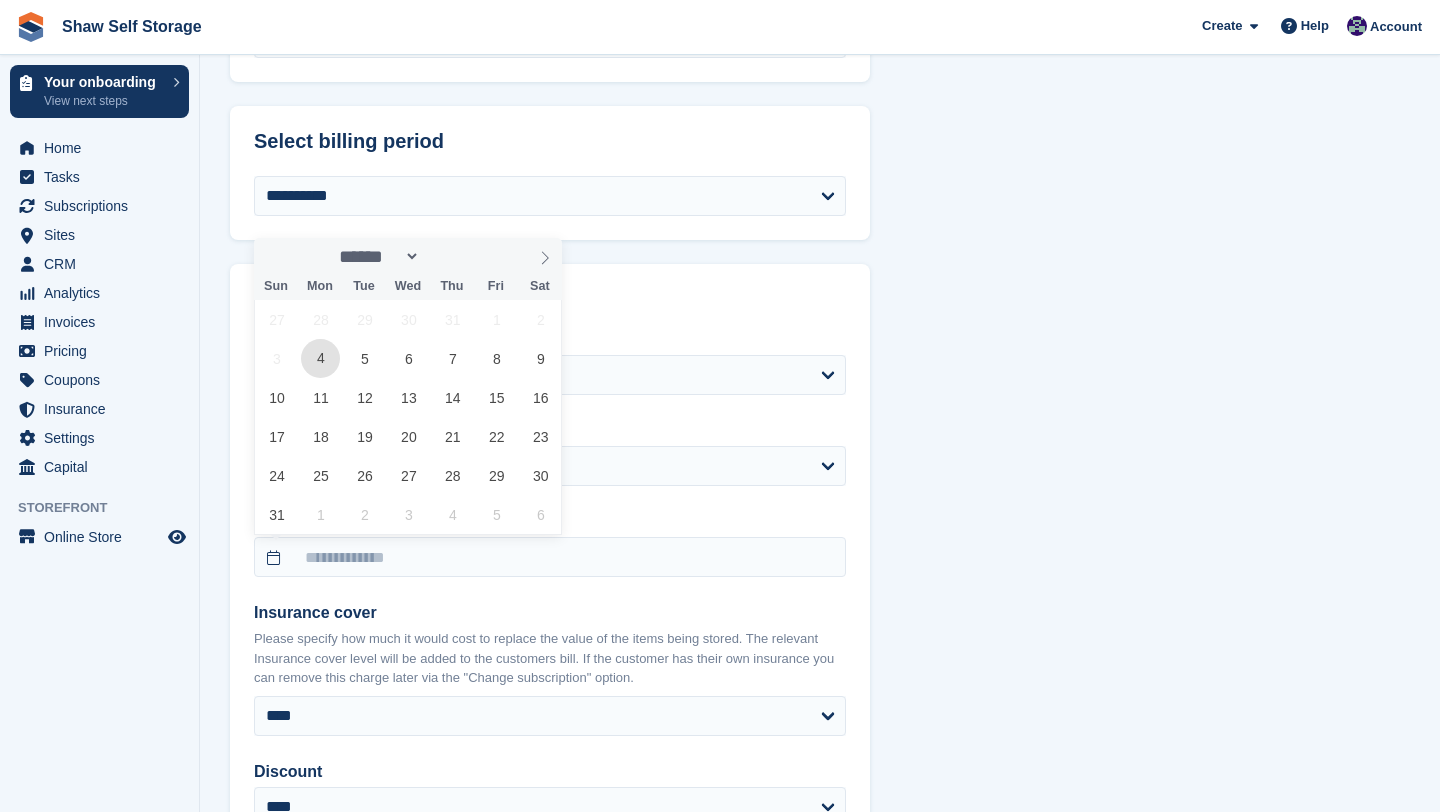 click on "4" at bounding box center (320, 358) 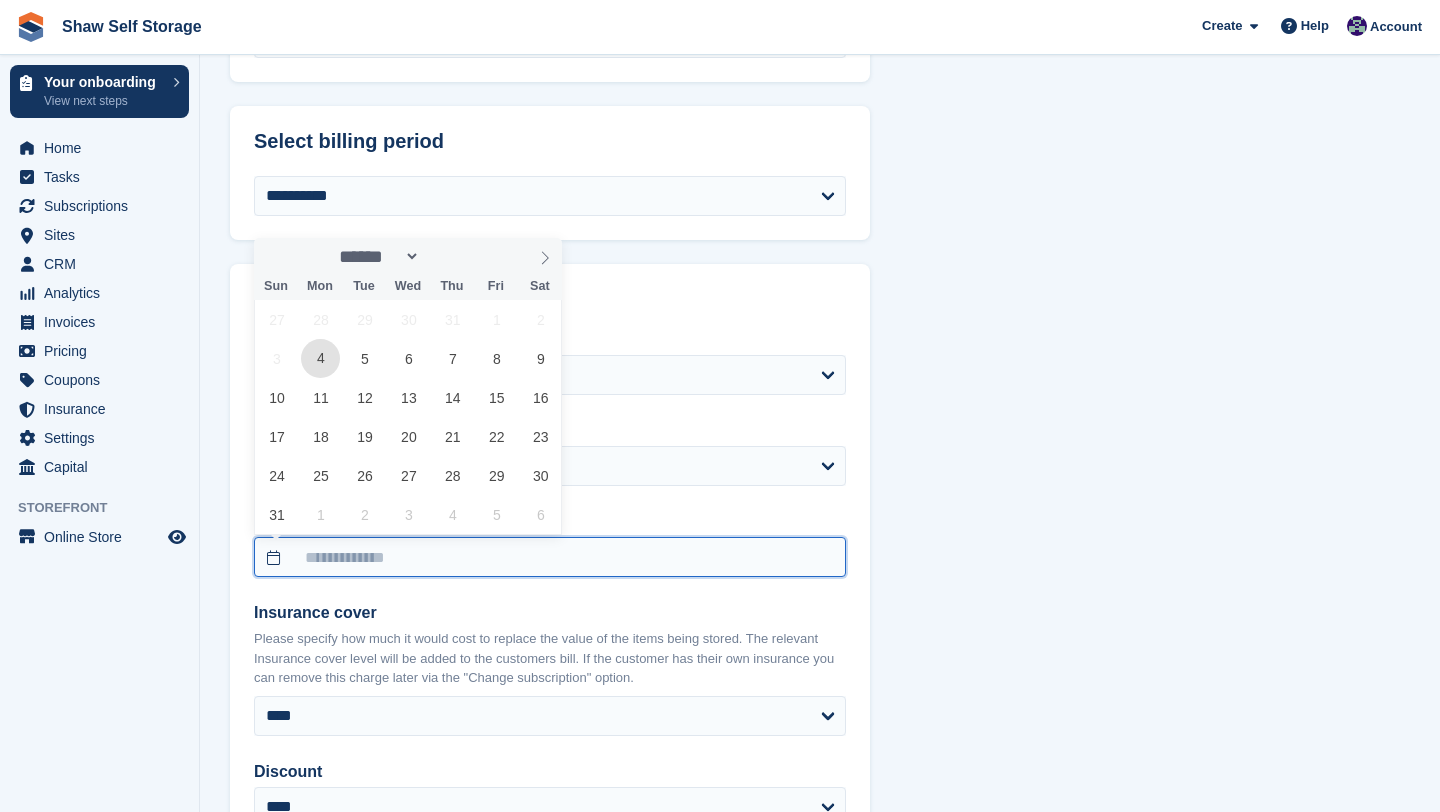 type on "**********" 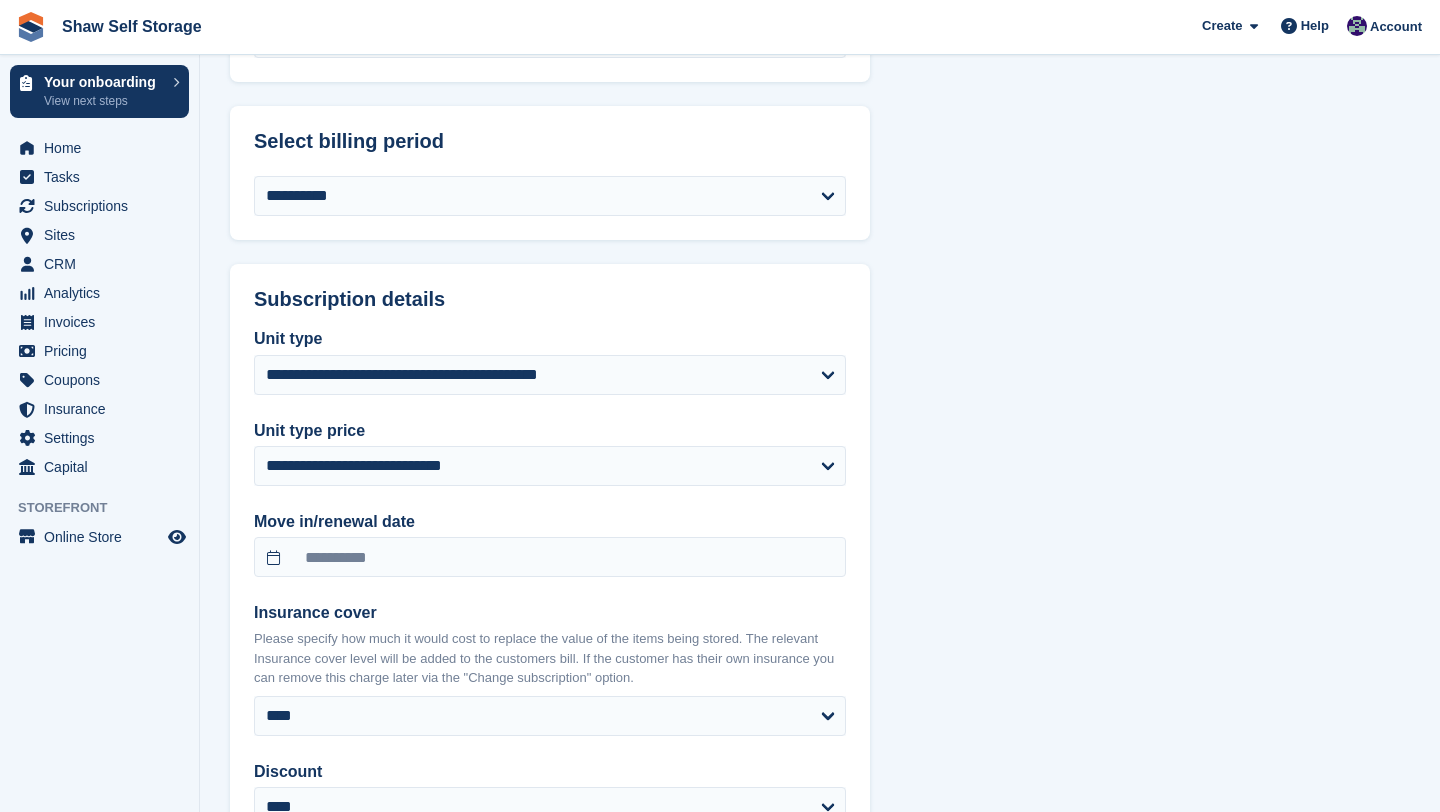 click on "**********" at bounding box center [820, 313] 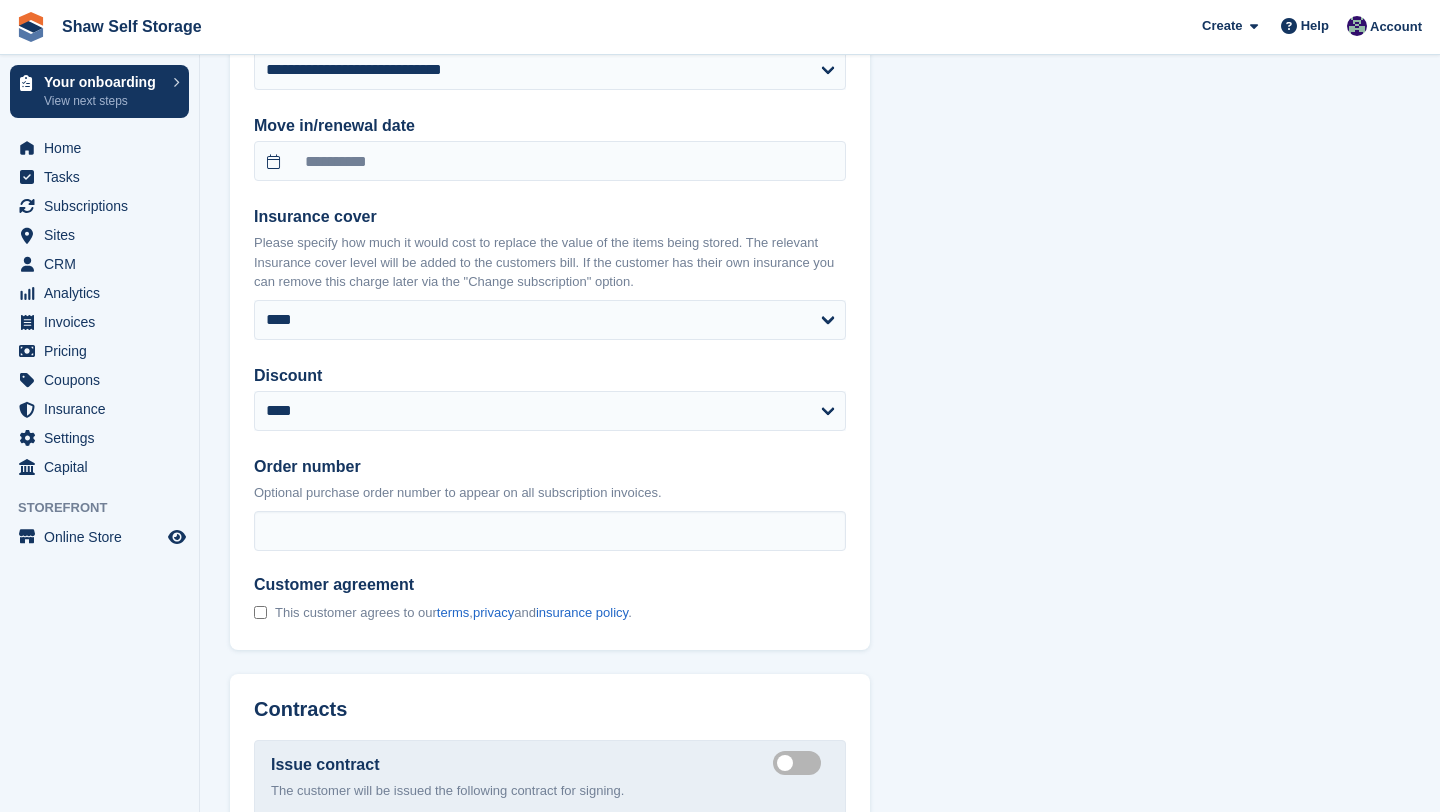 scroll, scrollTop: 2136, scrollLeft: 0, axis: vertical 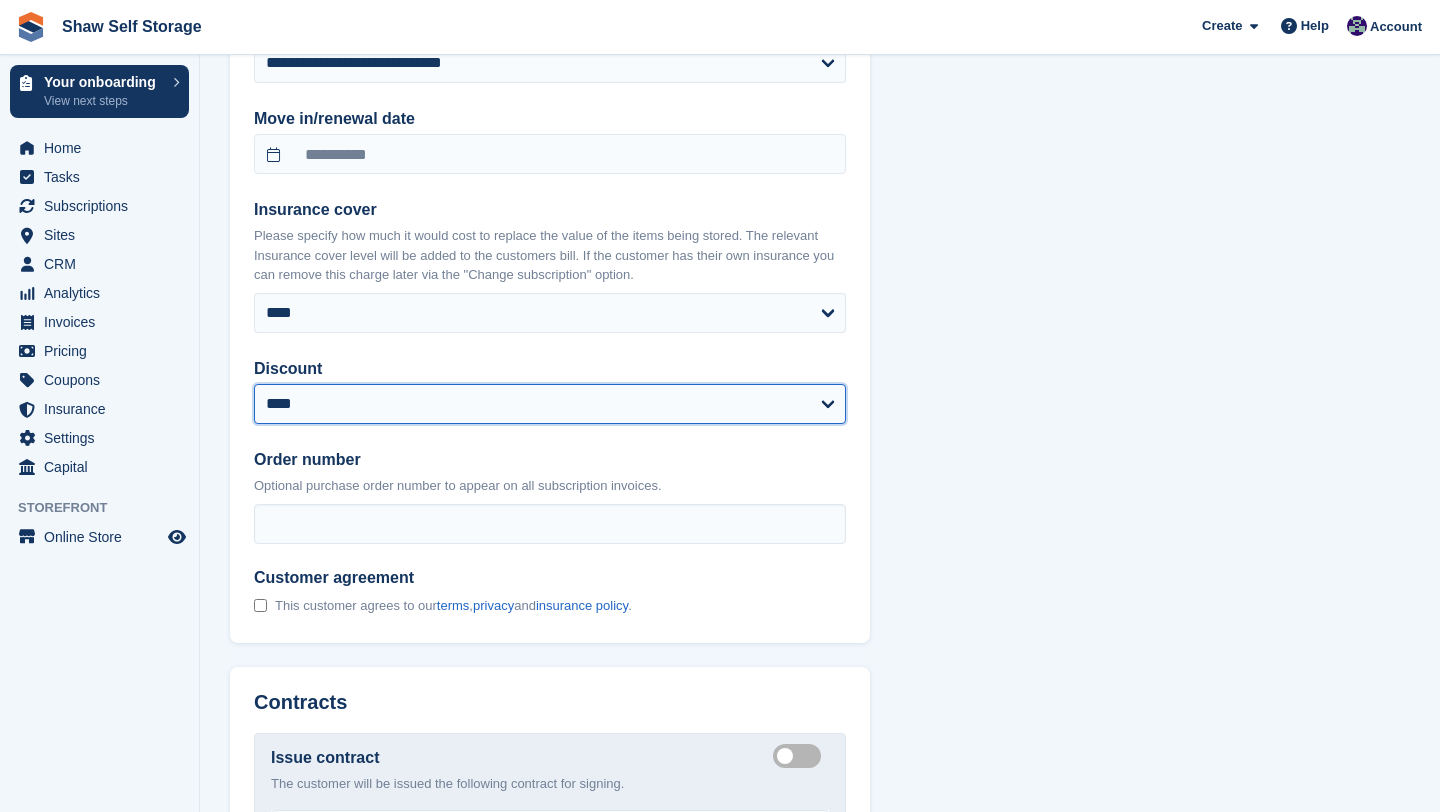click on "**********" at bounding box center [550, 404] 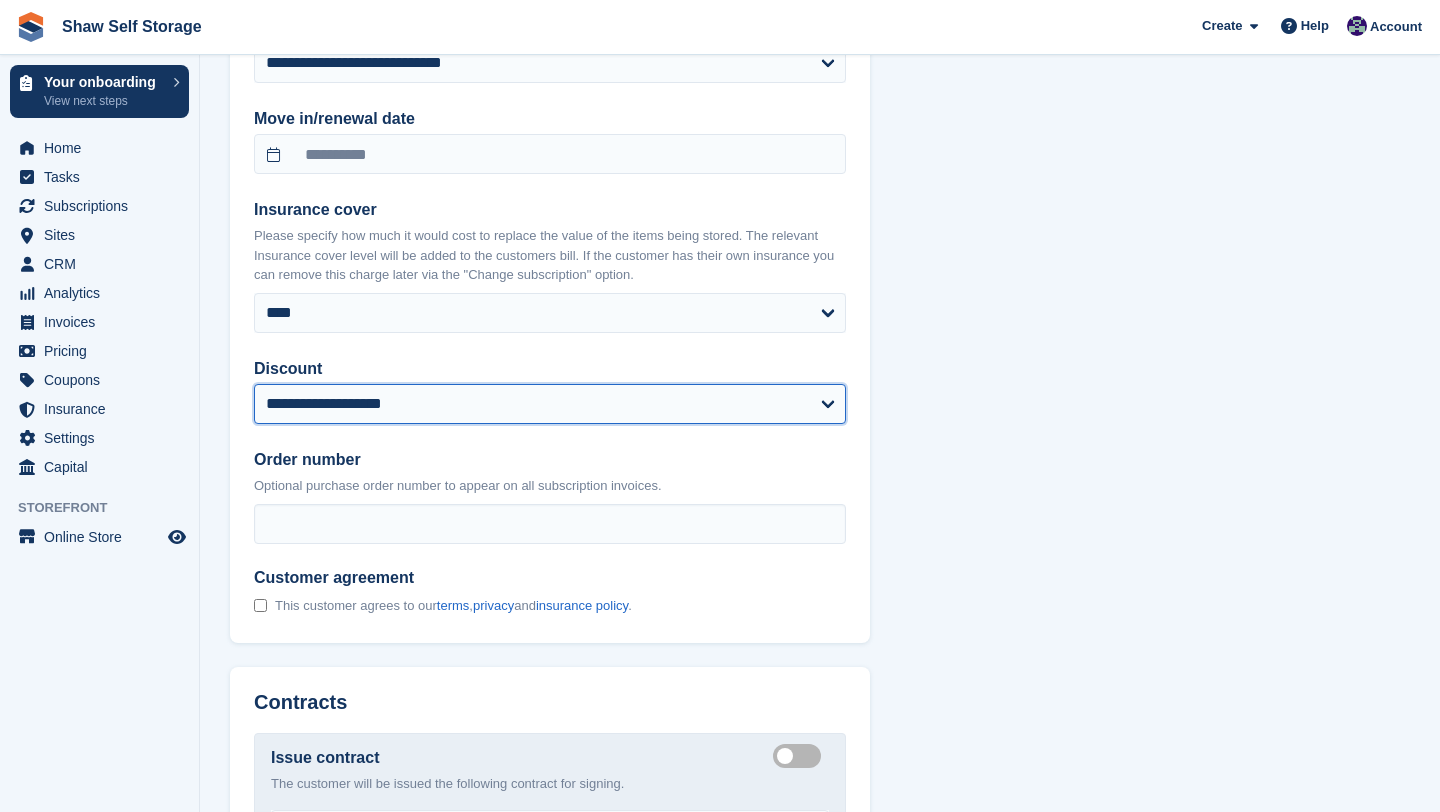 select on "****" 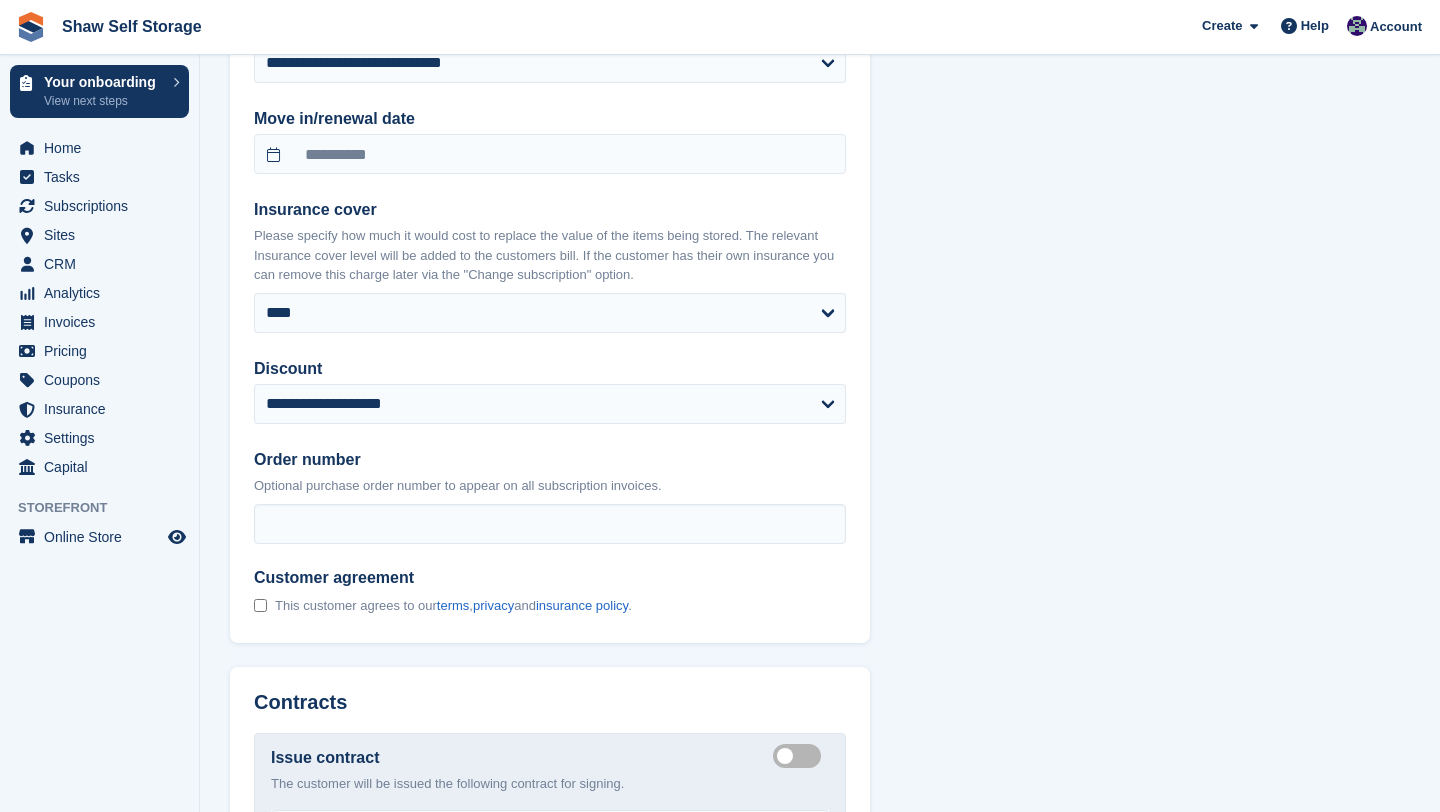 click on "**********" at bounding box center (820, -66) 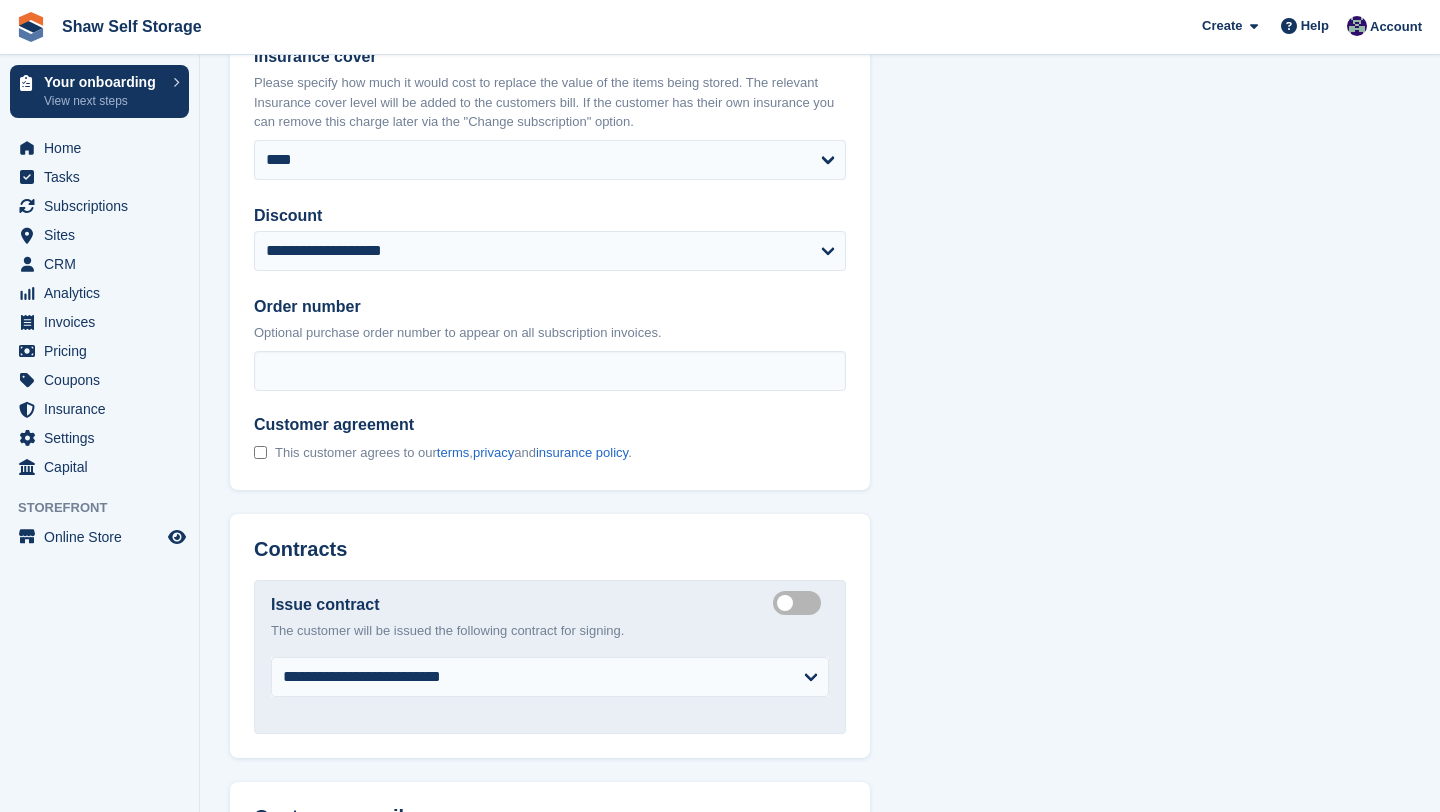 scroll, scrollTop: 2297, scrollLeft: 0, axis: vertical 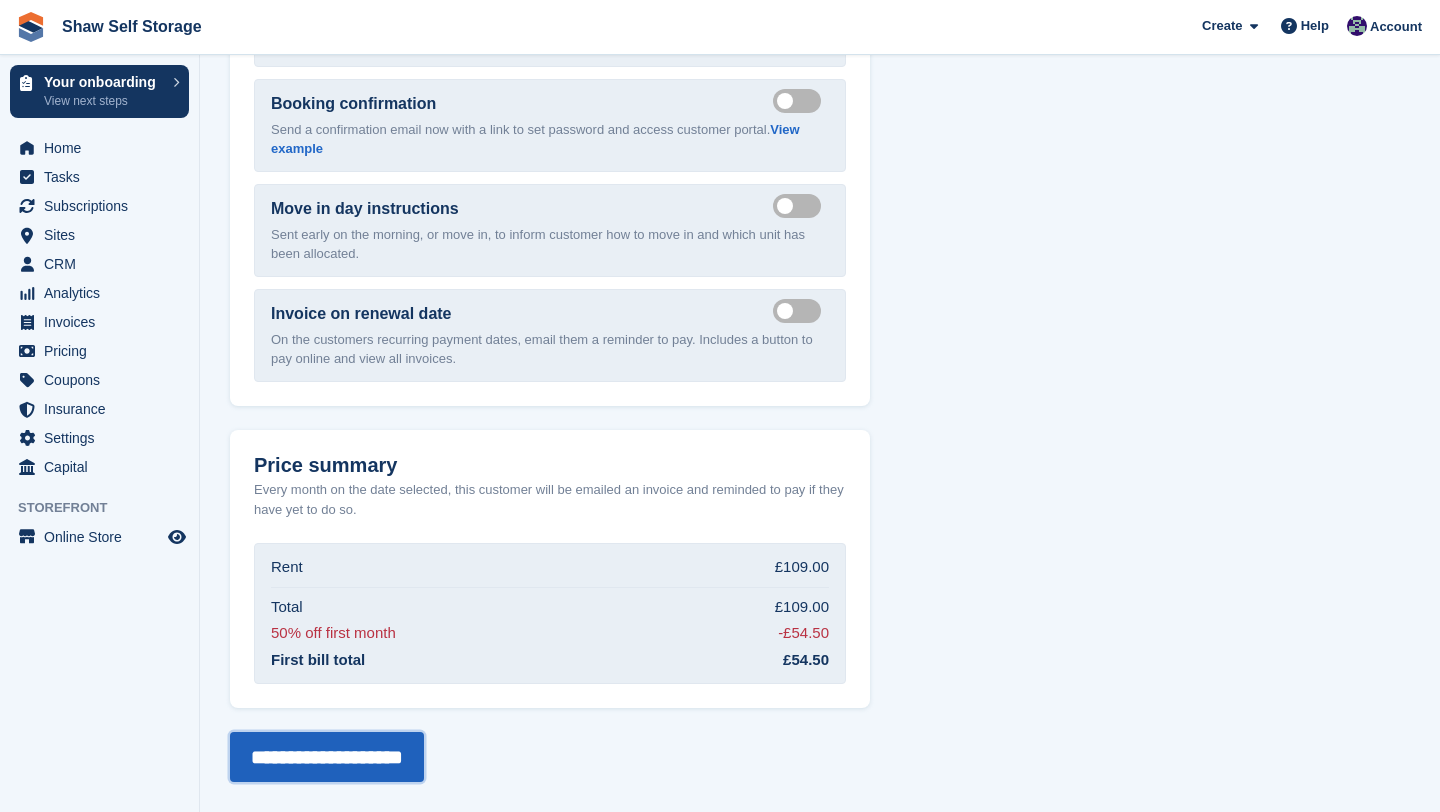 click on "**********" at bounding box center (327, 757) 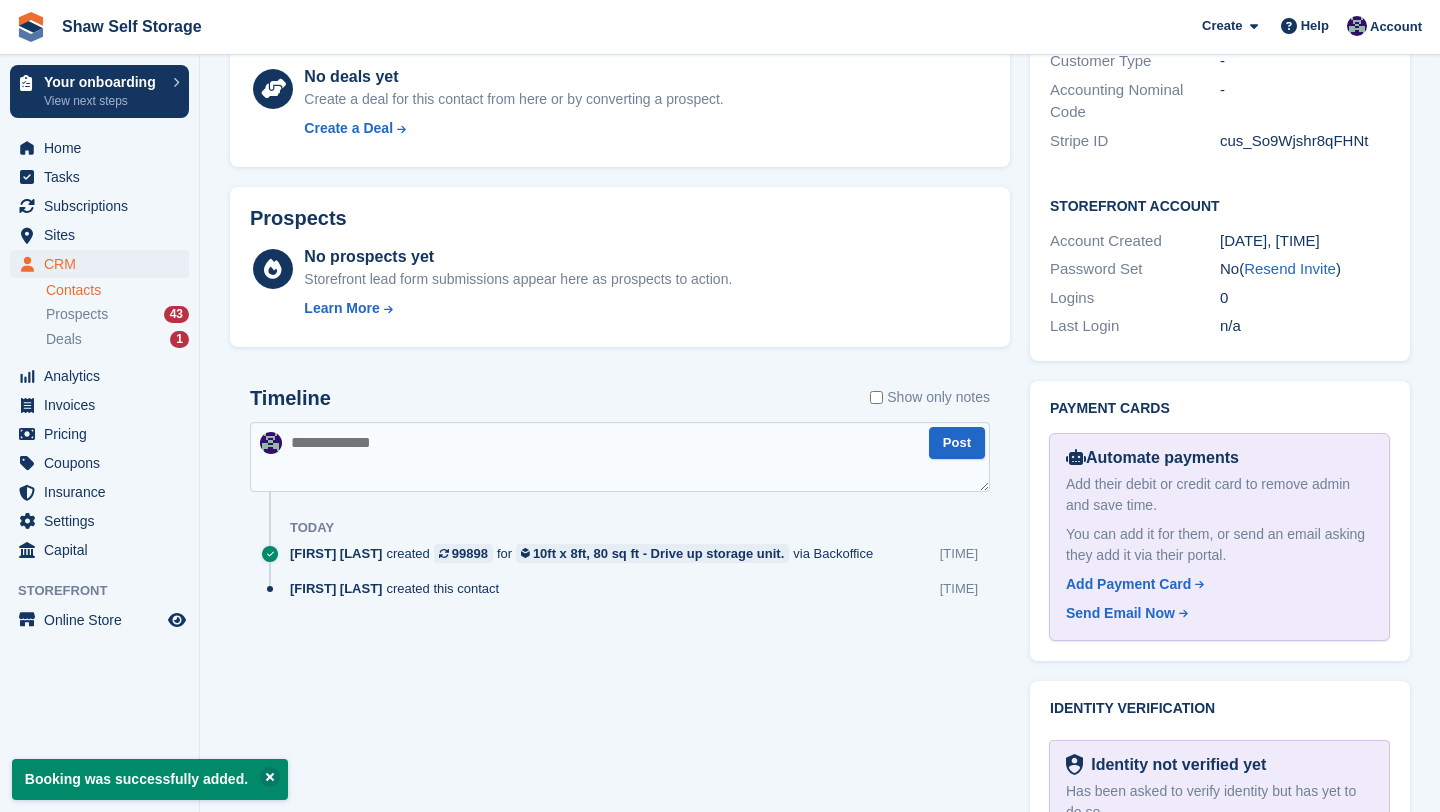 scroll, scrollTop: 726, scrollLeft: 0, axis: vertical 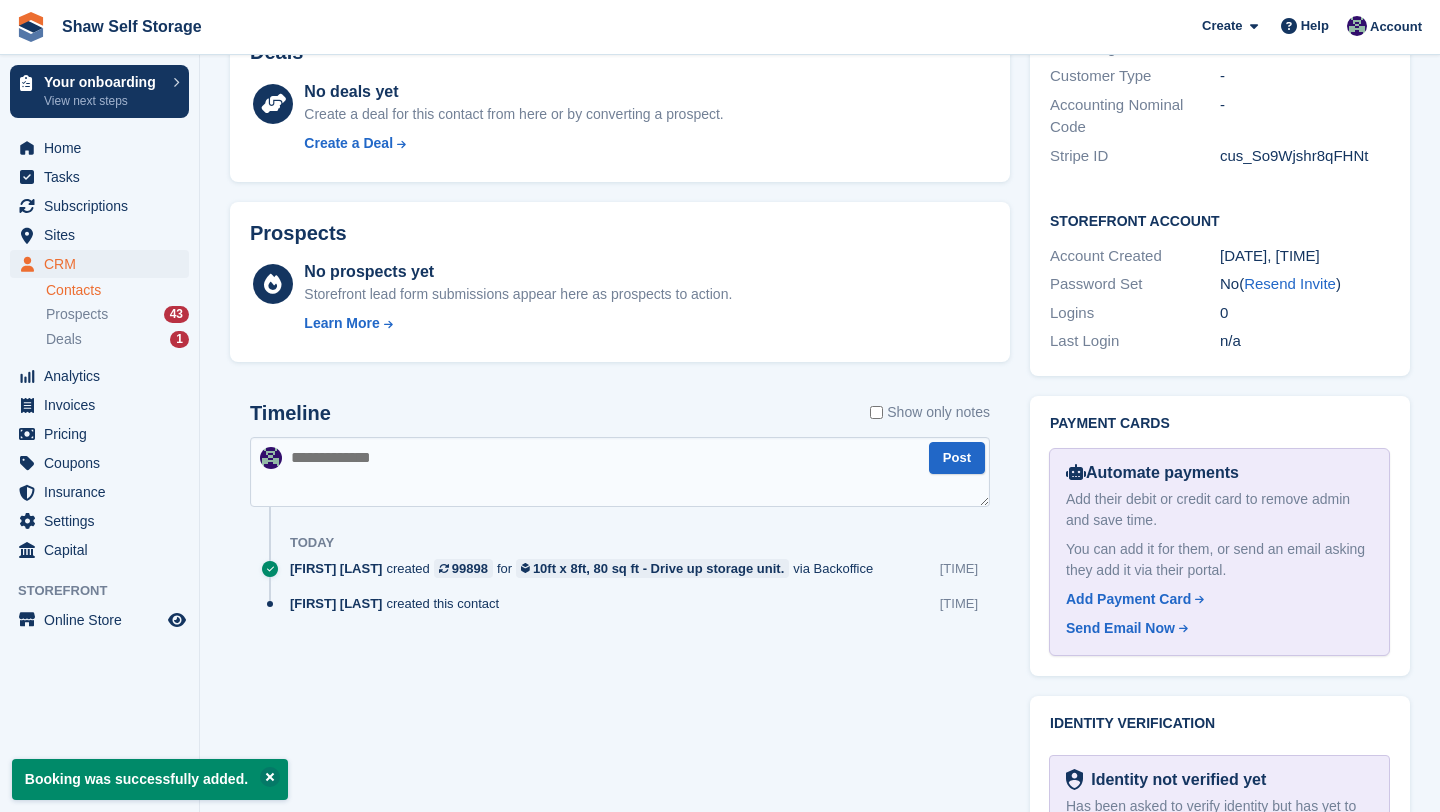 click at bounding box center (620, 472) 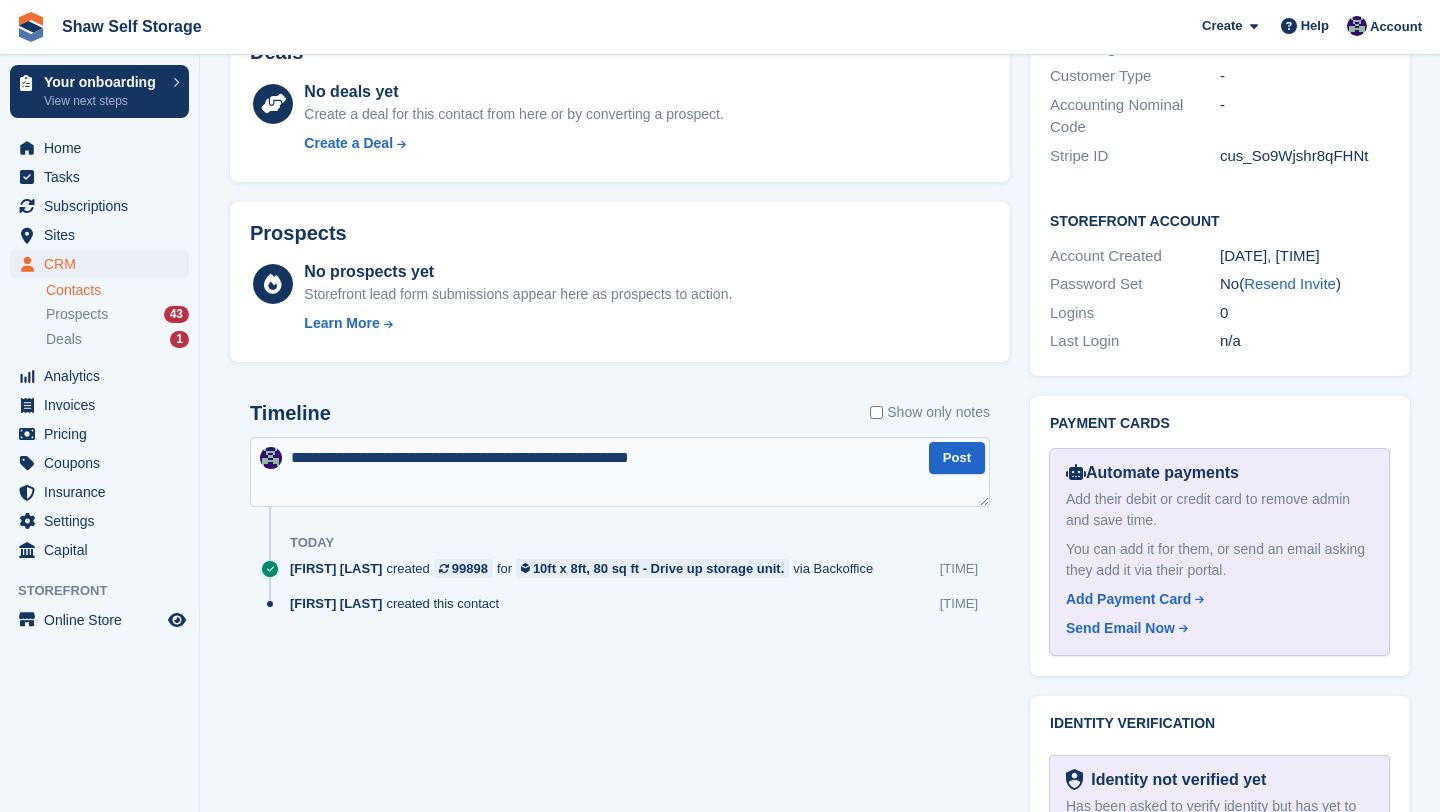 click on "**********" at bounding box center (620, 472) 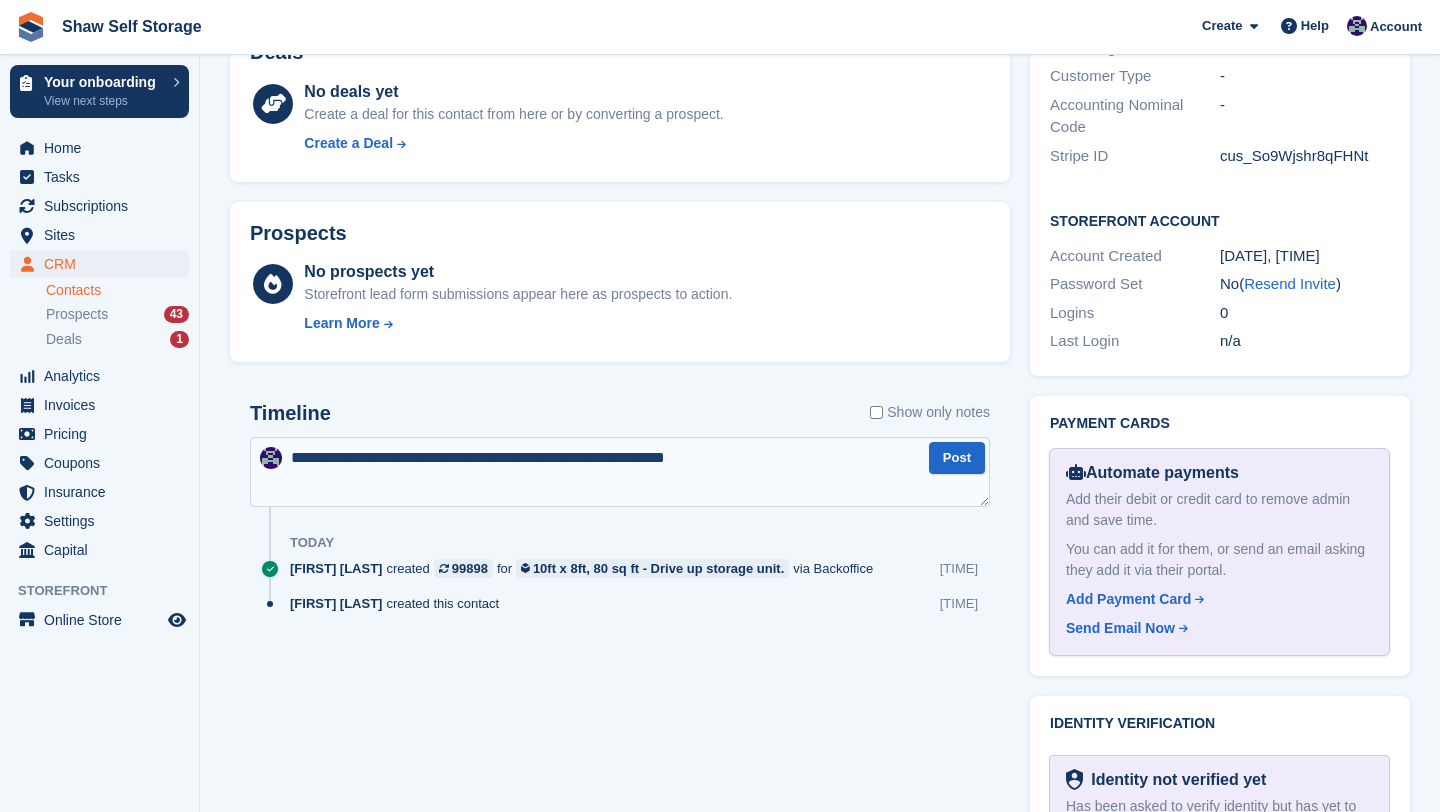 click on "**********" at bounding box center [620, 472] 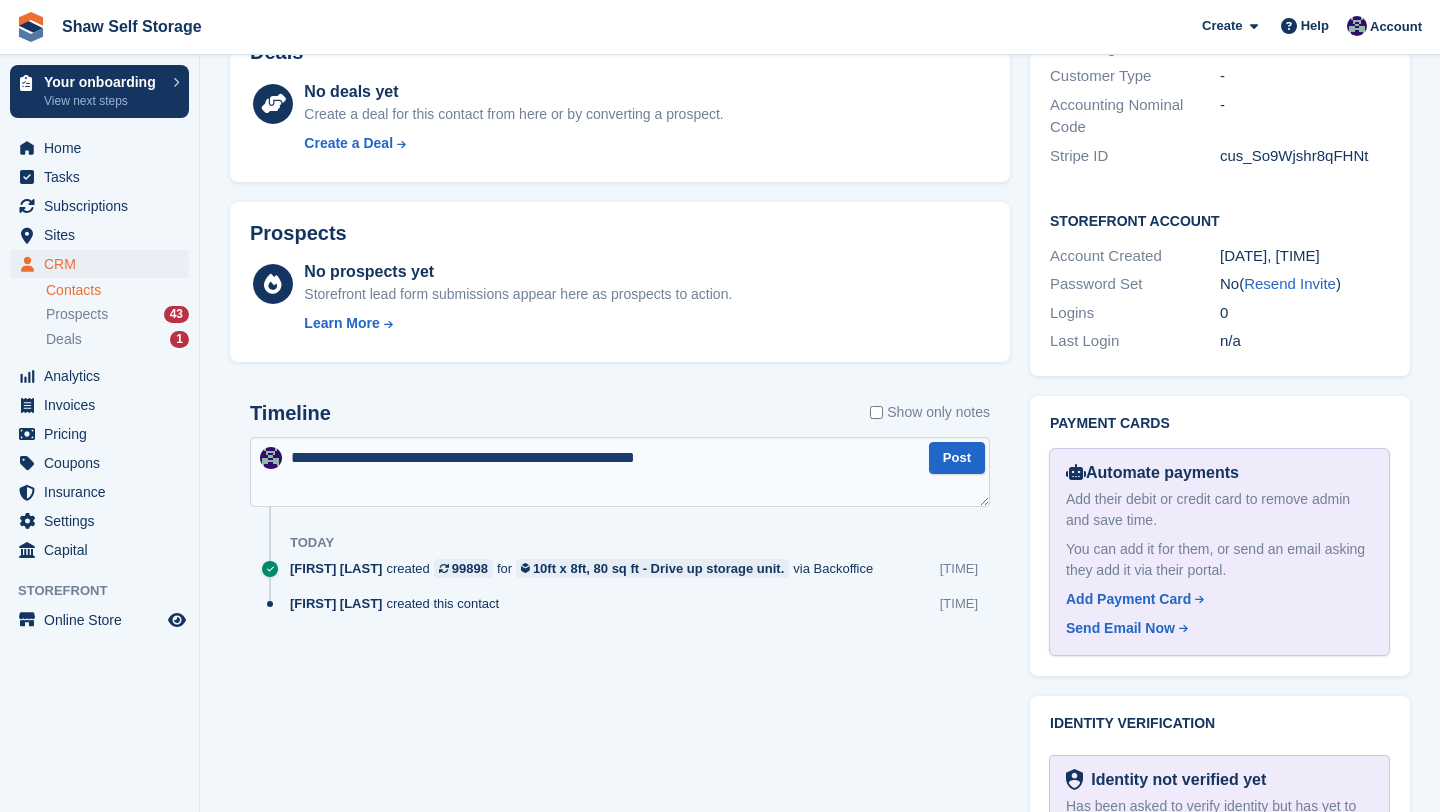 click on "**********" at bounding box center (620, 472) 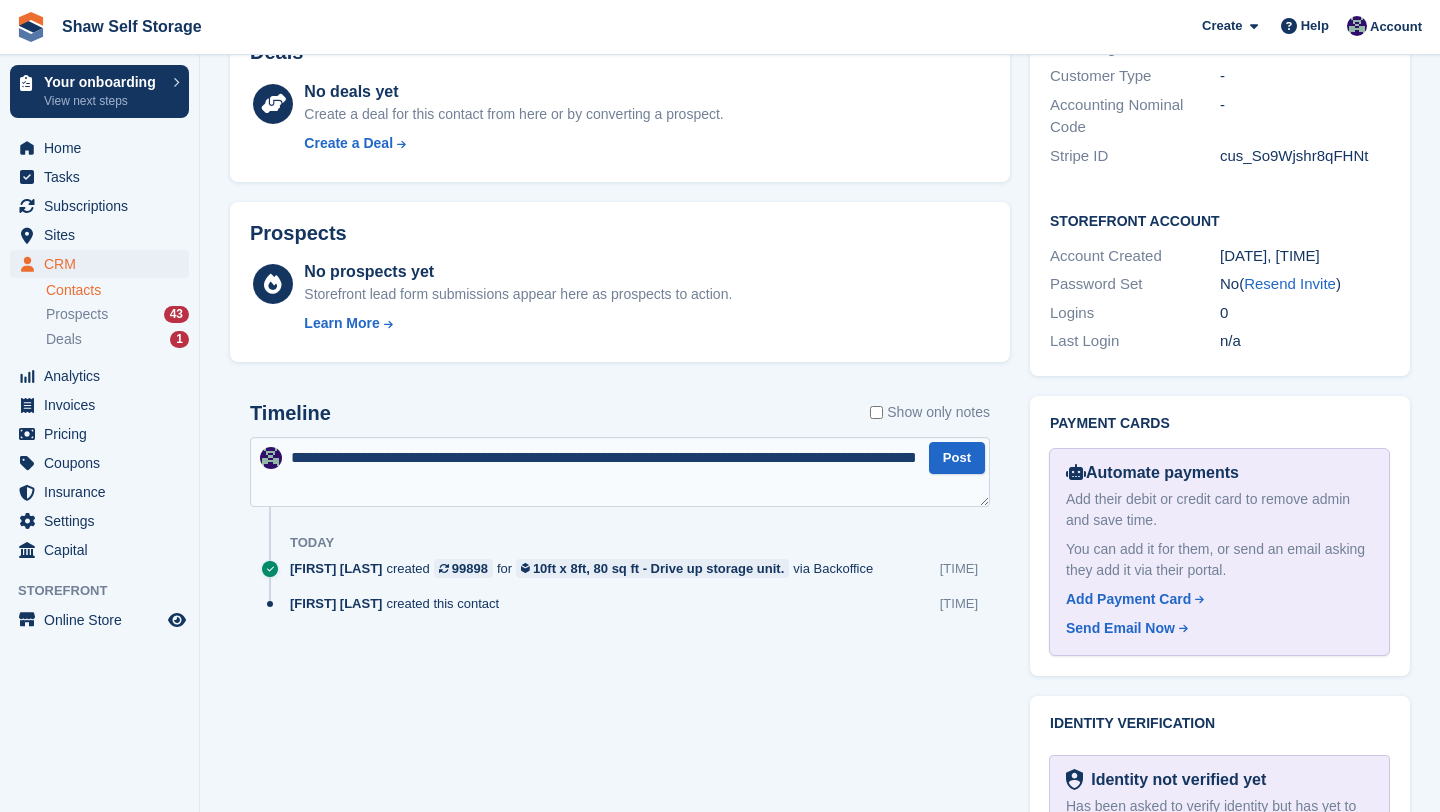 type on "**********" 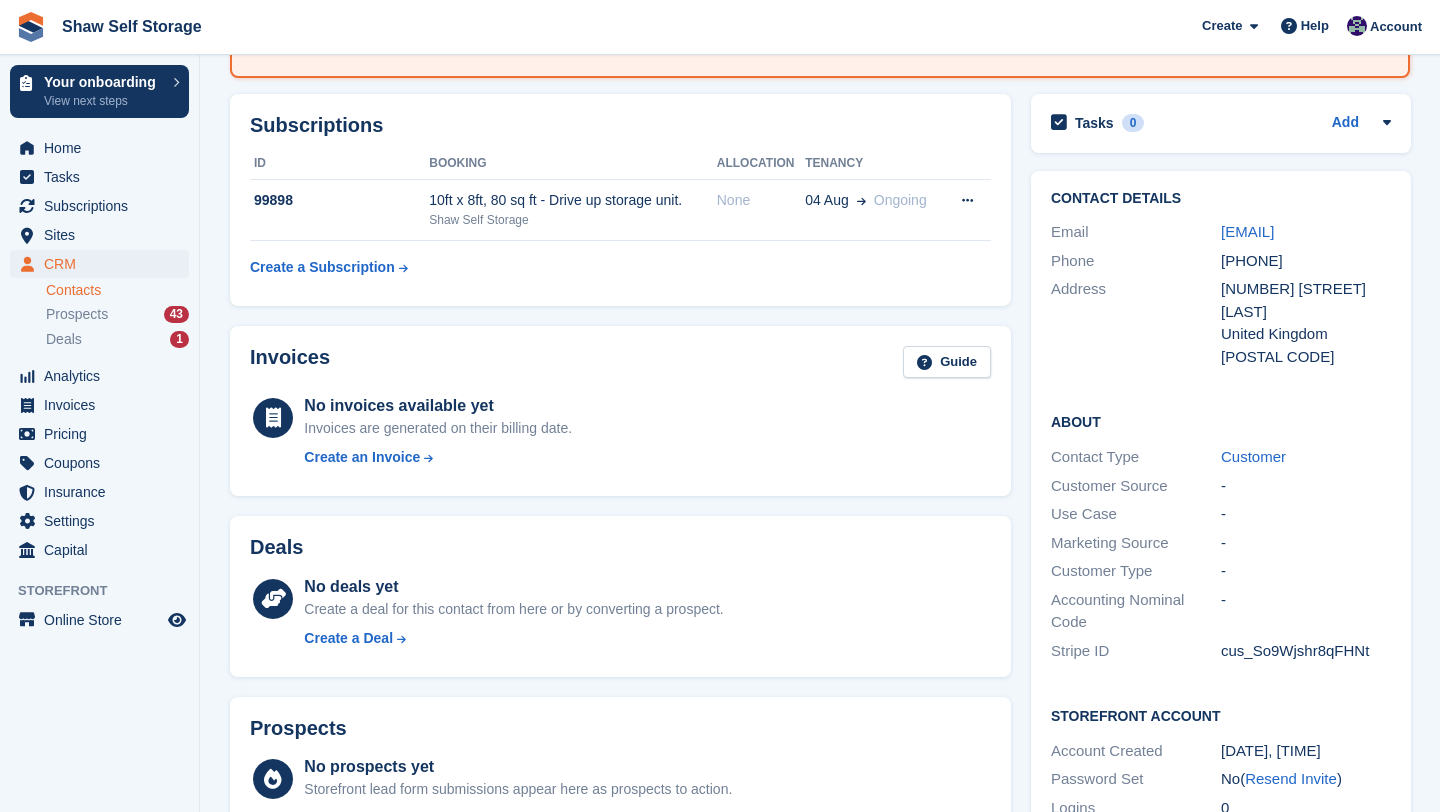 scroll, scrollTop: 0, scrollLeft: 0, axis: both 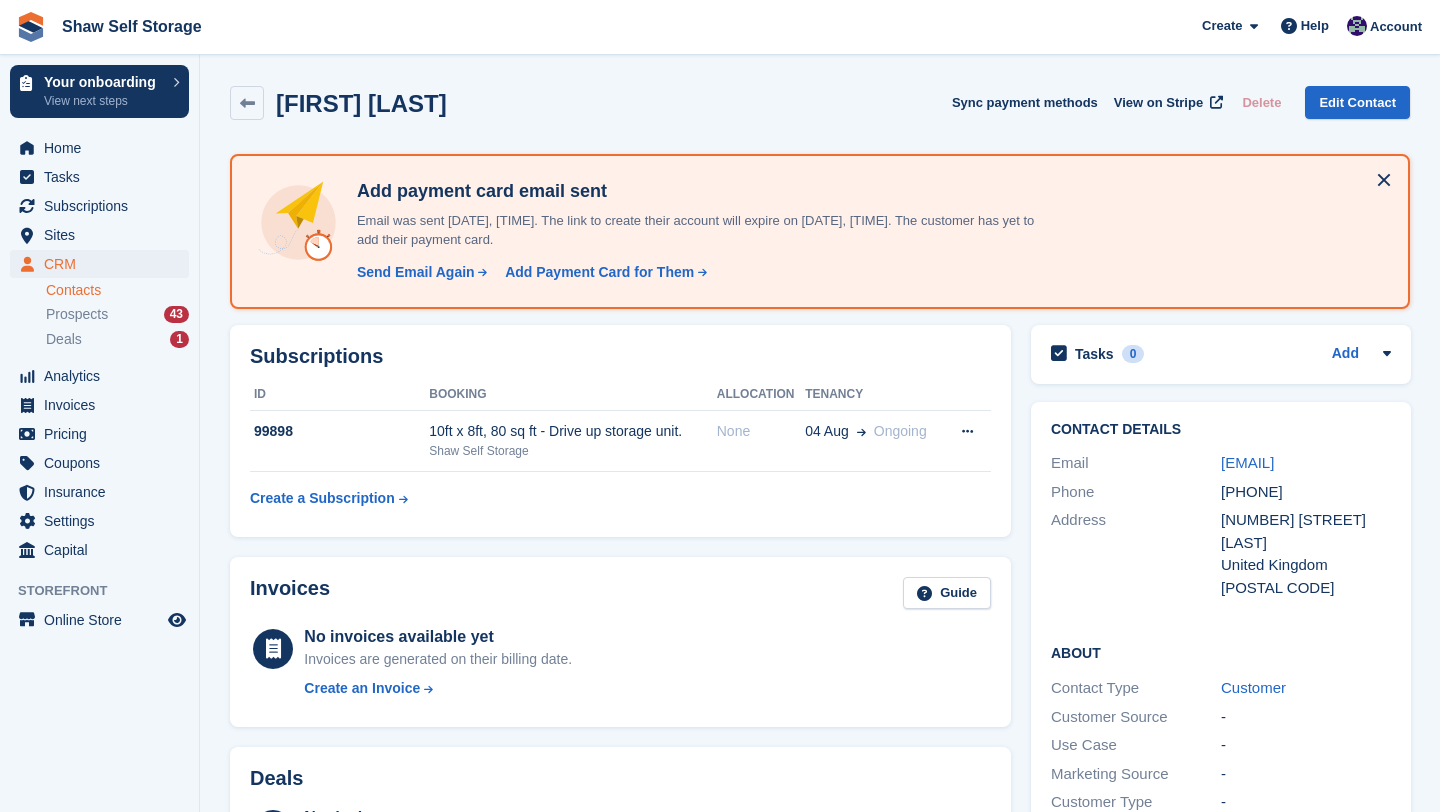 click on "Contacts" at bounding box center [117, 290] 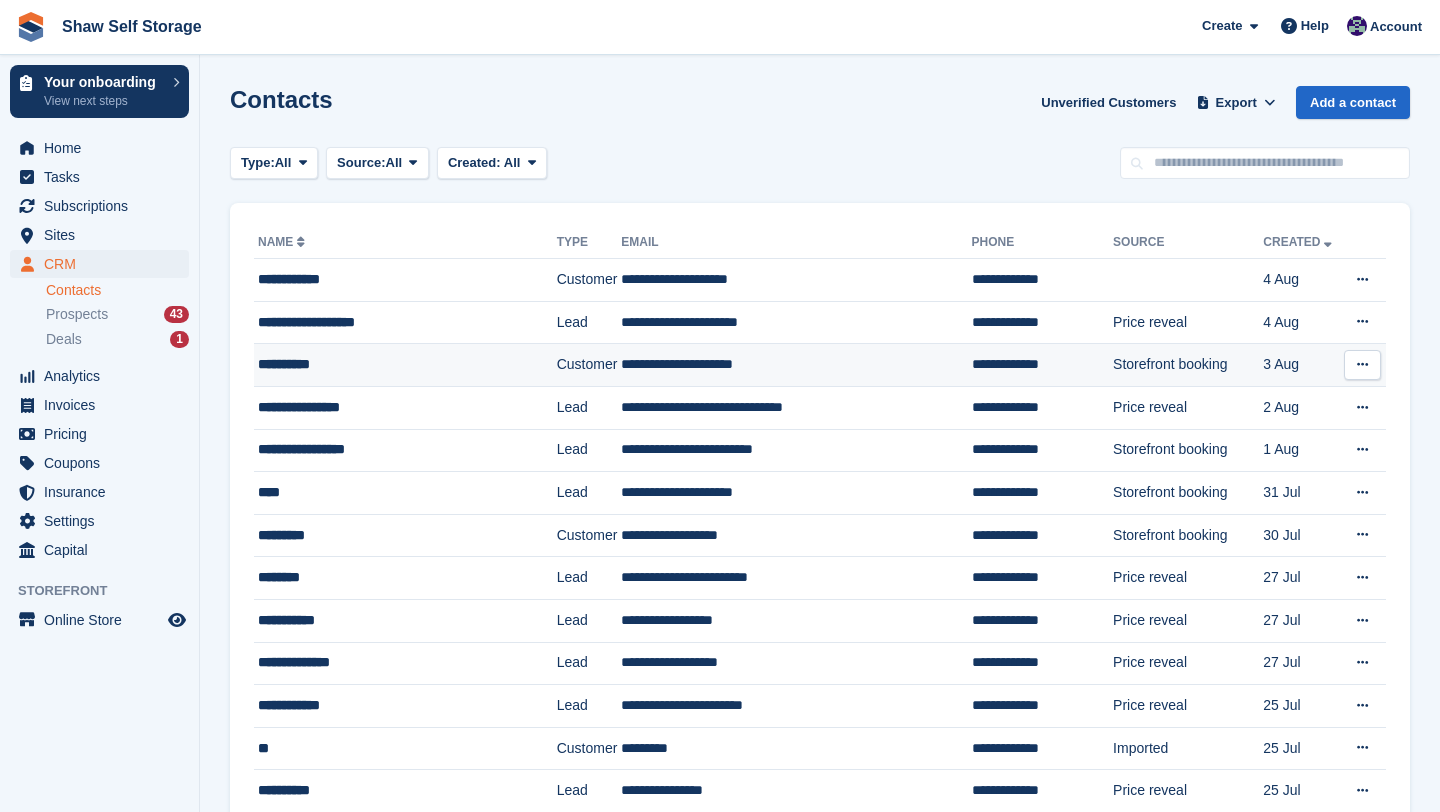 click on "**********" at bounding box center (398, 364) 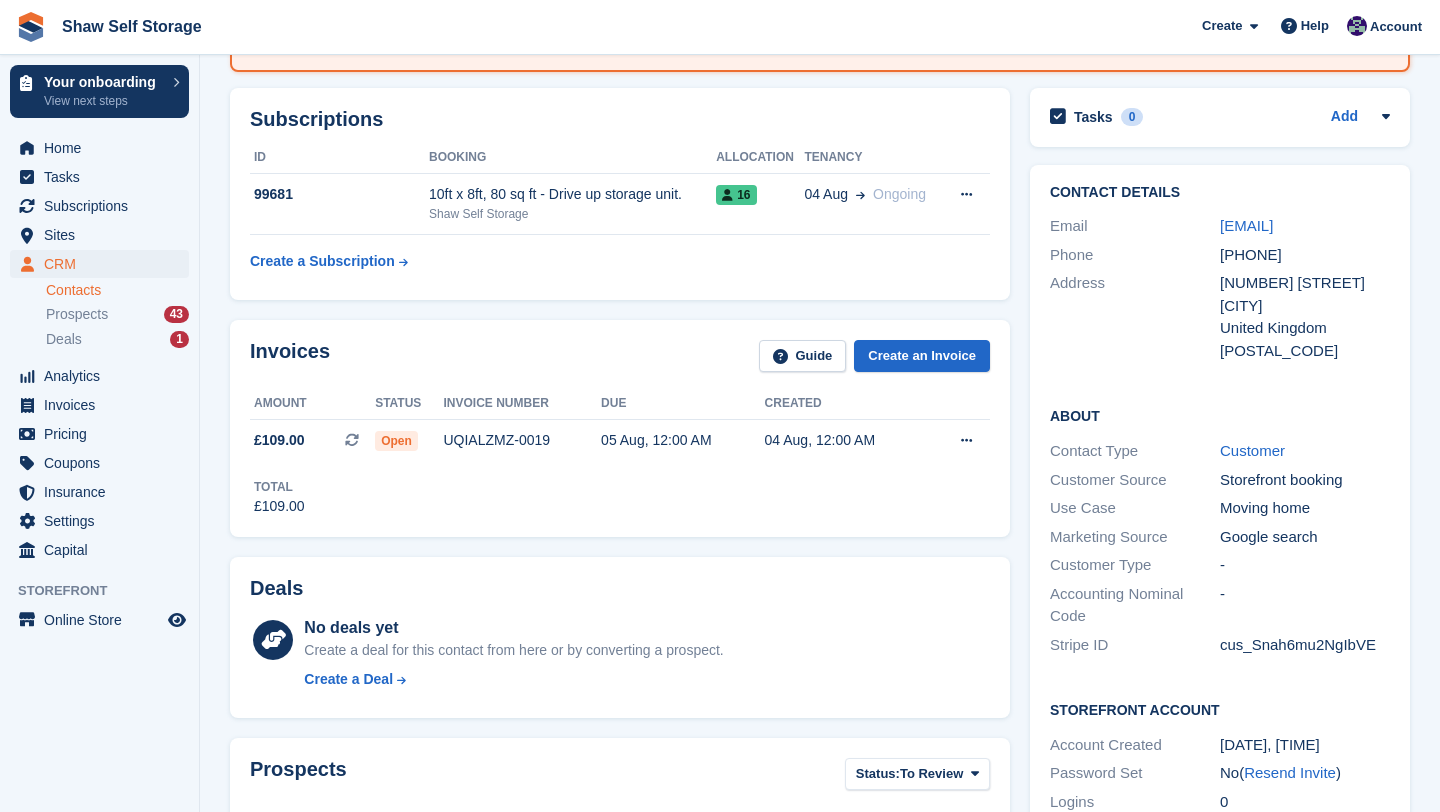 scroll, scrollTop: 248, scrollLeft: 0, axis: vertical 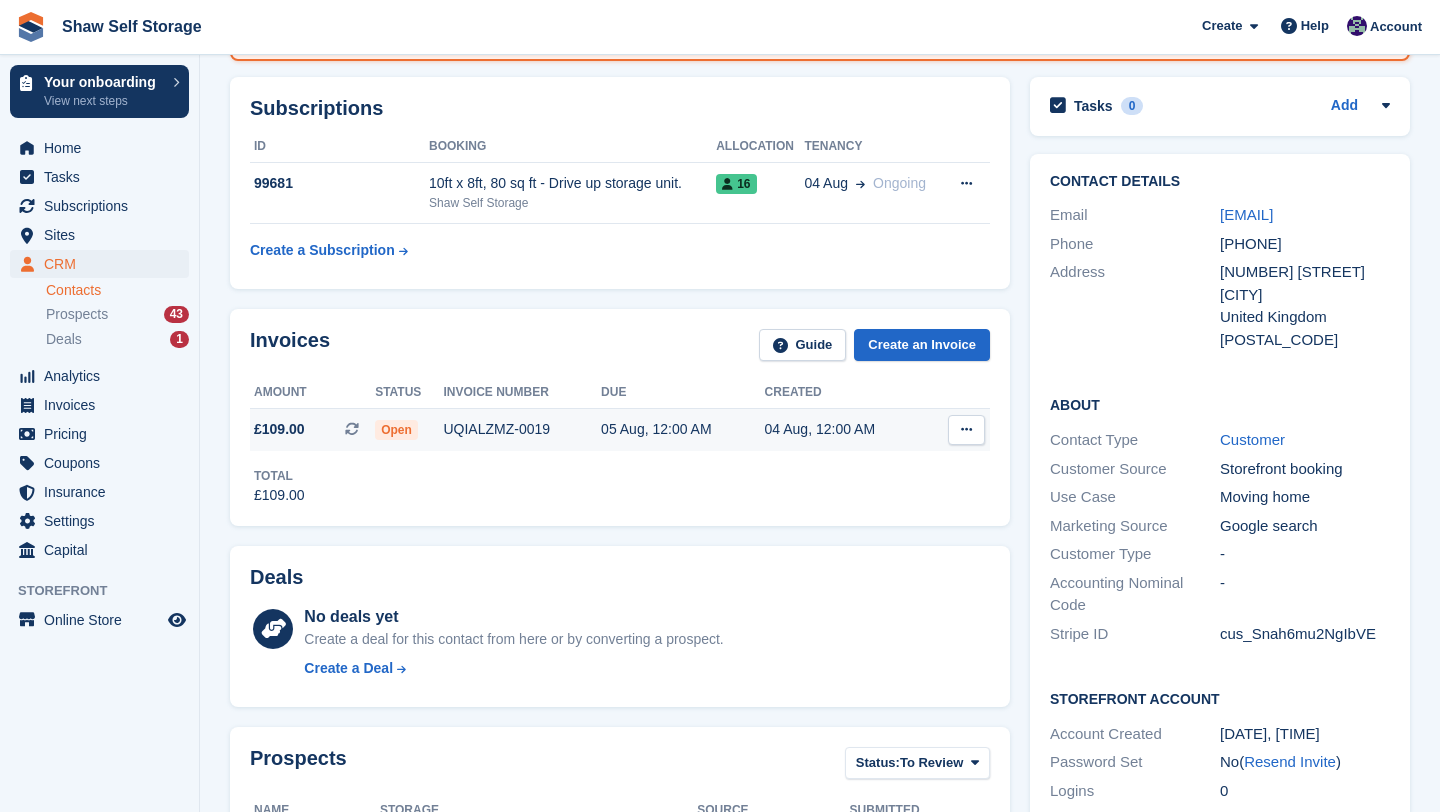 click on "Open" at bounding box center [396, 430] 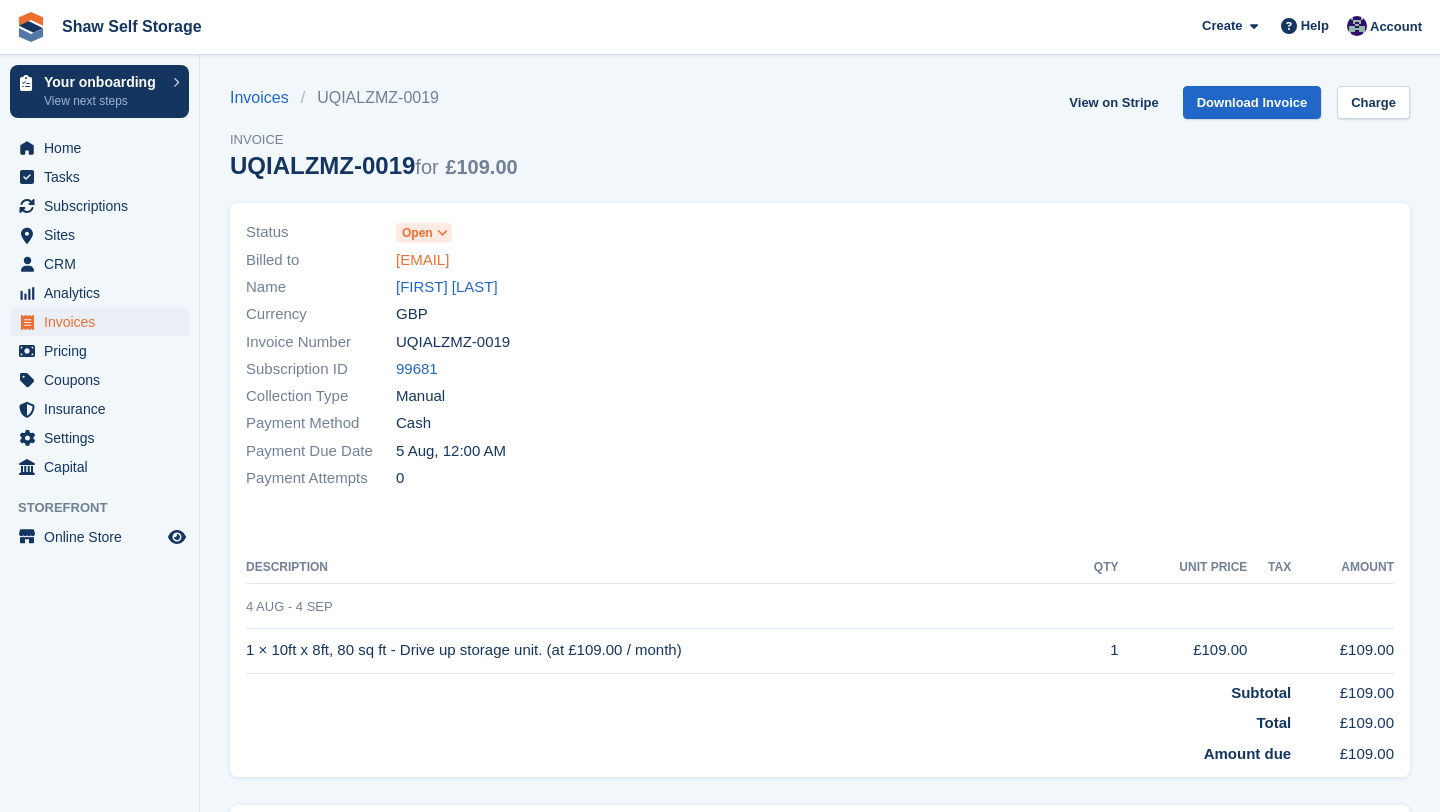scroll, scrollTop: 0, scrollLeft: 0, axis: both 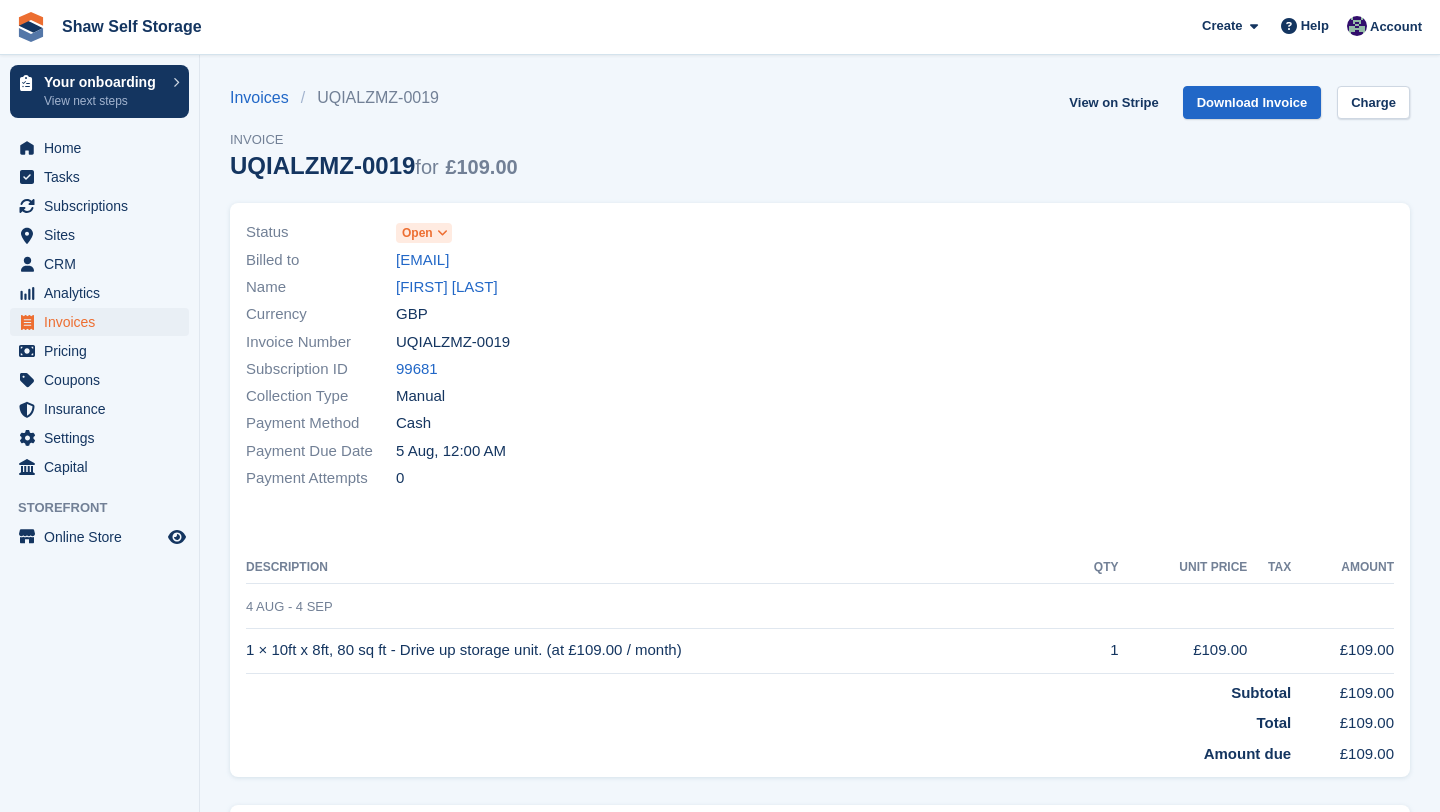 click on "Open" at bounding box center (417, 233) 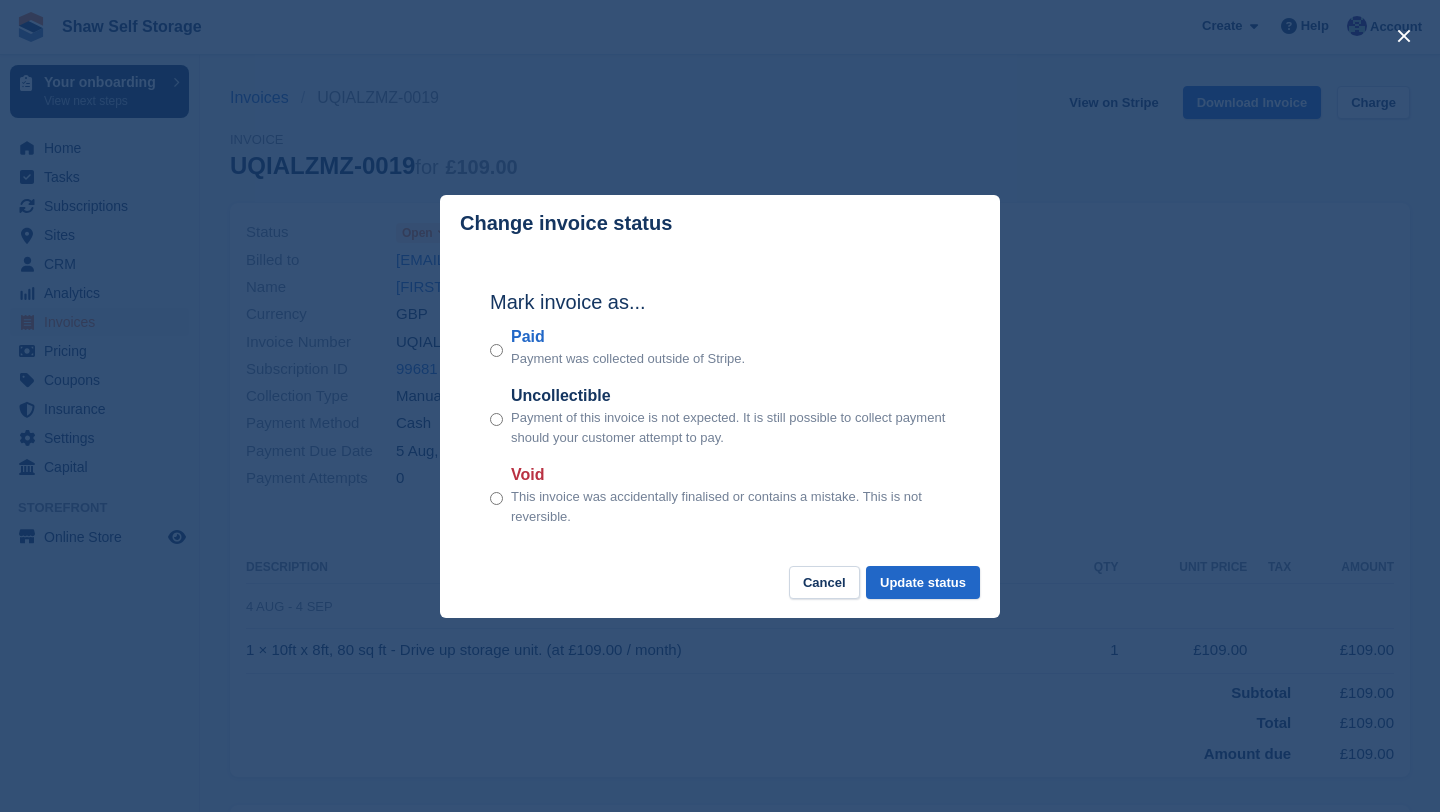 click on "Paid
Payment was collected outside of Stripe." at bounding box center [720, 347] 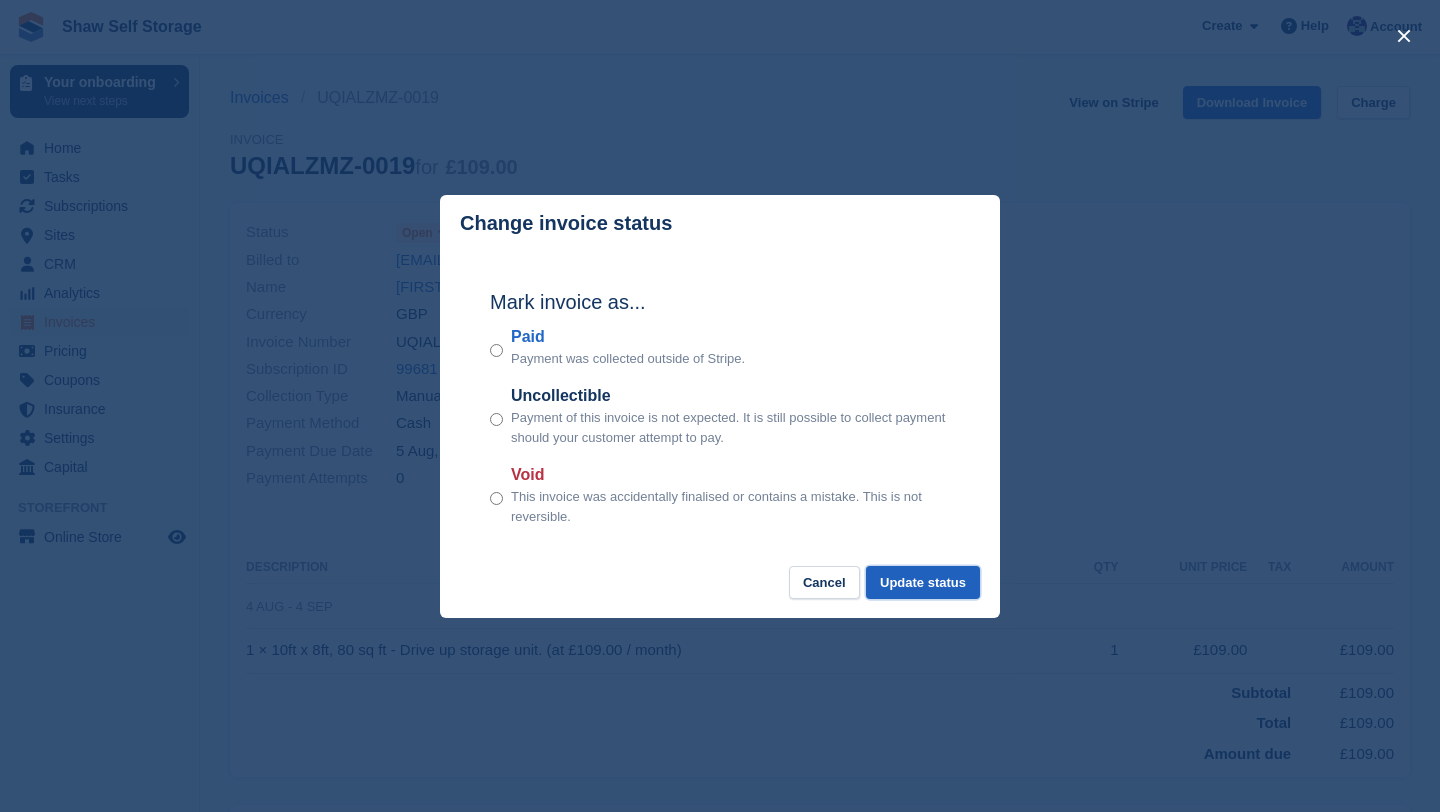 click on "Update status" at bounding box center [923, 582] 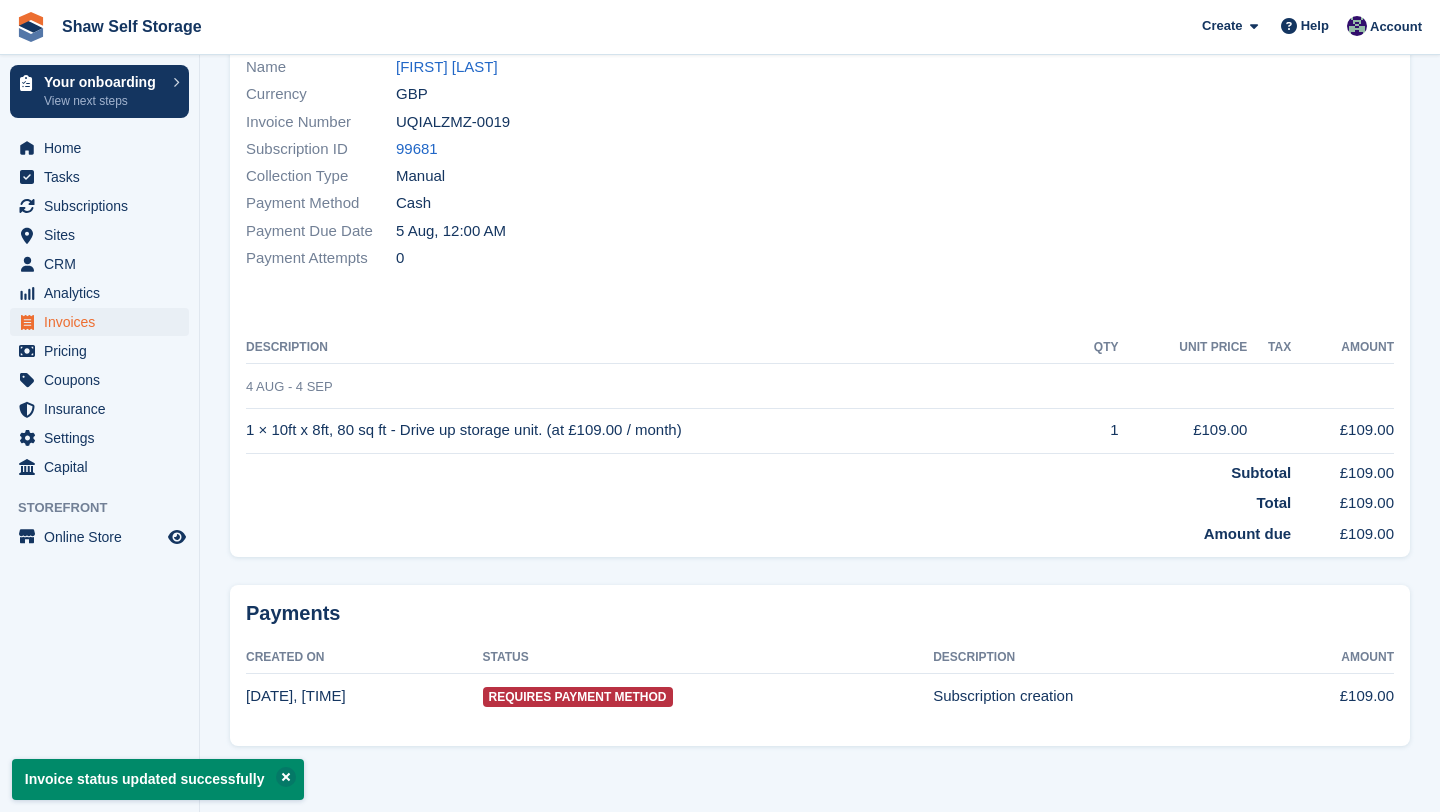 scroll, scrollTop: 0, scrollLeft: 0, axis: both 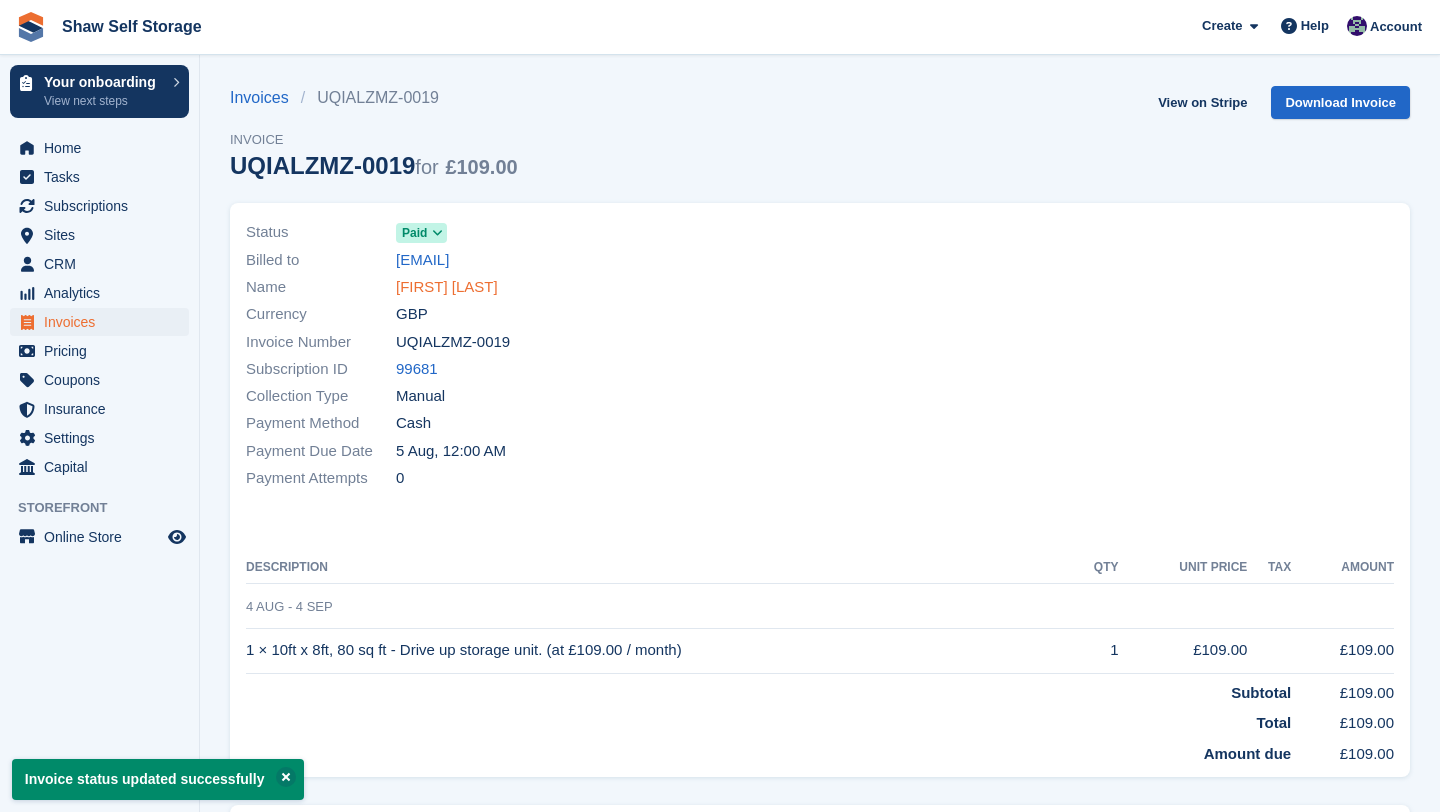 click on "[FIRST] [LAST]" at bounding box center [447, 287] 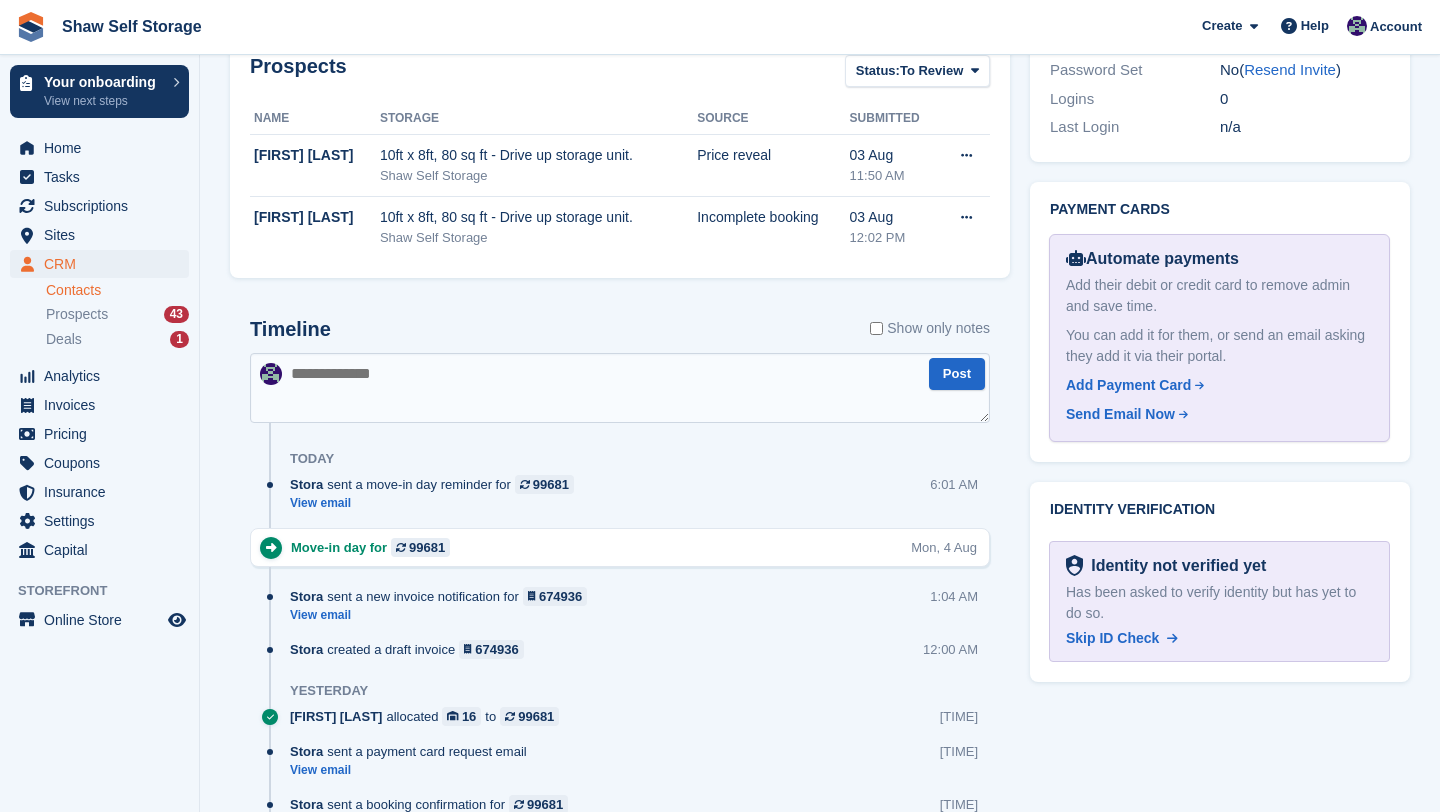 scroll, scrollTop: 1120, scrollLeft: 0, axis: vertical 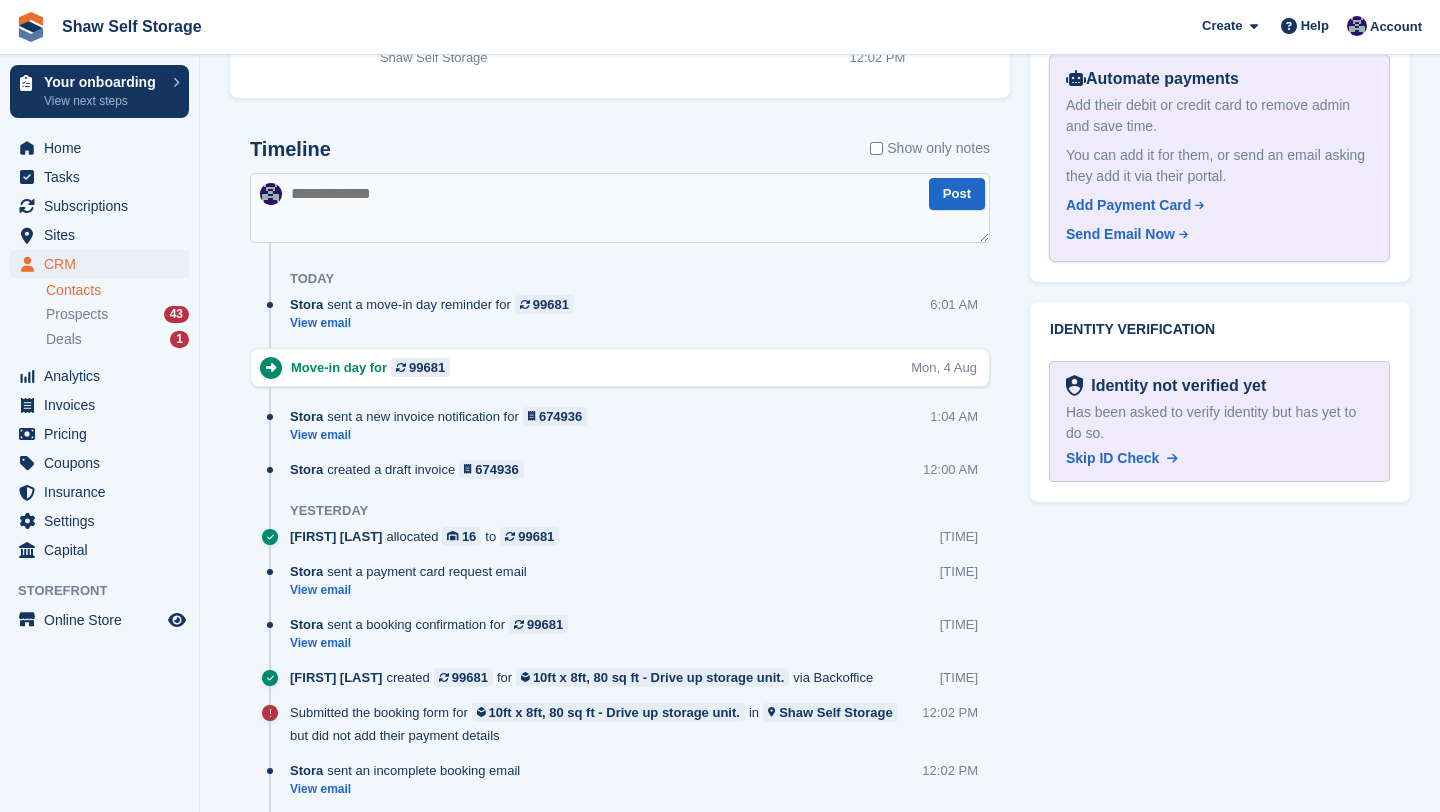 click at bounding box center (620, 208) 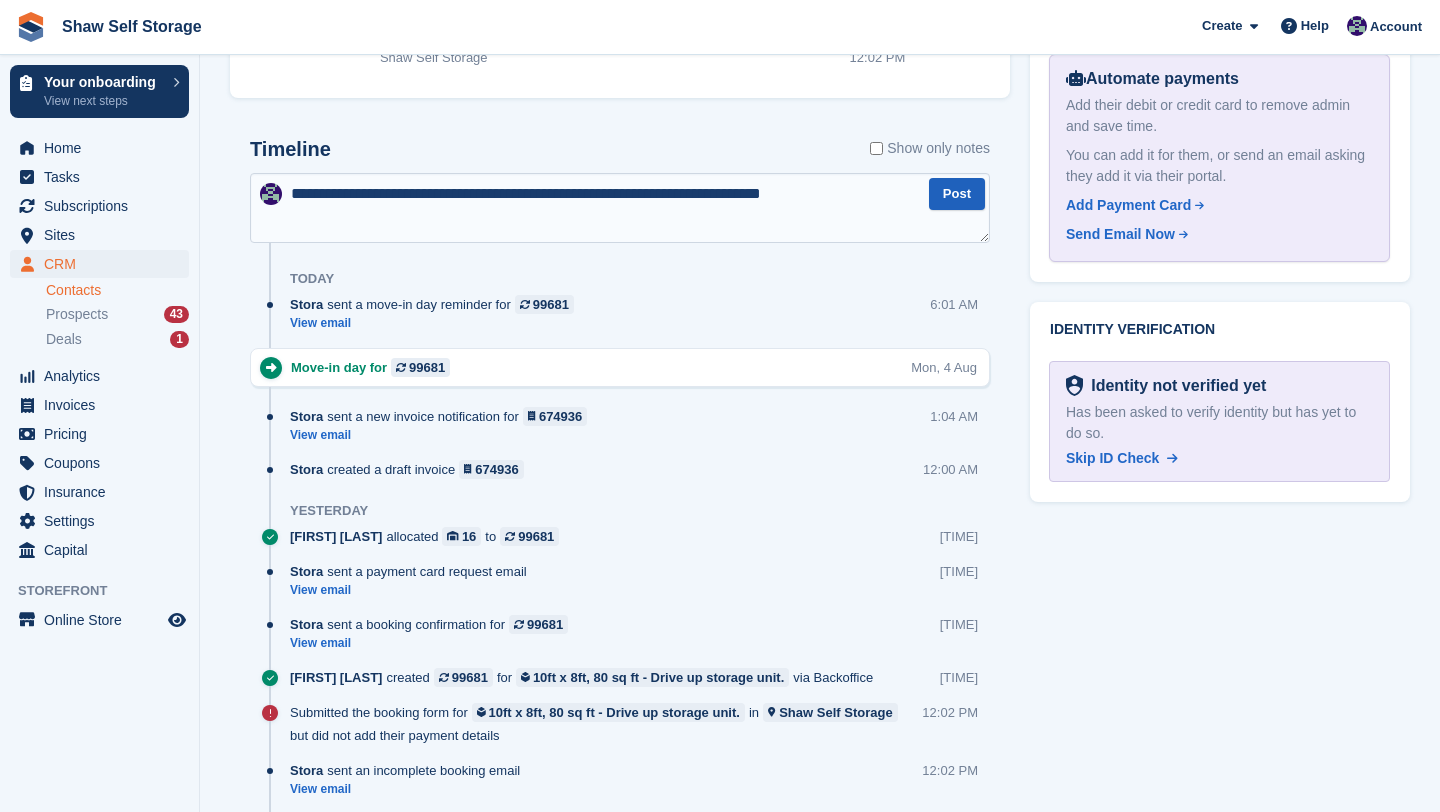 type on "**********" 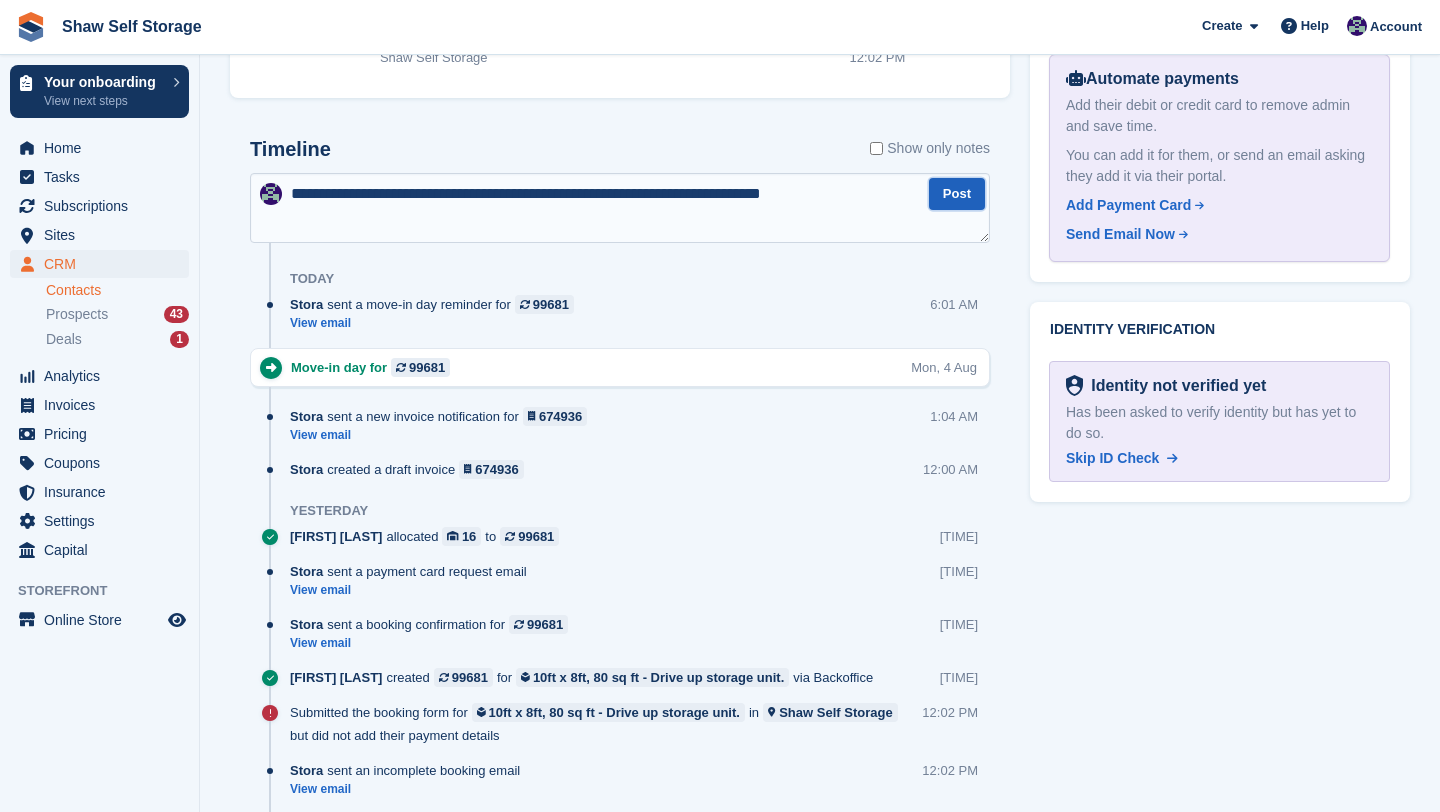 click on "Post" at bounding box center [957, 194] 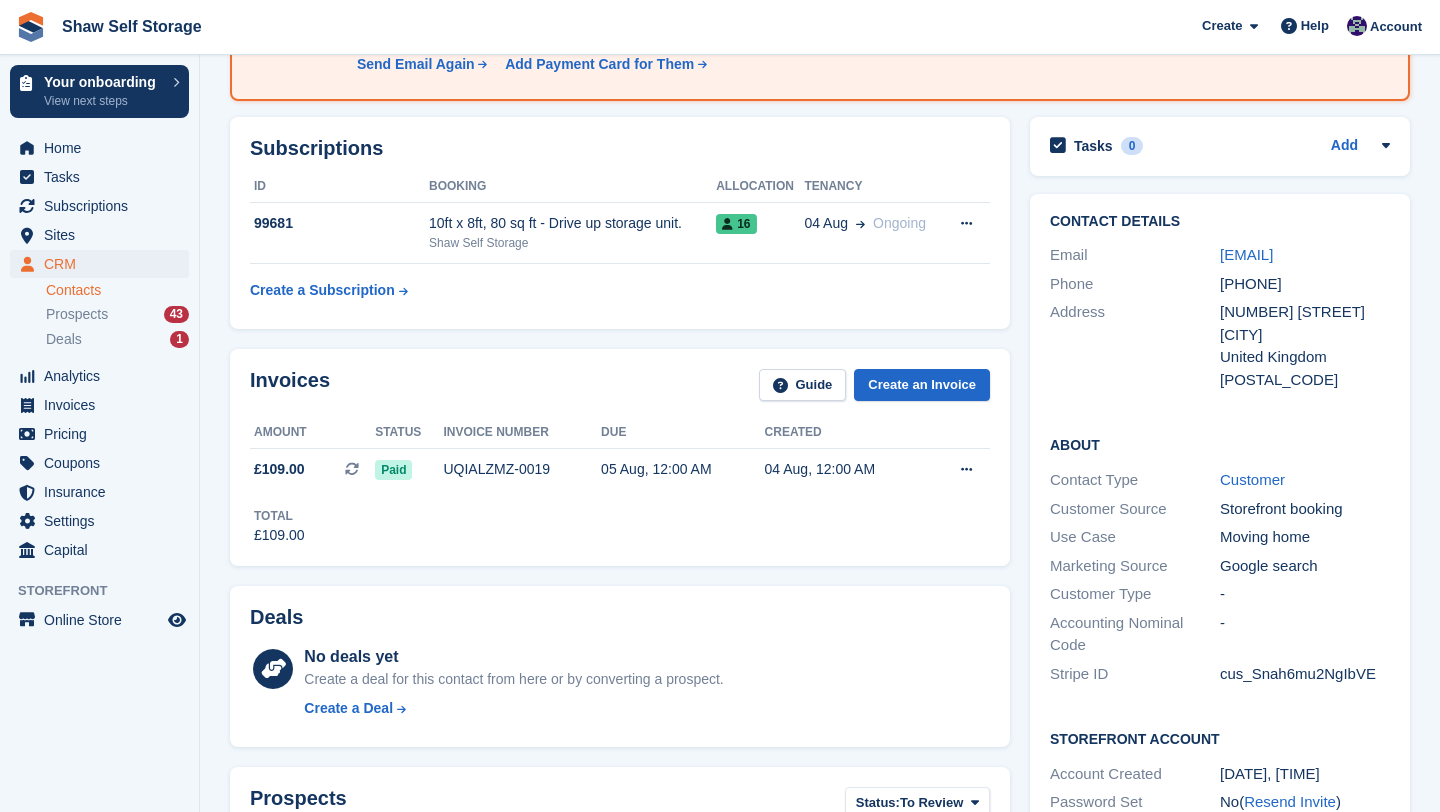 scroll, scrollTop: 0, scrollLeft: 0, axis: both 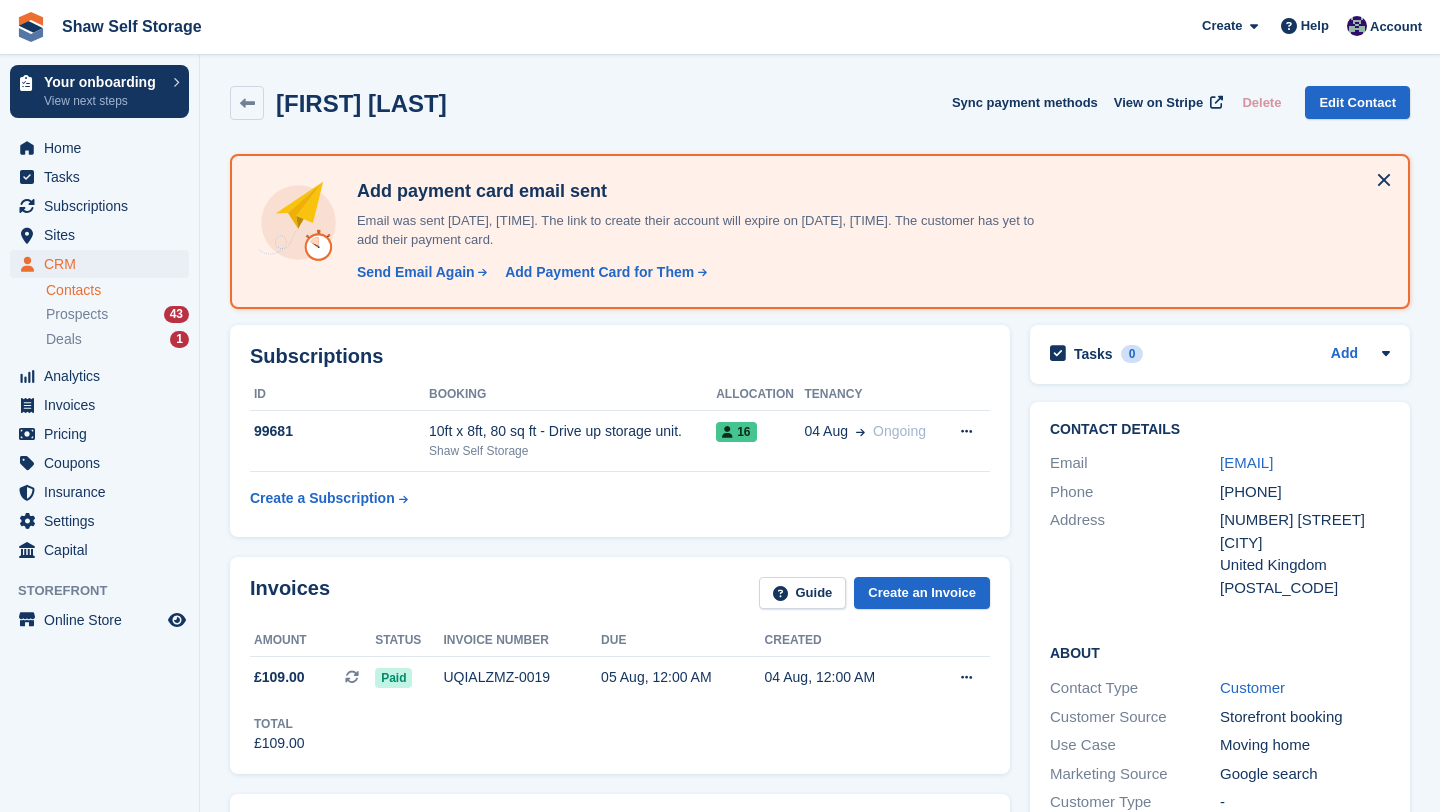 click on "Contacts" at bounding box center (117, 290) 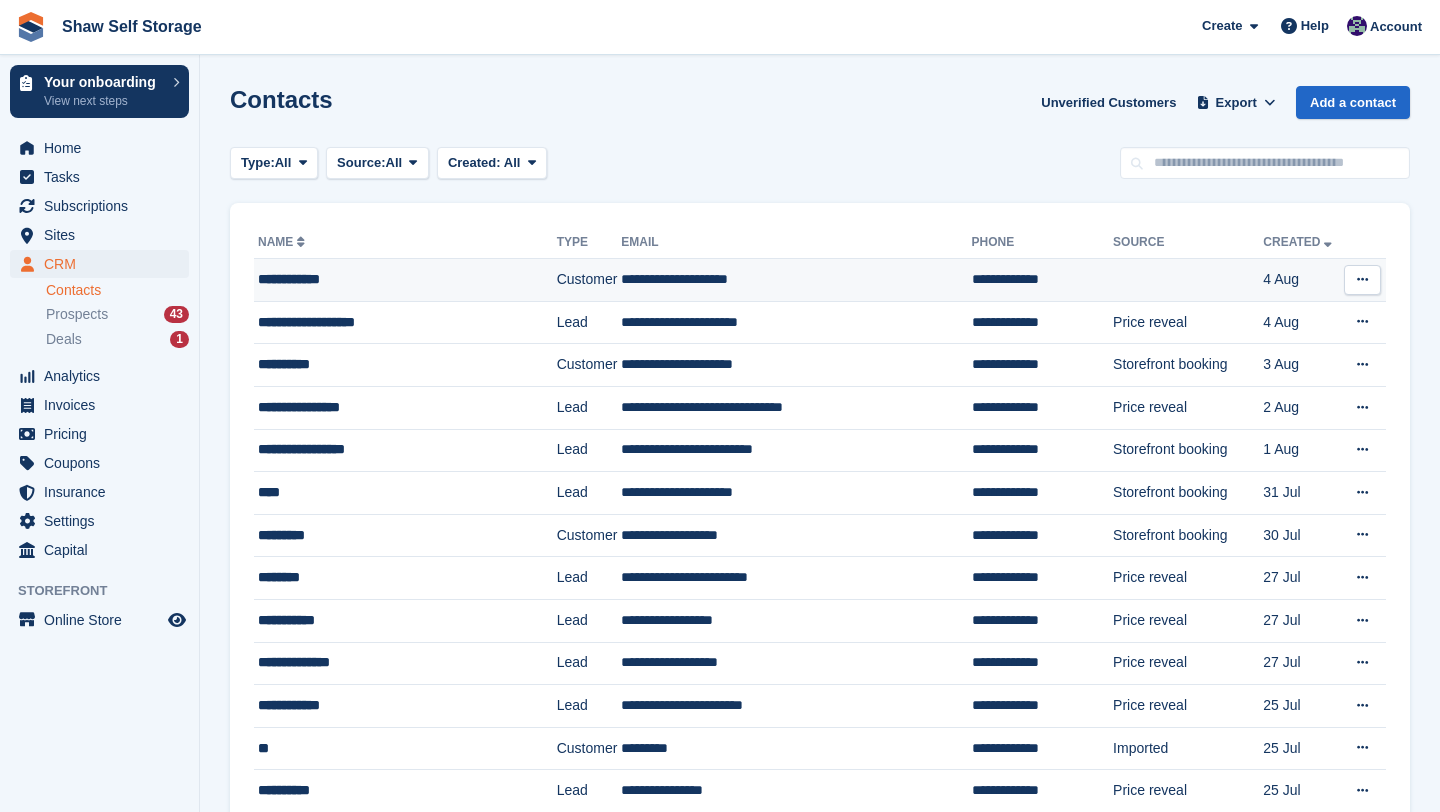 click on "**********" at bounding box center (398, 279) 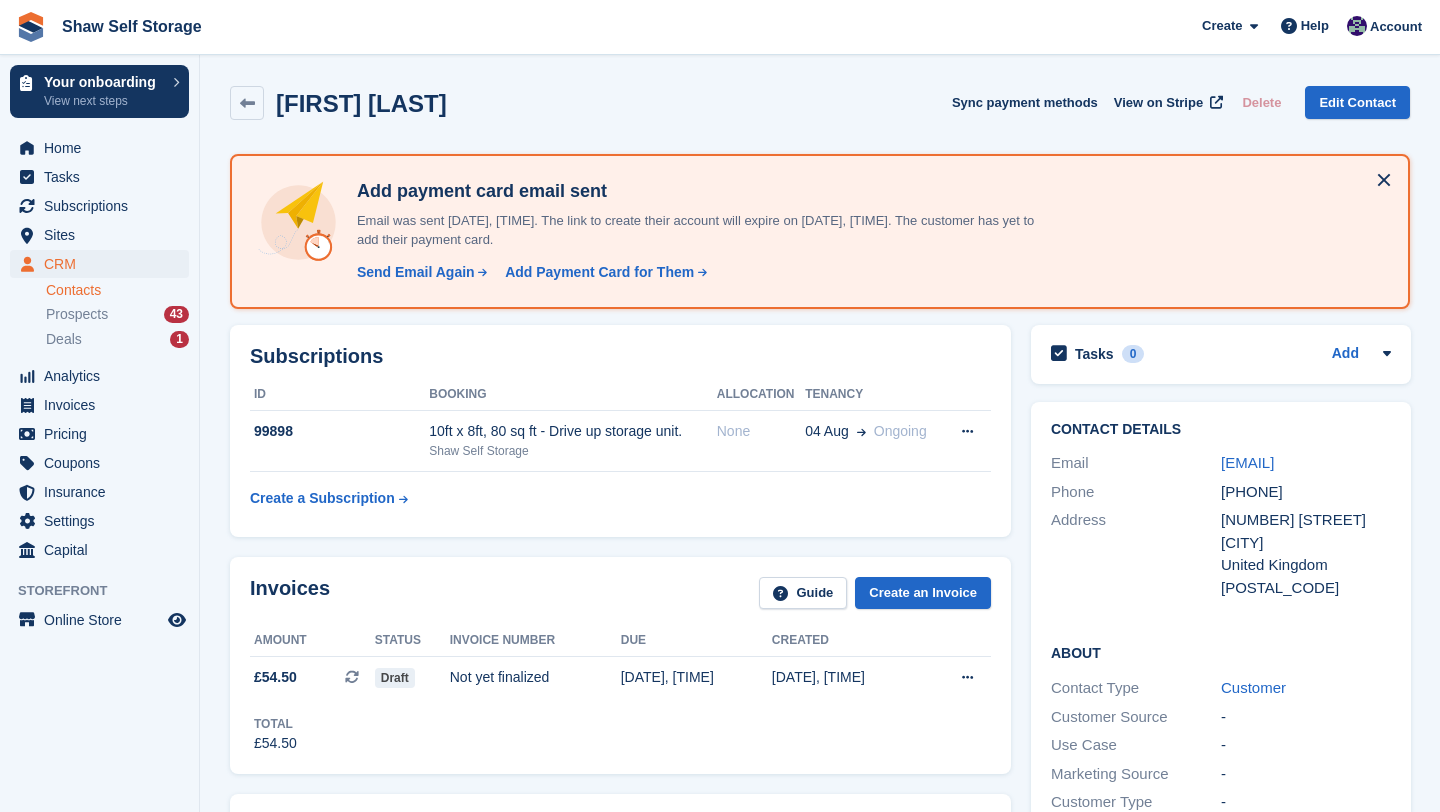 scroll, scrollTop: 0, scrollLeft: 0, axis: both 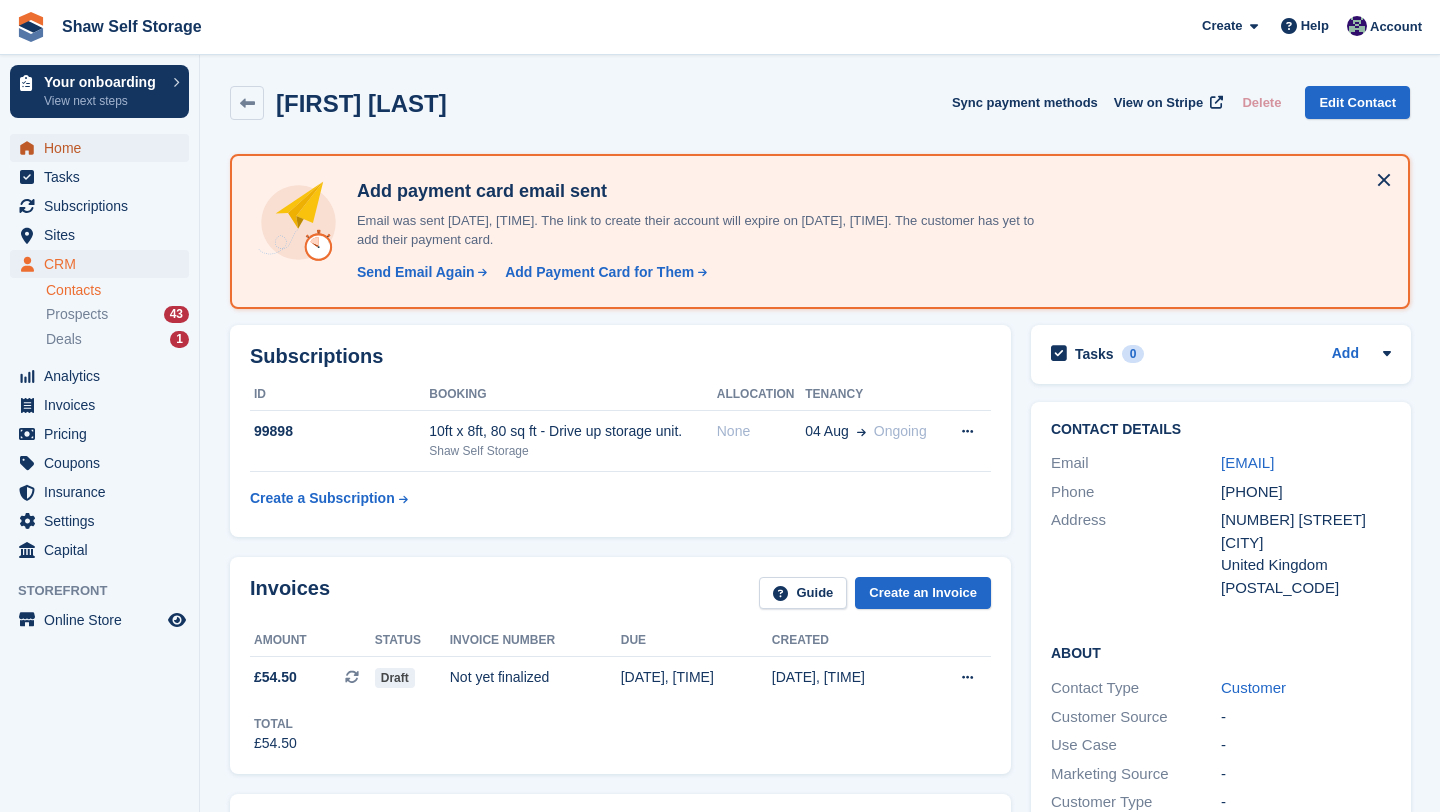 click on "Home" at bounding box center (104, 148) 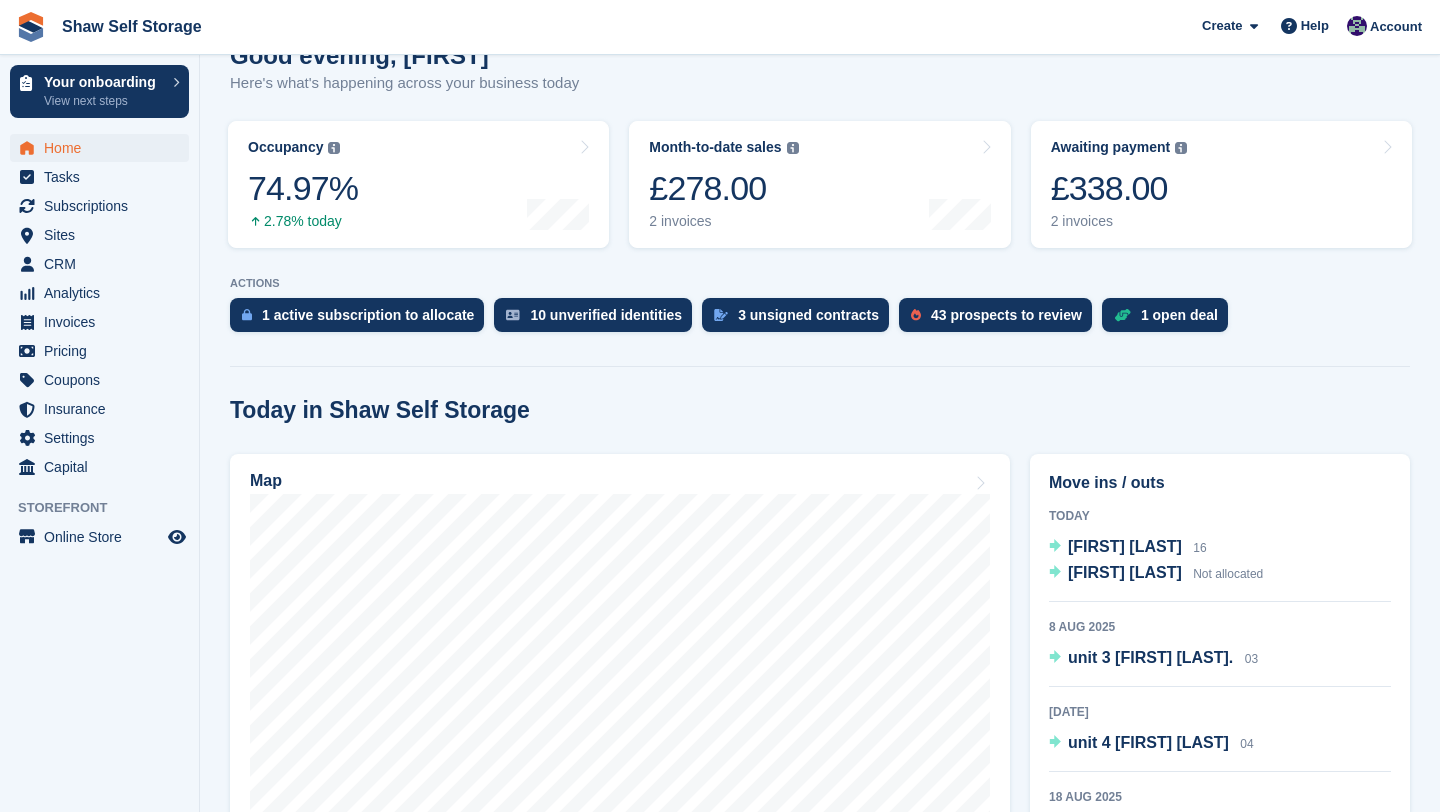 scroll, scrollTop: 271, scrollLeft: 0, axis: vertical 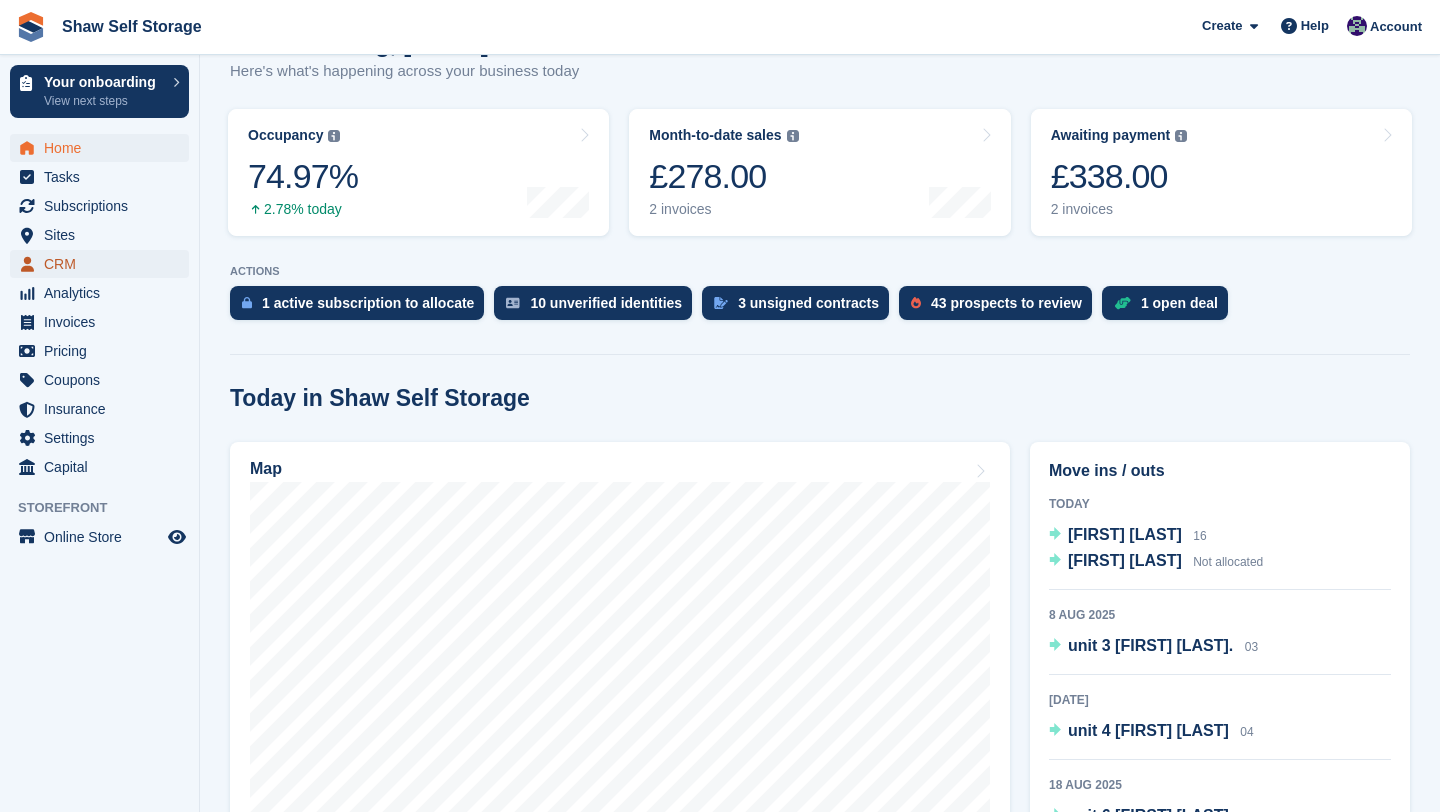 click on "CRM" at bounding box center [104, 264] 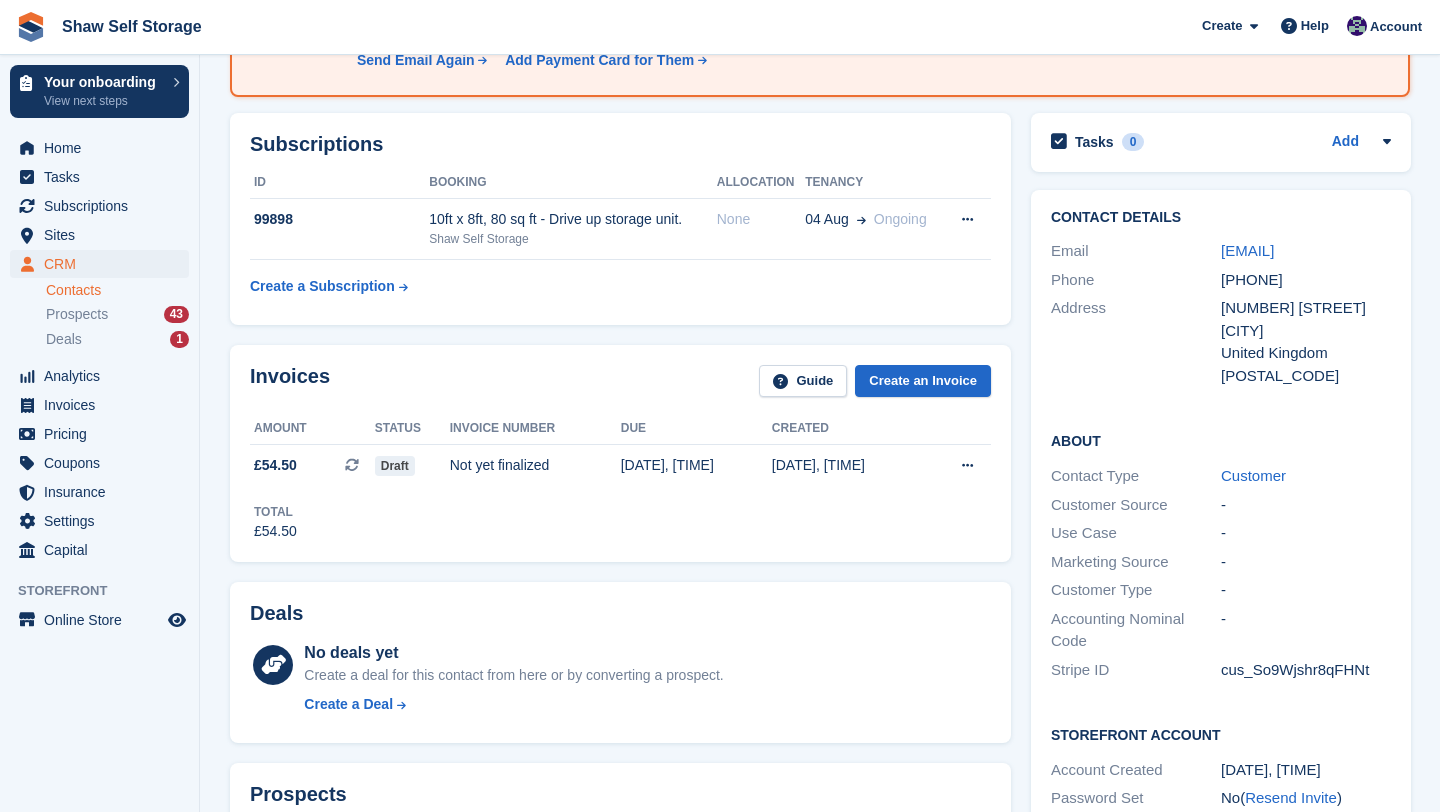 scroll, scrollTop: 219, scrollLeft: 0, axis: vertical 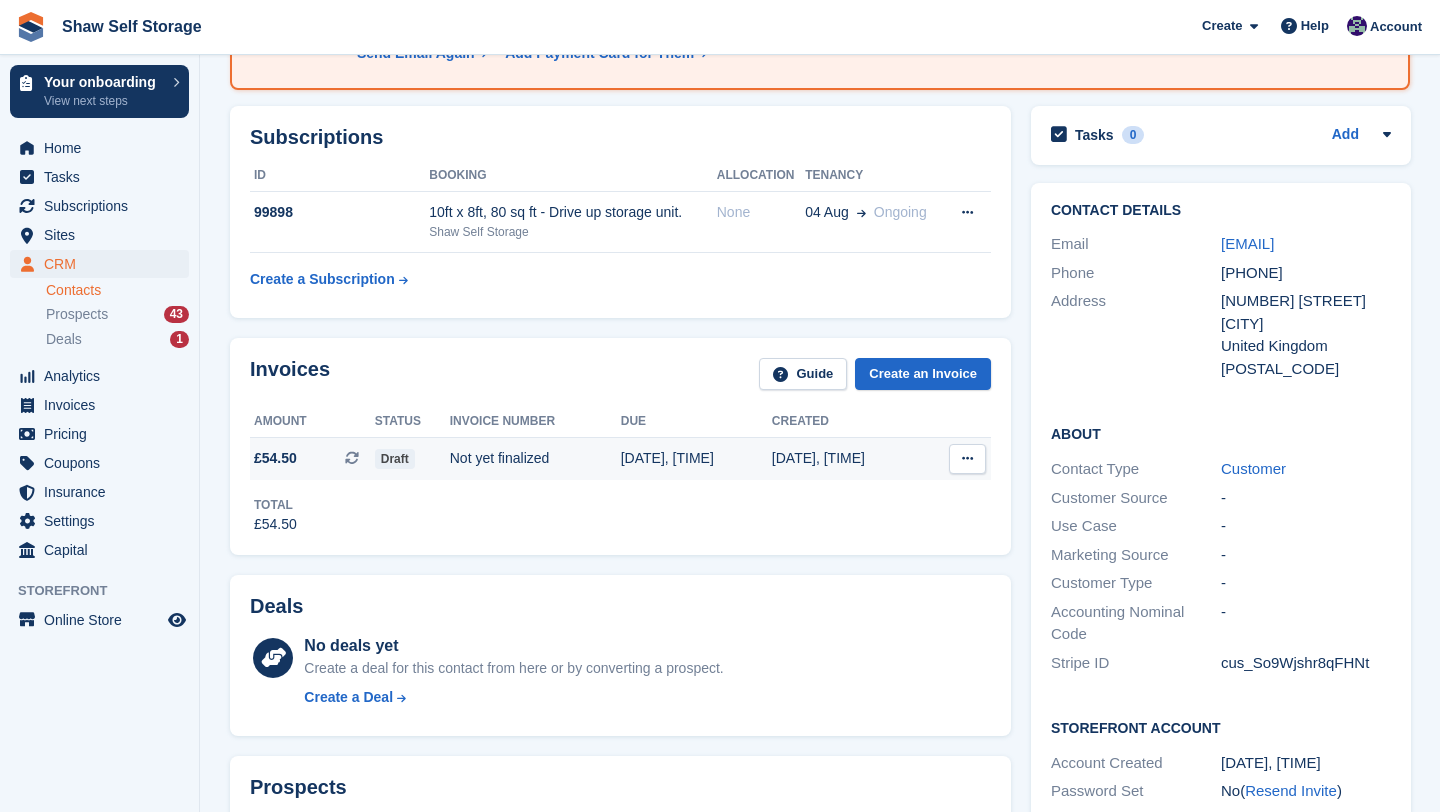 click on "Not yet finalized" at bounding box center (535, 458) 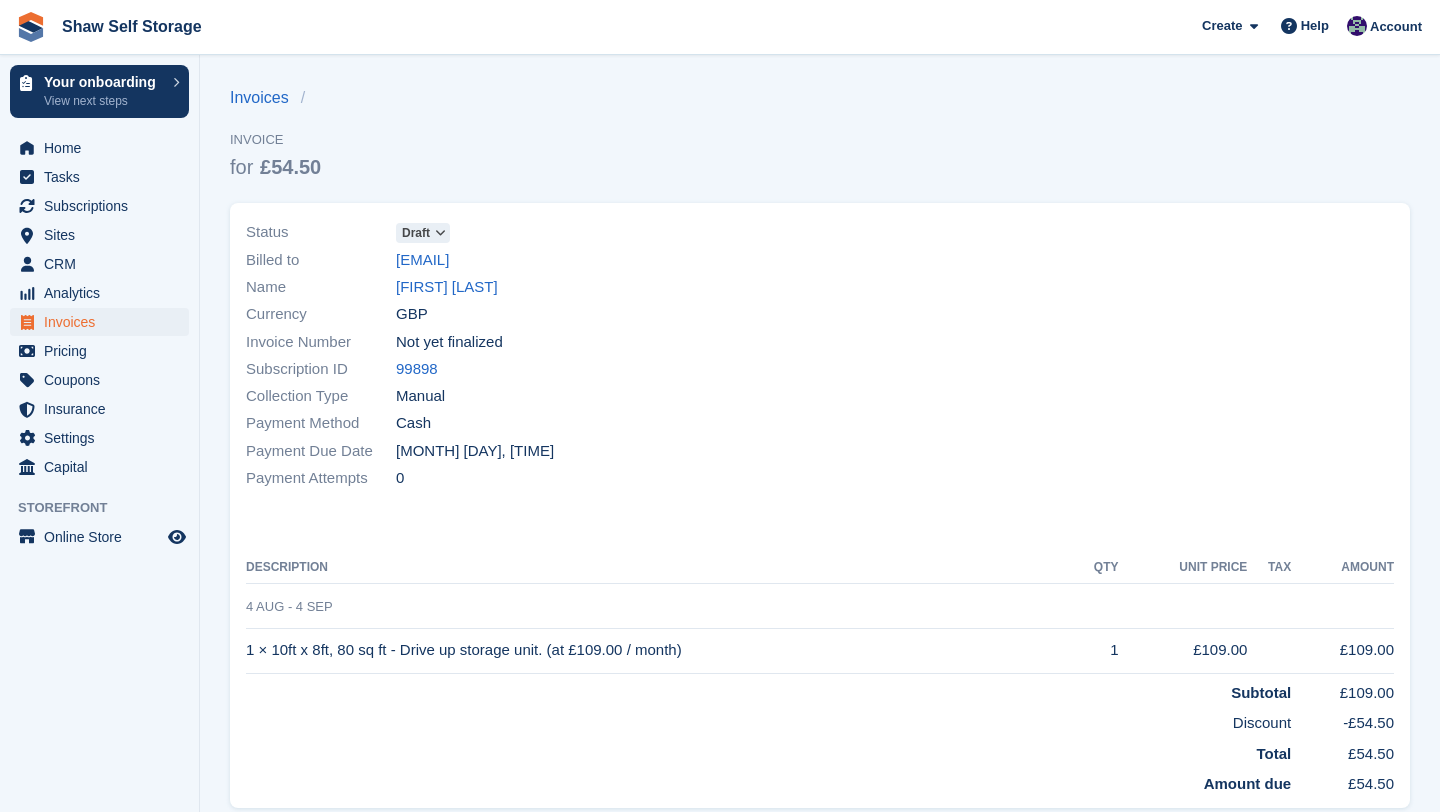 scroll, scrollTop: 0, scrollLeft: 0, axis: both 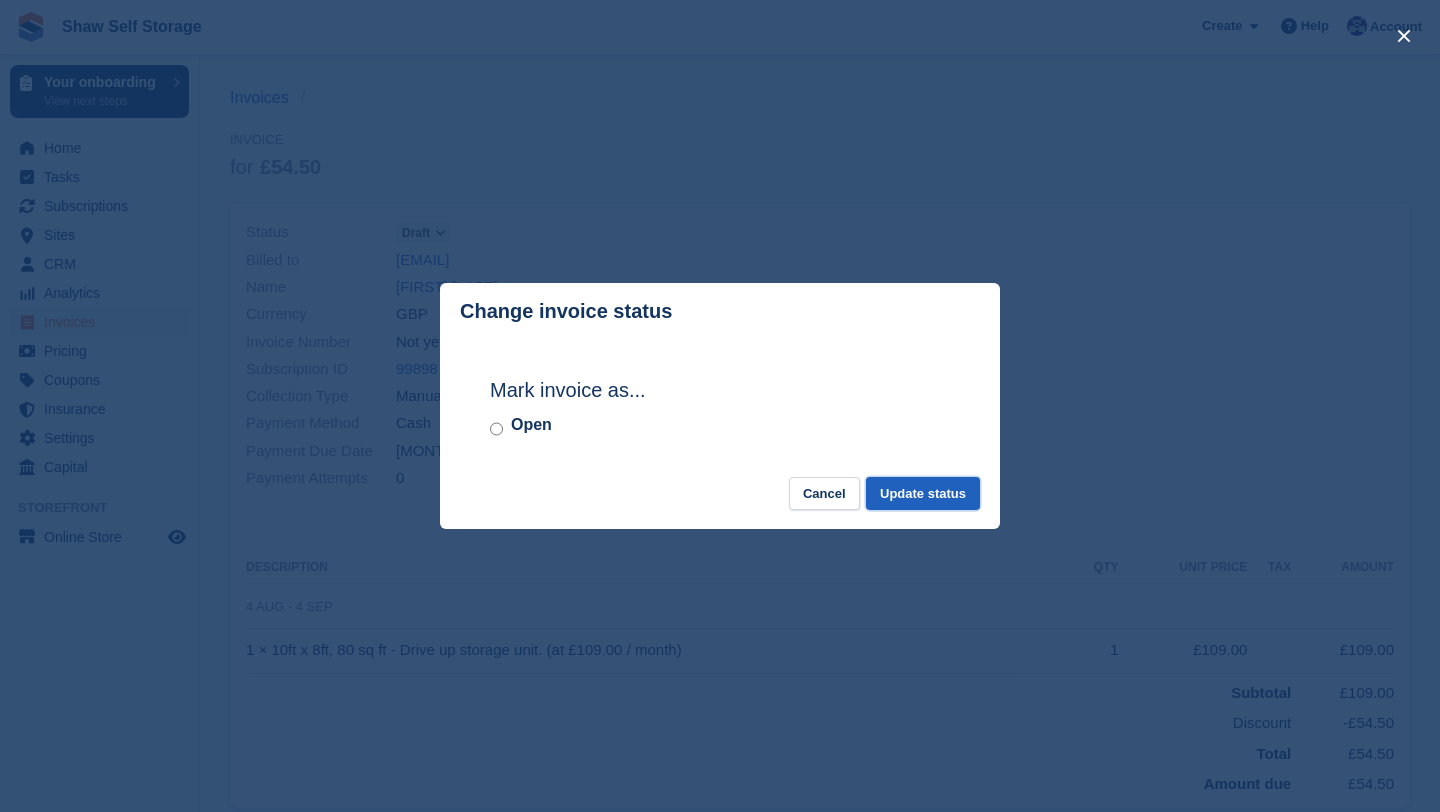click on "Update status" at bounding box center (923, 493) 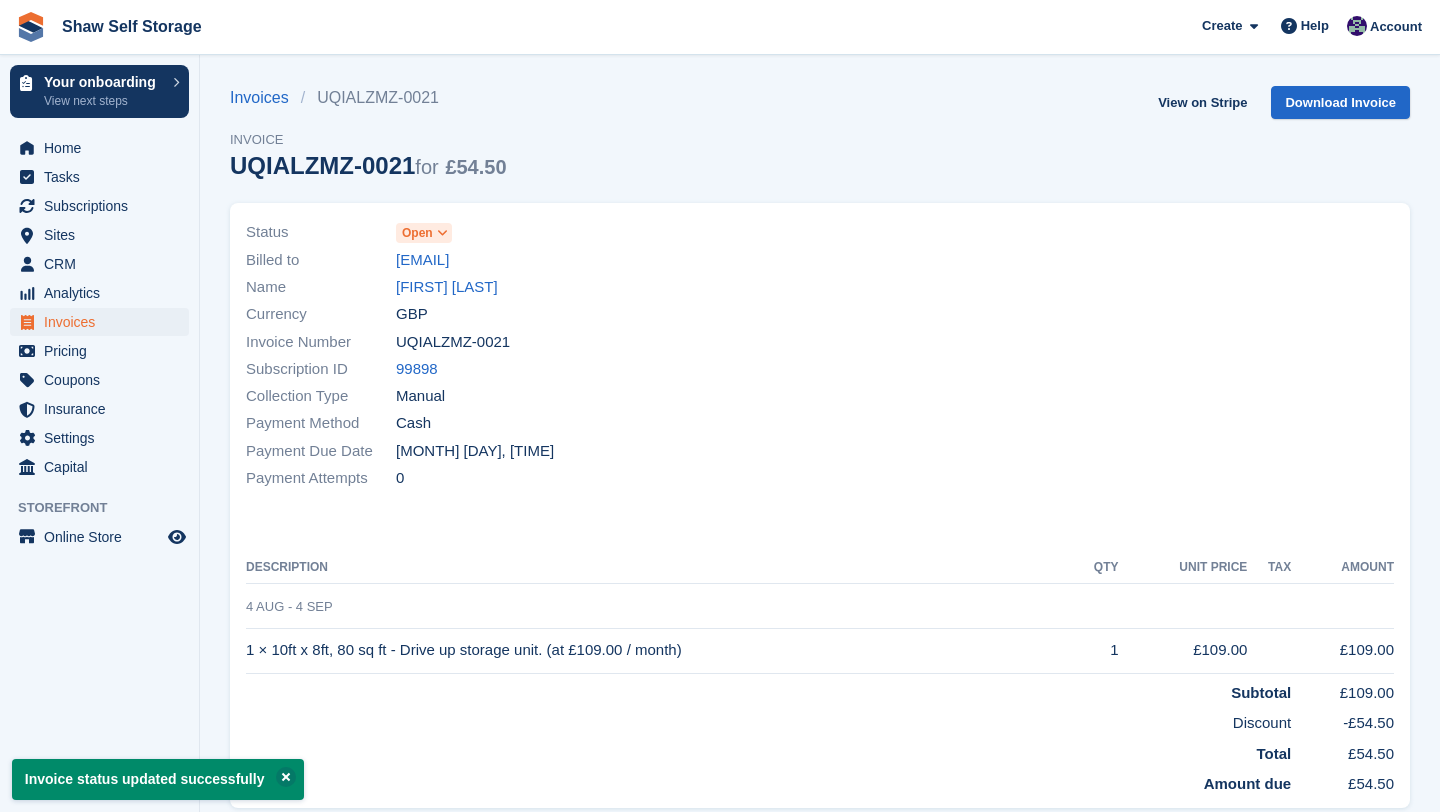 click on "Open" at bounding box center [417, 233] 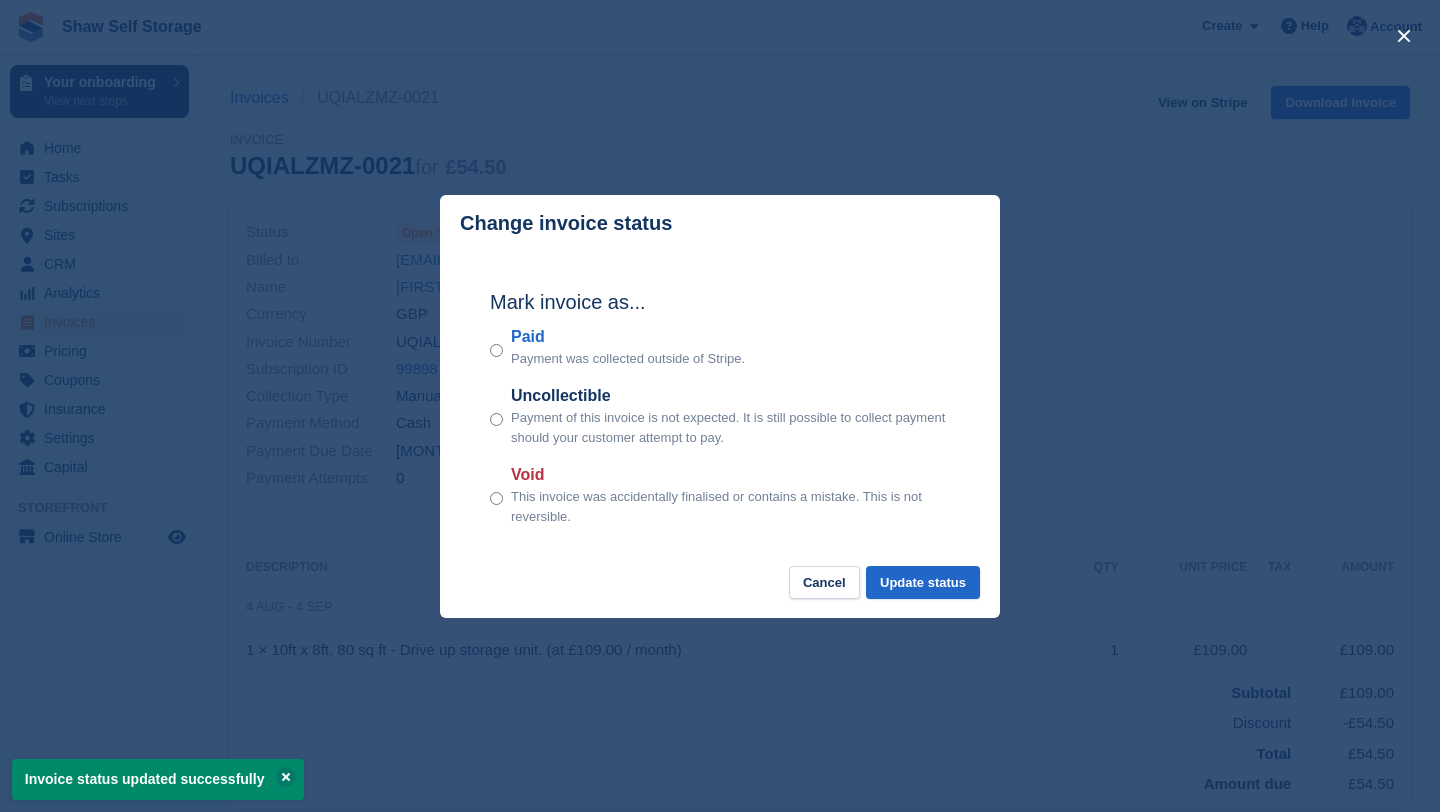 click on "Paid" at bounding box center [628, 337] 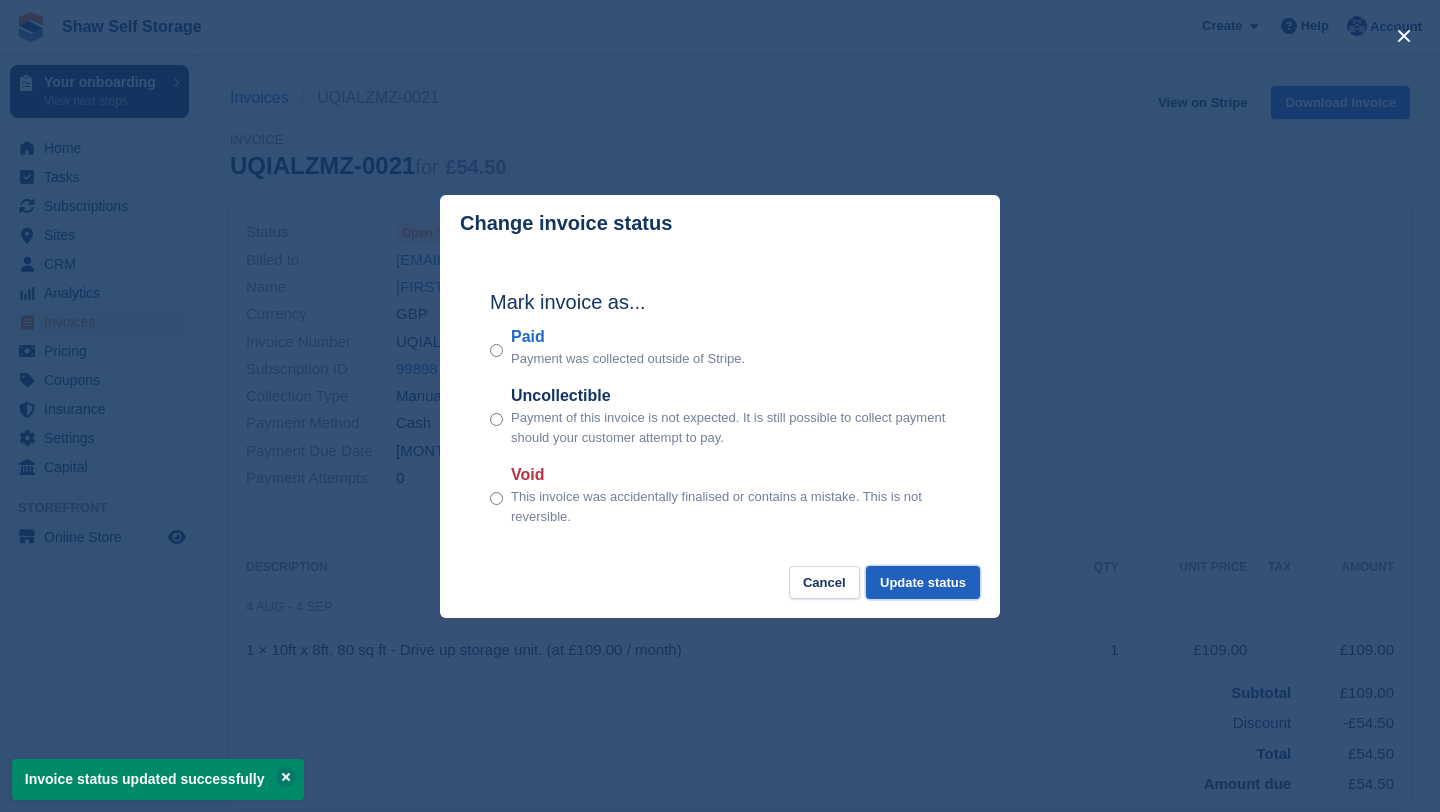 click on "Update status" at bounding box center [923, 582] 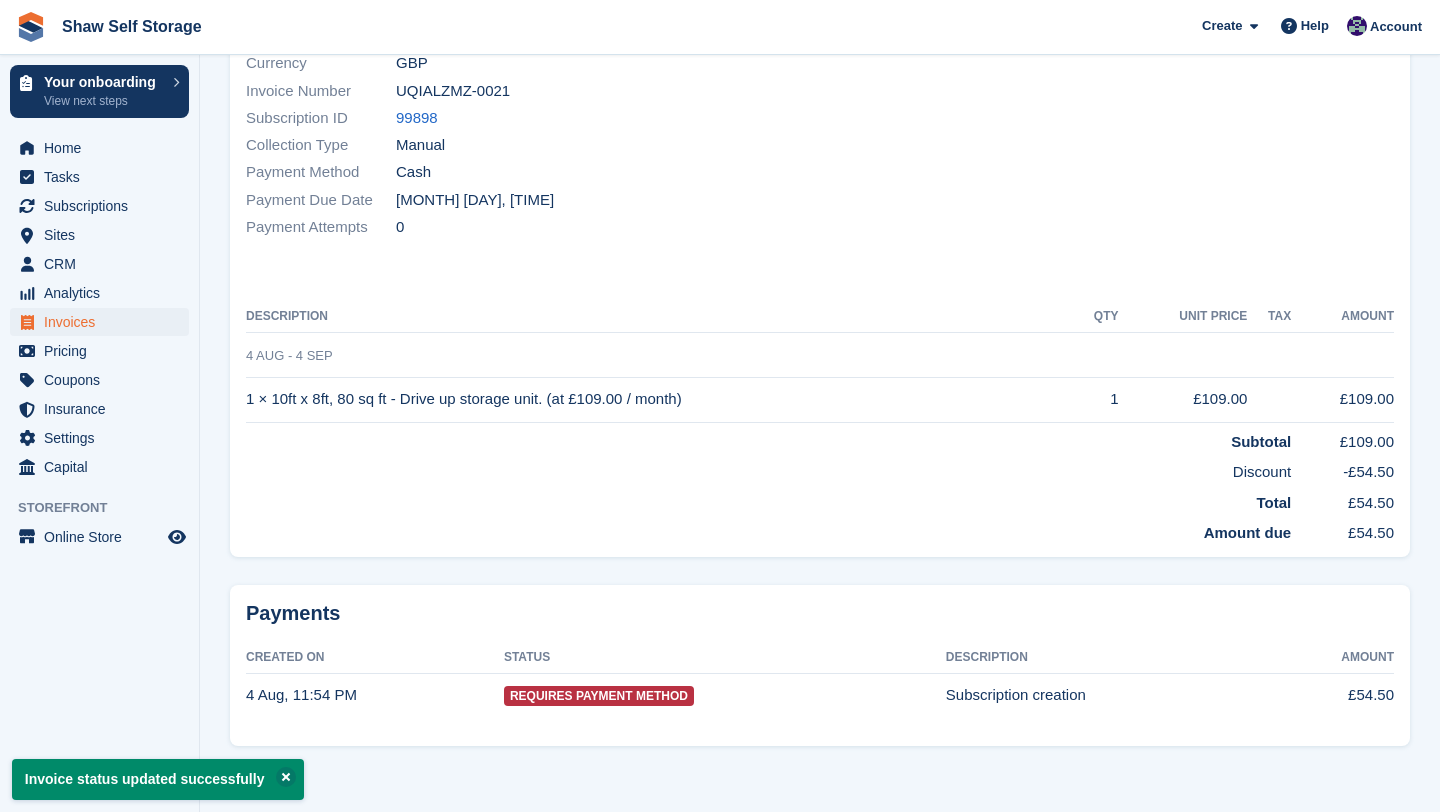 scroll, scrollTop: 0, scrollLeft: 0, axis: both 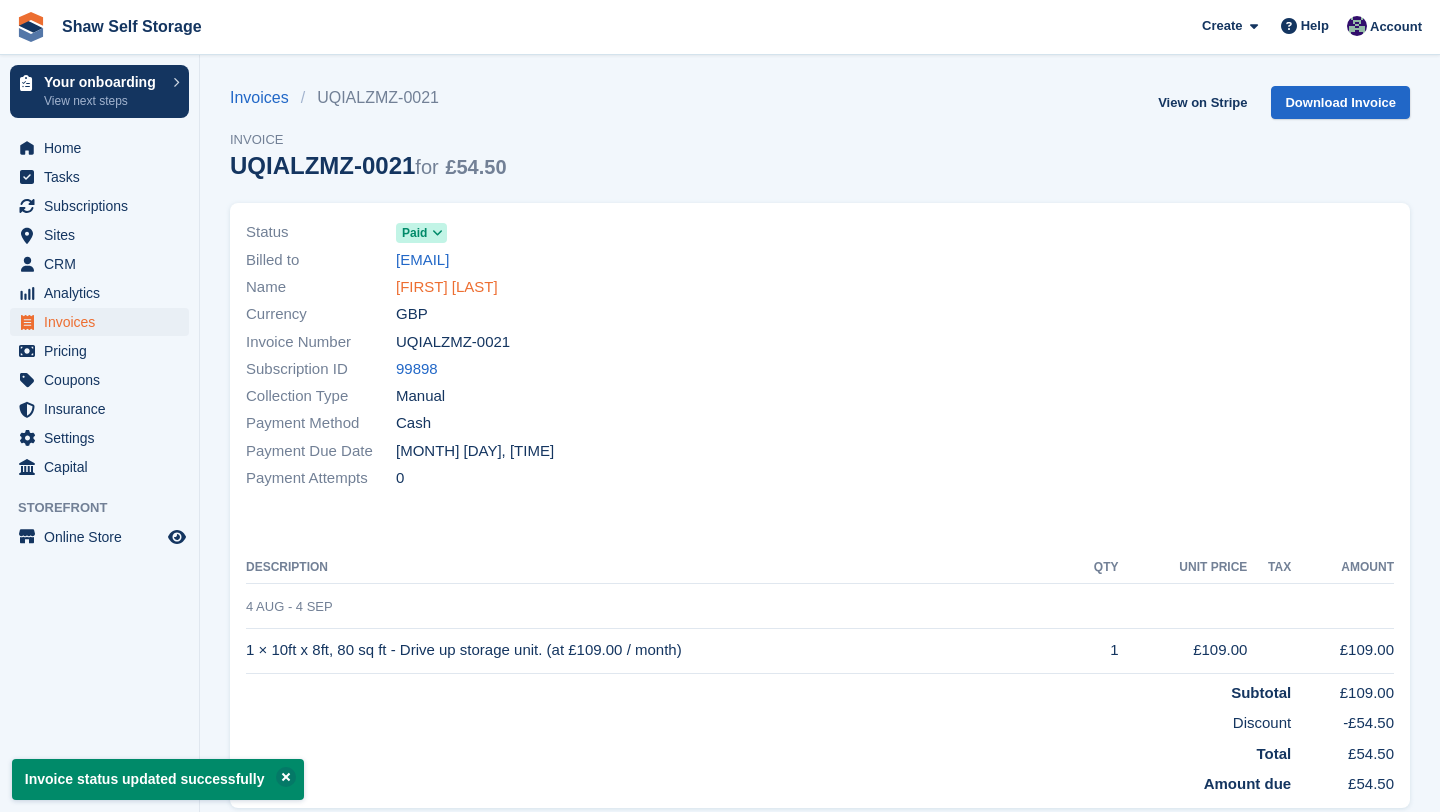 click on "Dwain Murphy" at bounding box center (447, 287) 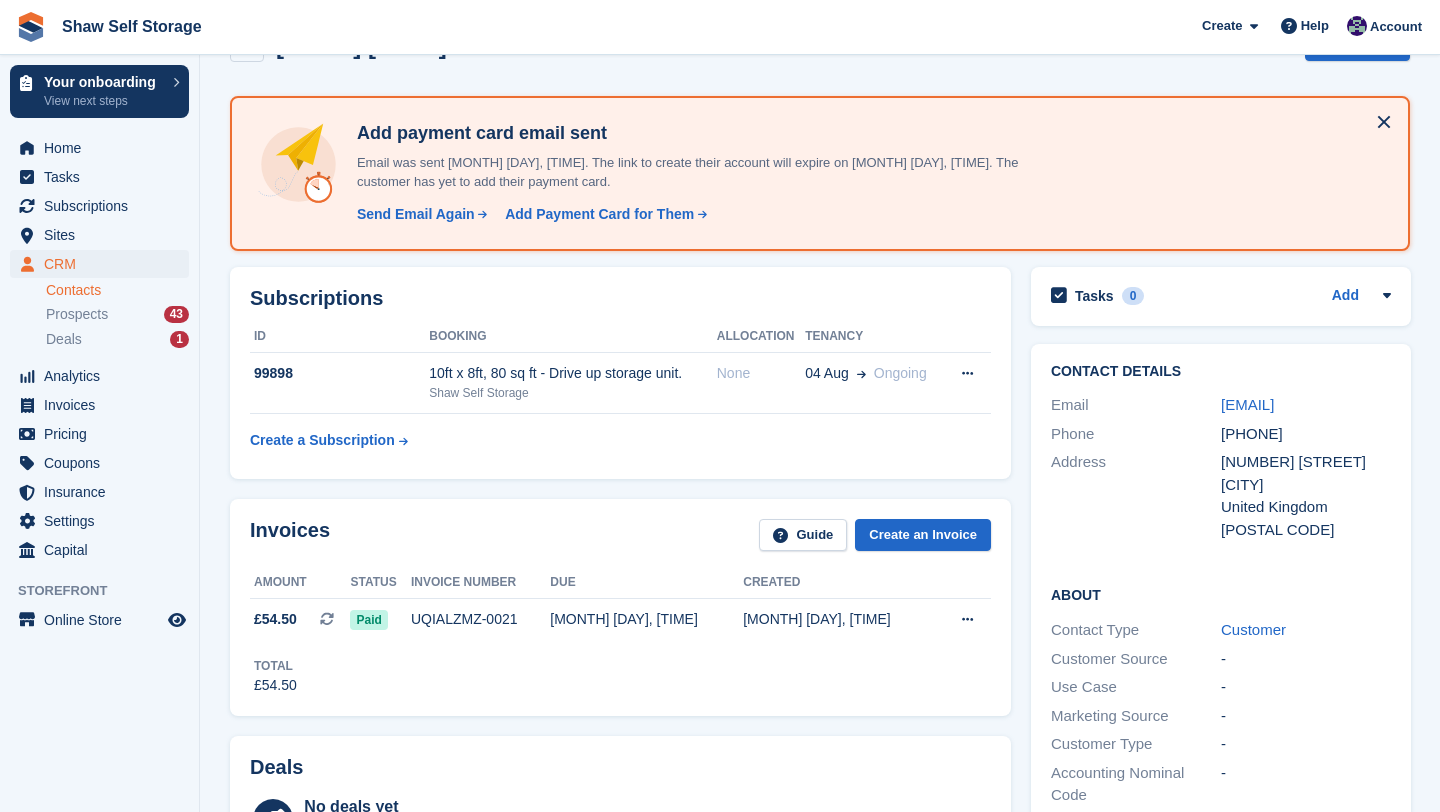 scroll, scrollTop: 64, scrollLeft: 0, axis: vertical 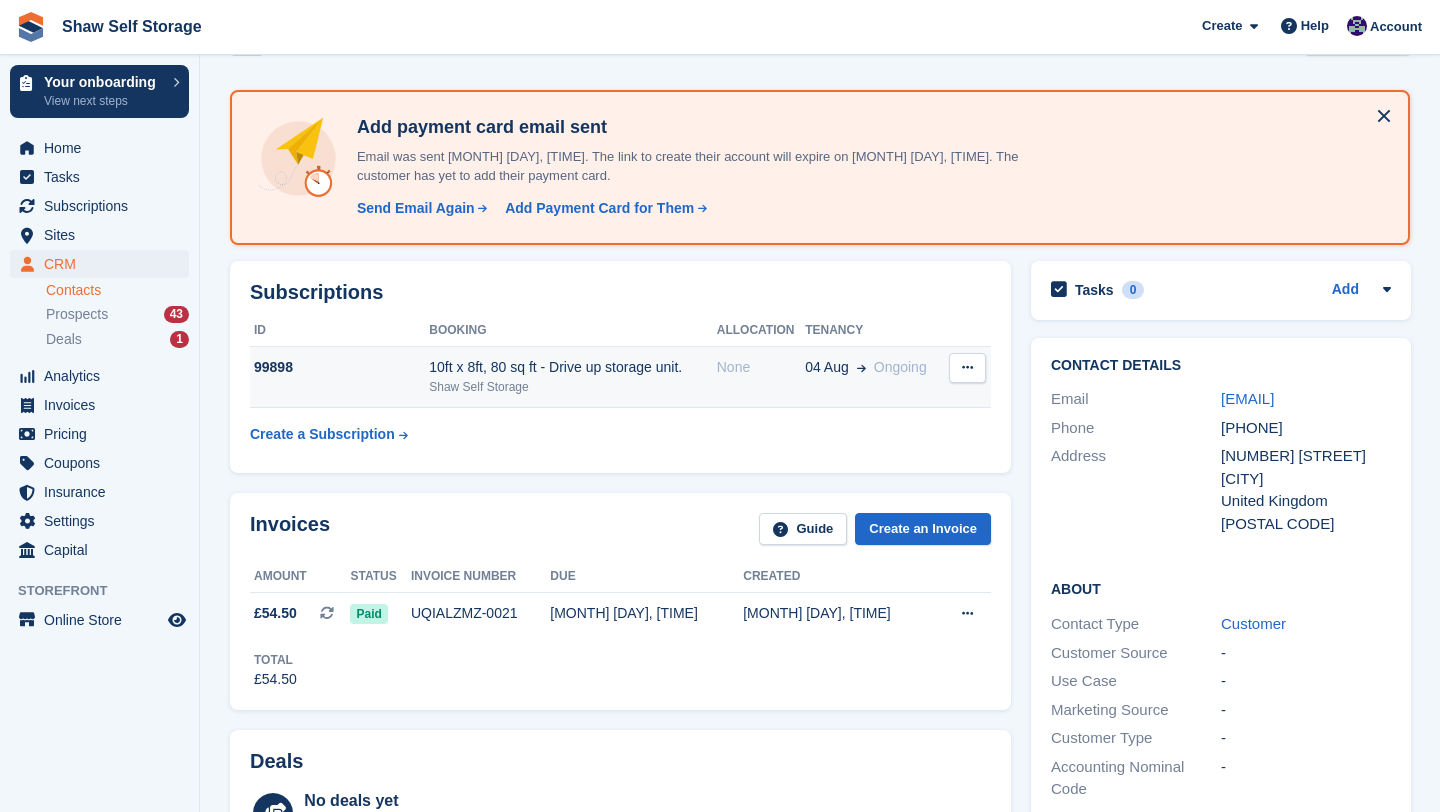 click on "10ft x 8ft, 80 sq ft - Drive up storage unit." at bounding box center (572, 367) 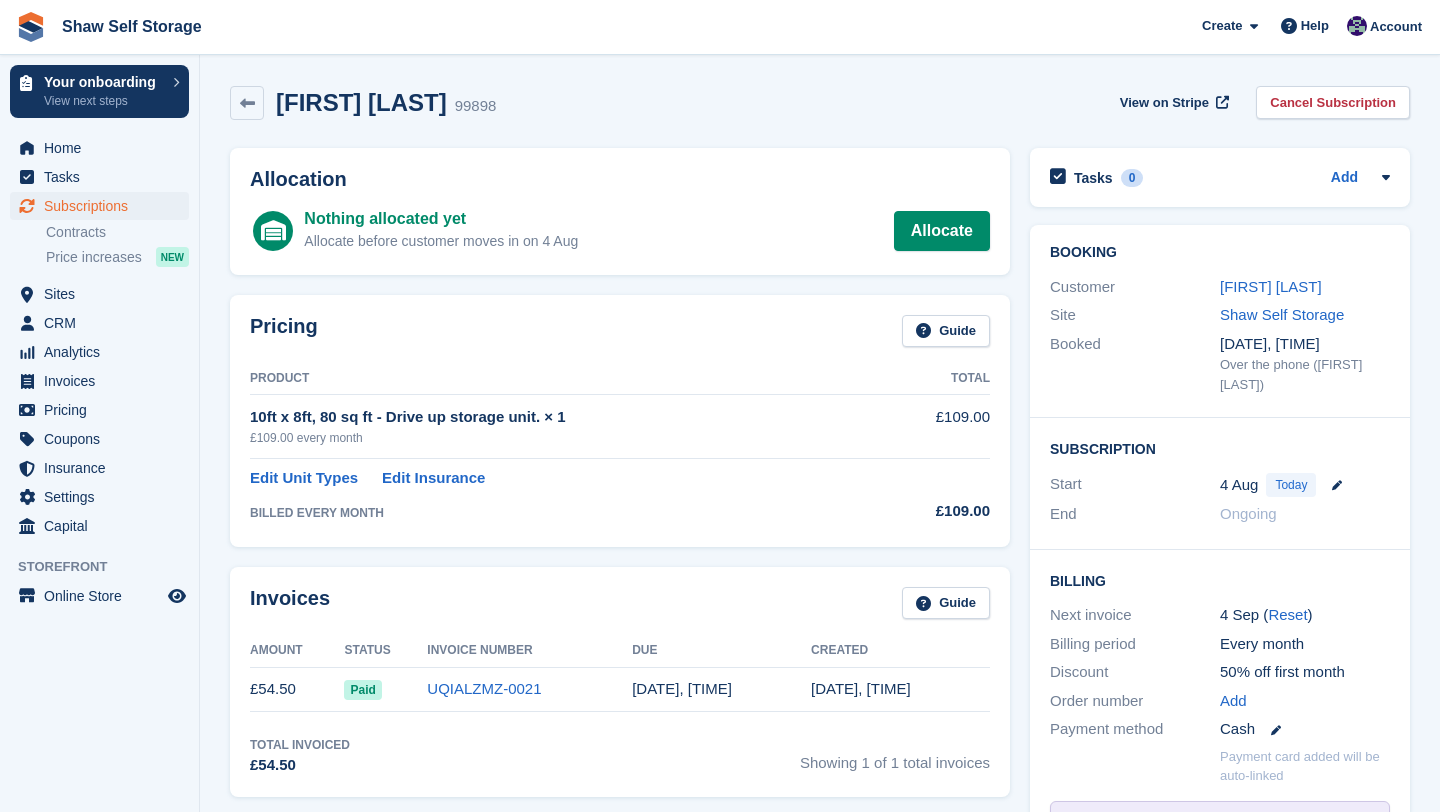 scroll, scrollTop: 0, scrollLeft: 0, axis: both 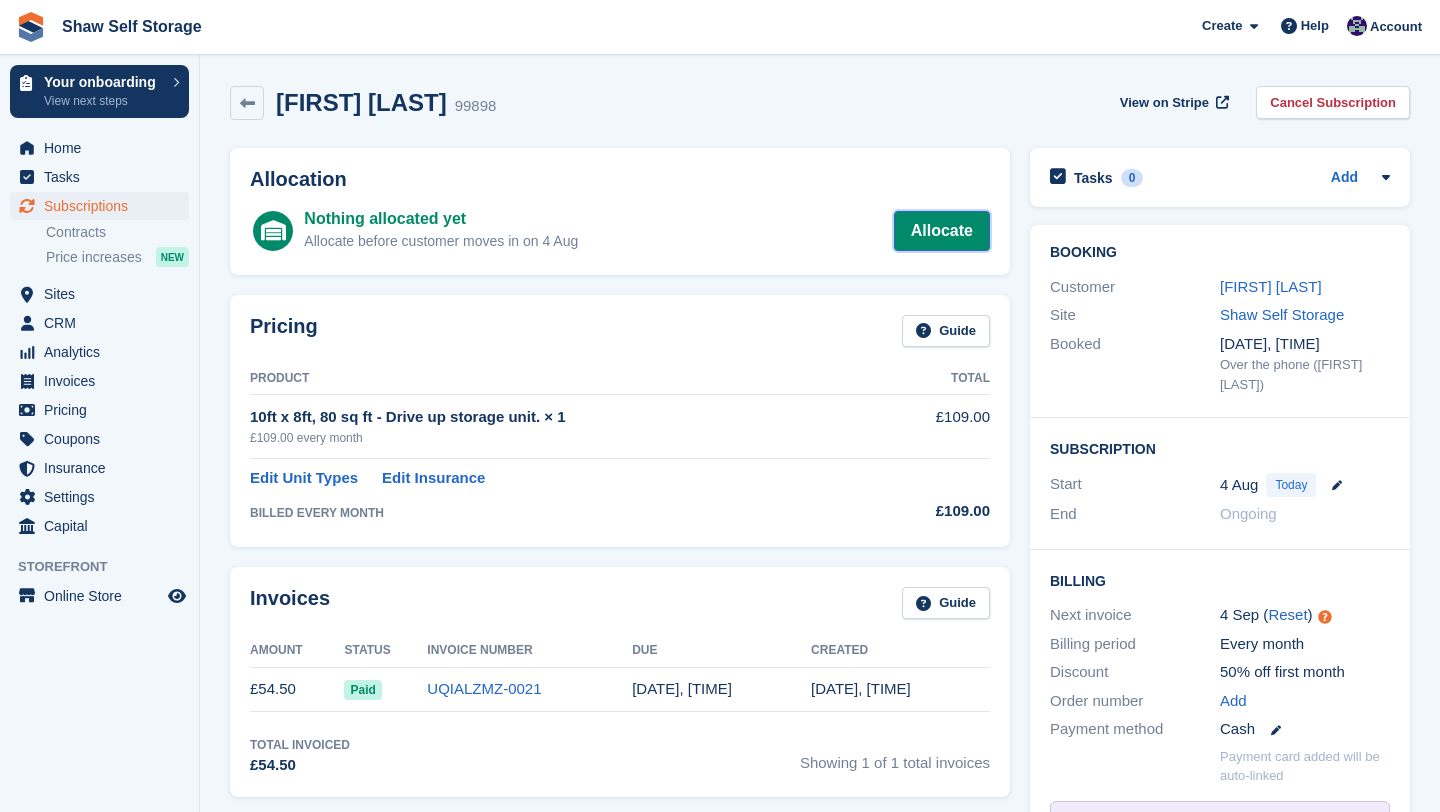 click on "Allocate" at bounding box center (942, 231) 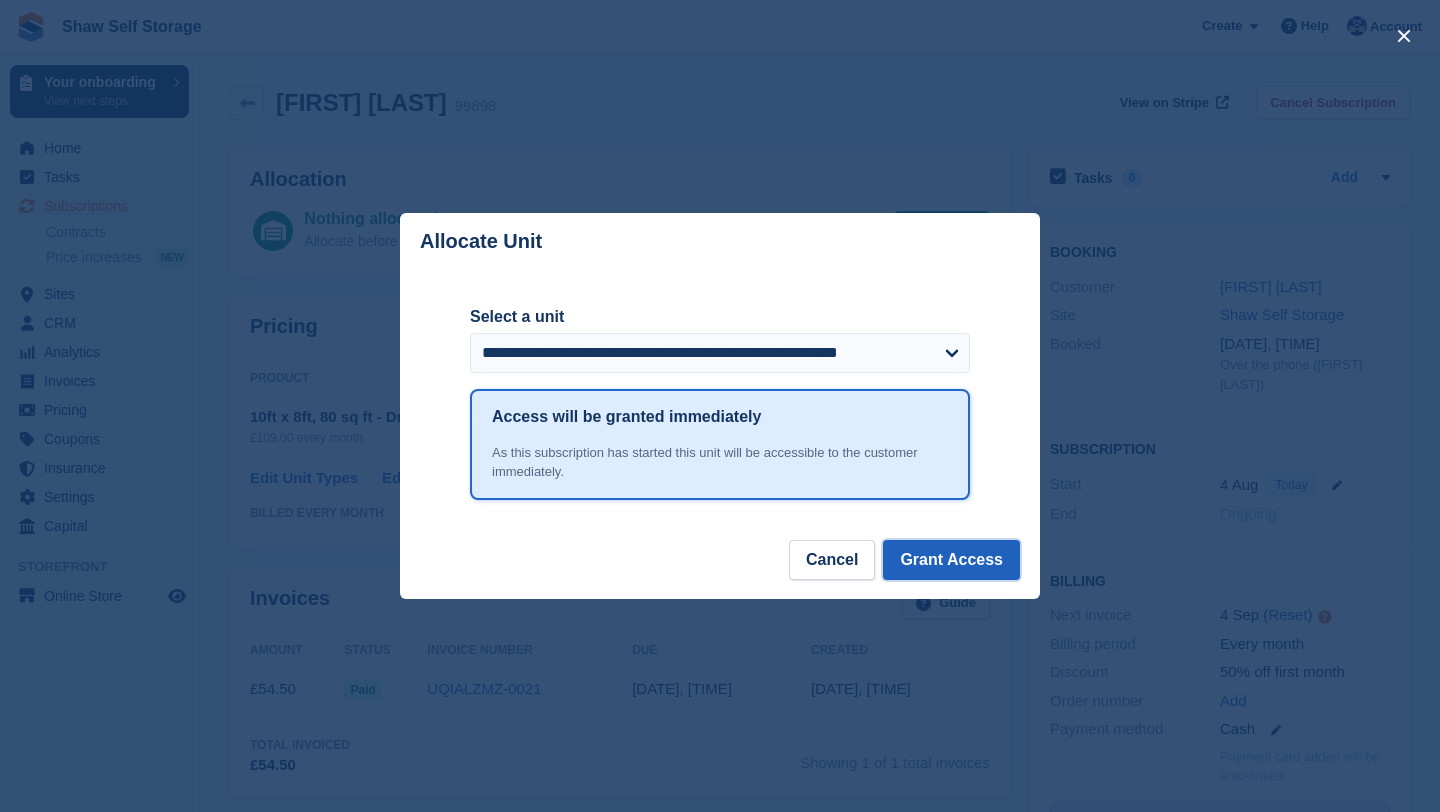 click on "Grant Access" at bounding box center (951, 560) 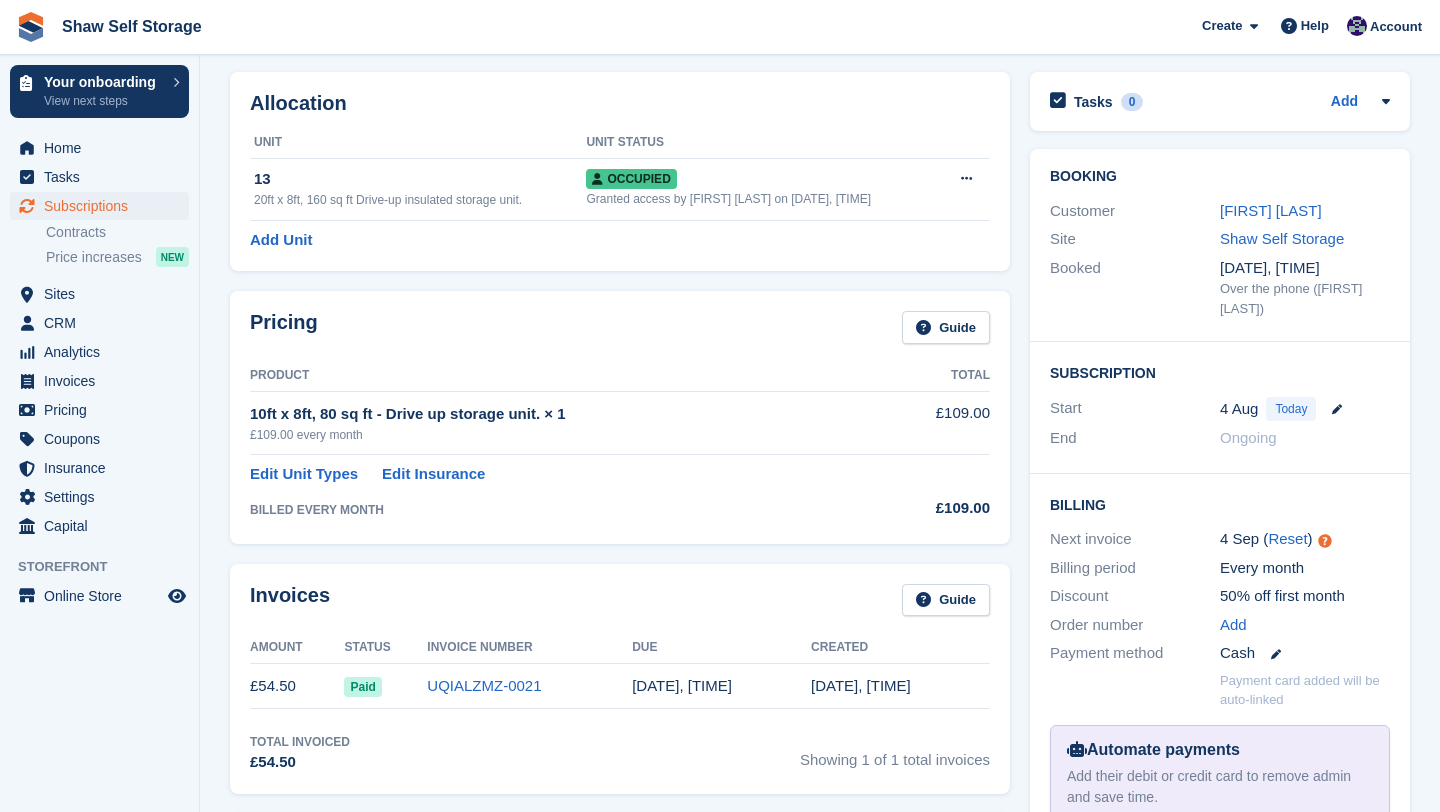 scroll, scrollTop: 0, scrollLeft: 0, axis: both 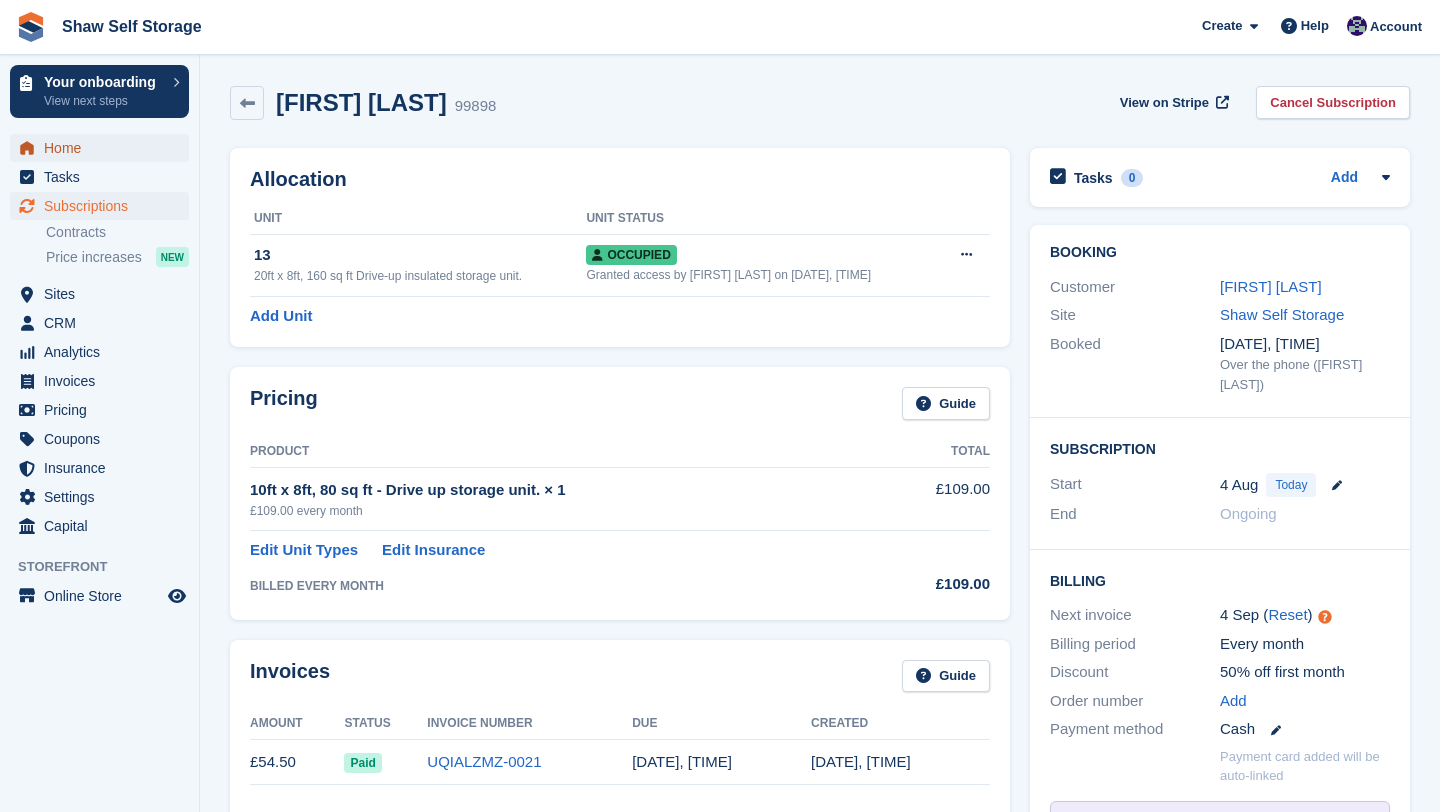 click on "Home" at bounding box center [104, 148] 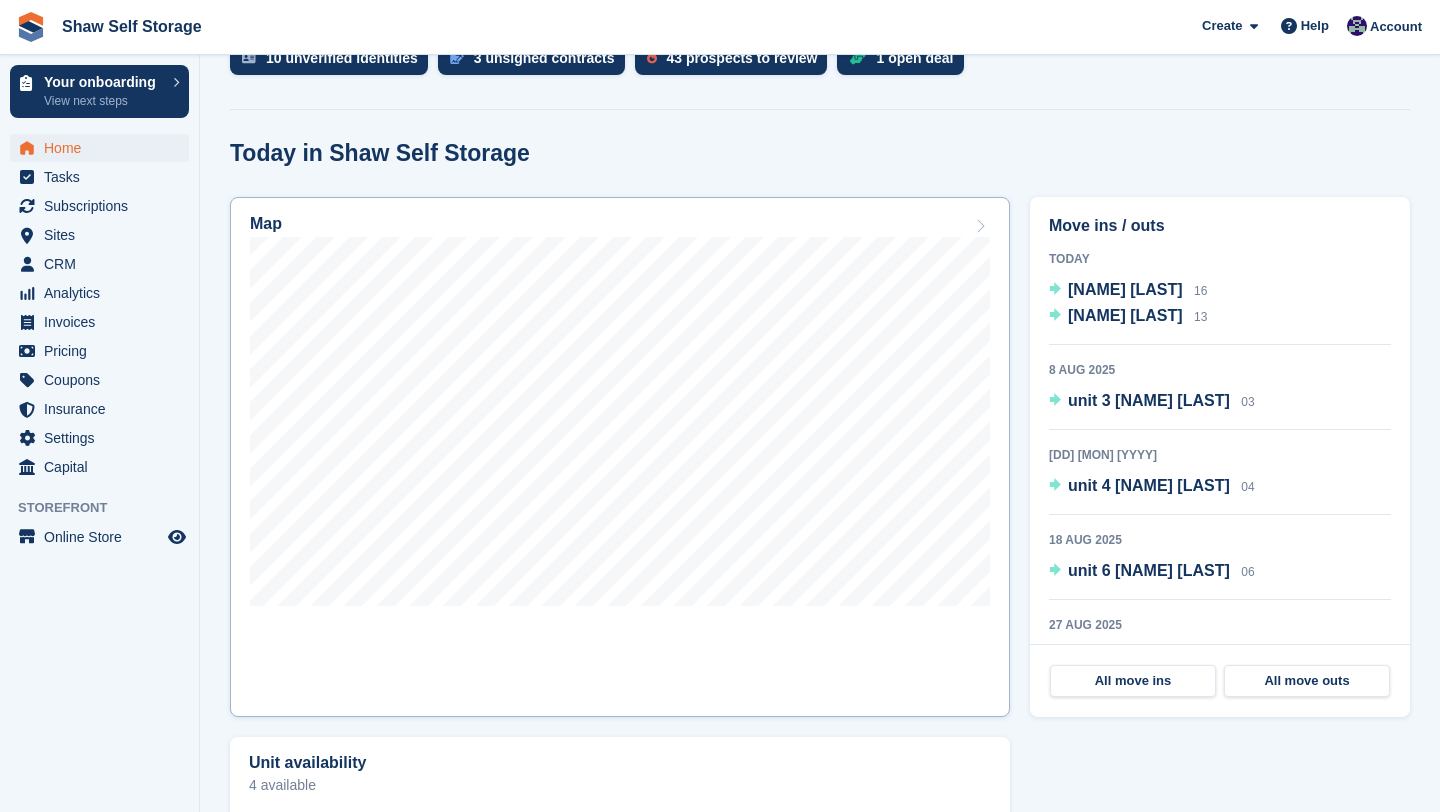 scroll, scrollTop: 491, scrollLeft: 0, axis: vertical 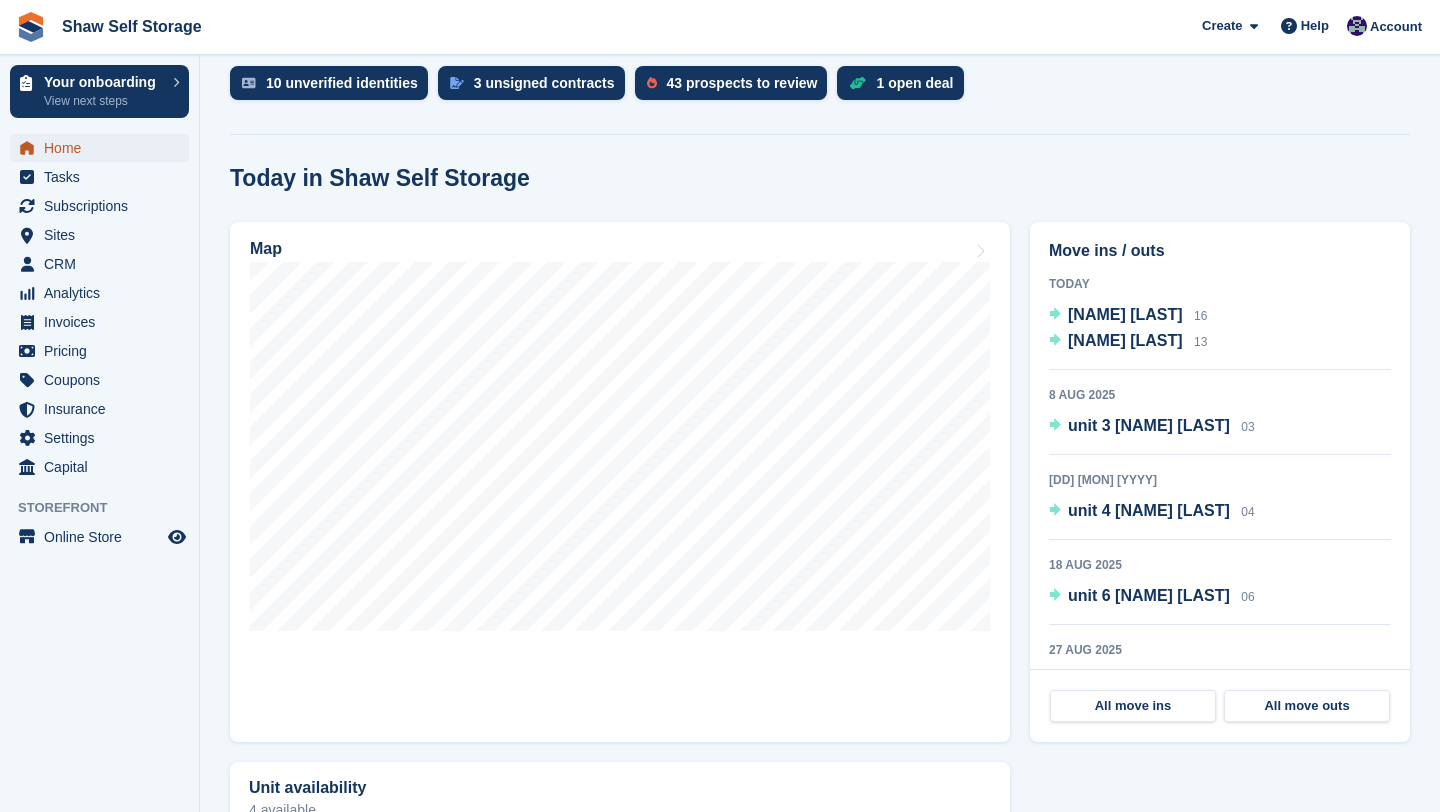 click on "Home" at bounding box center [104, 148] 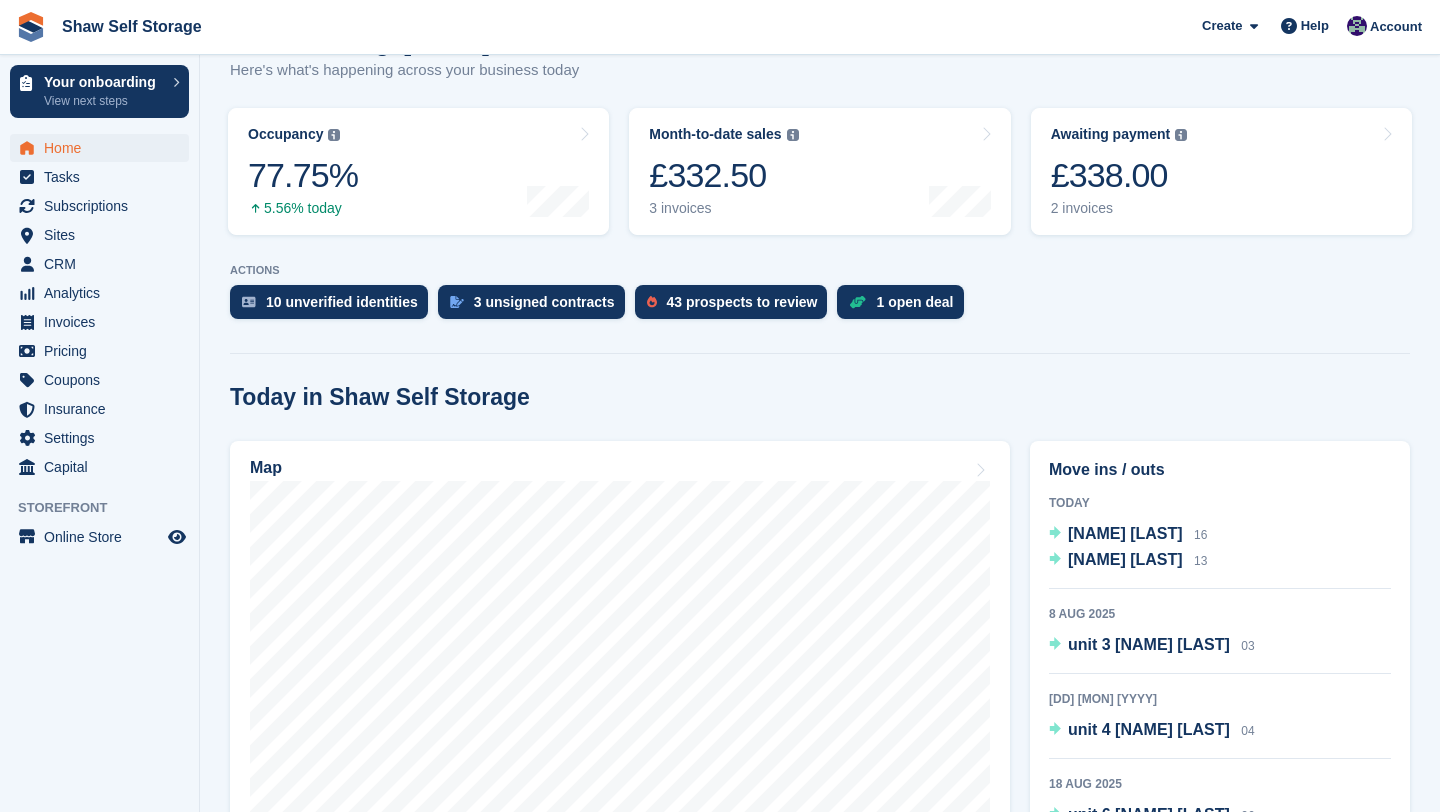 scroll, scrollTop: 292, scrollLeft: 0, axis: vertical 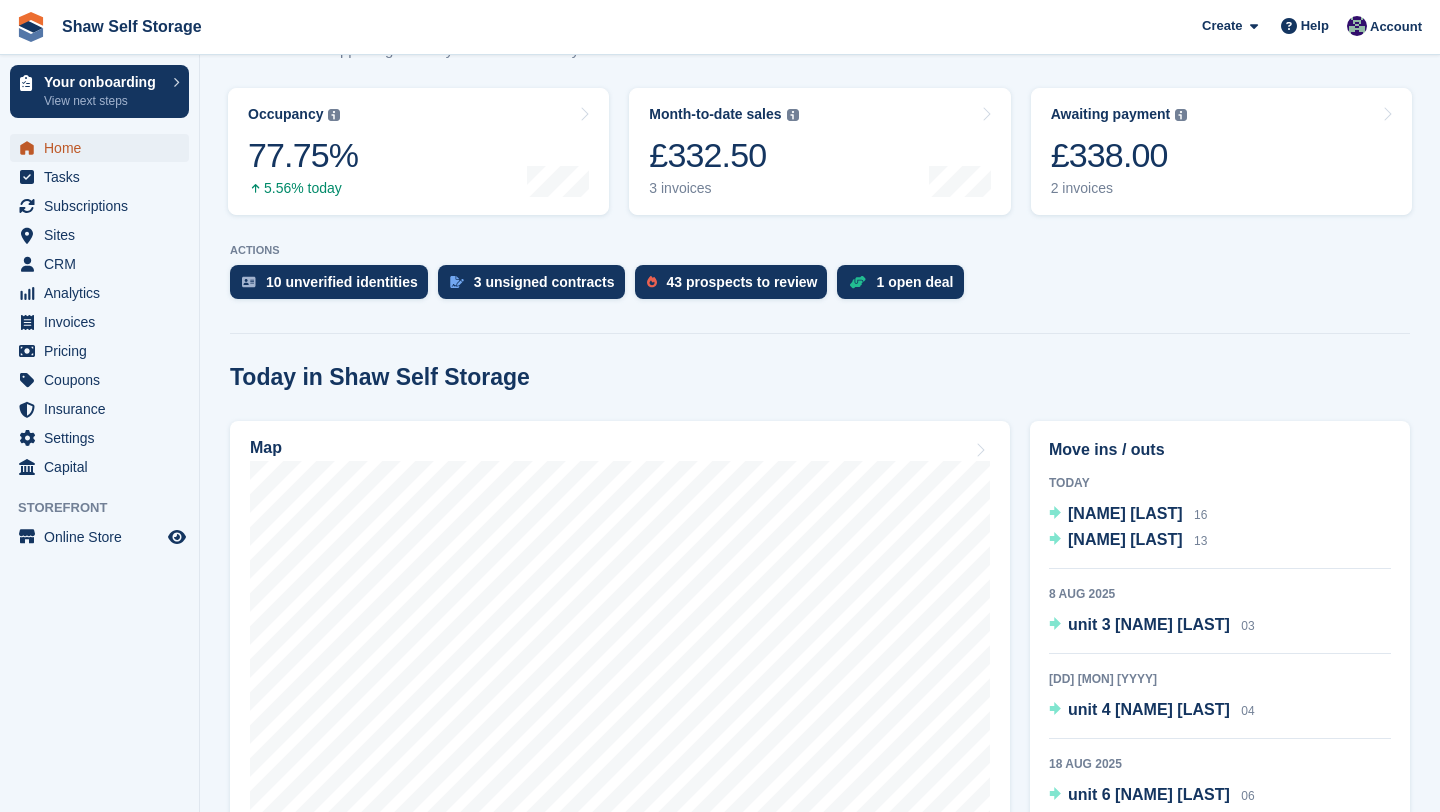click on "Home" at bounding box center [104, 148] 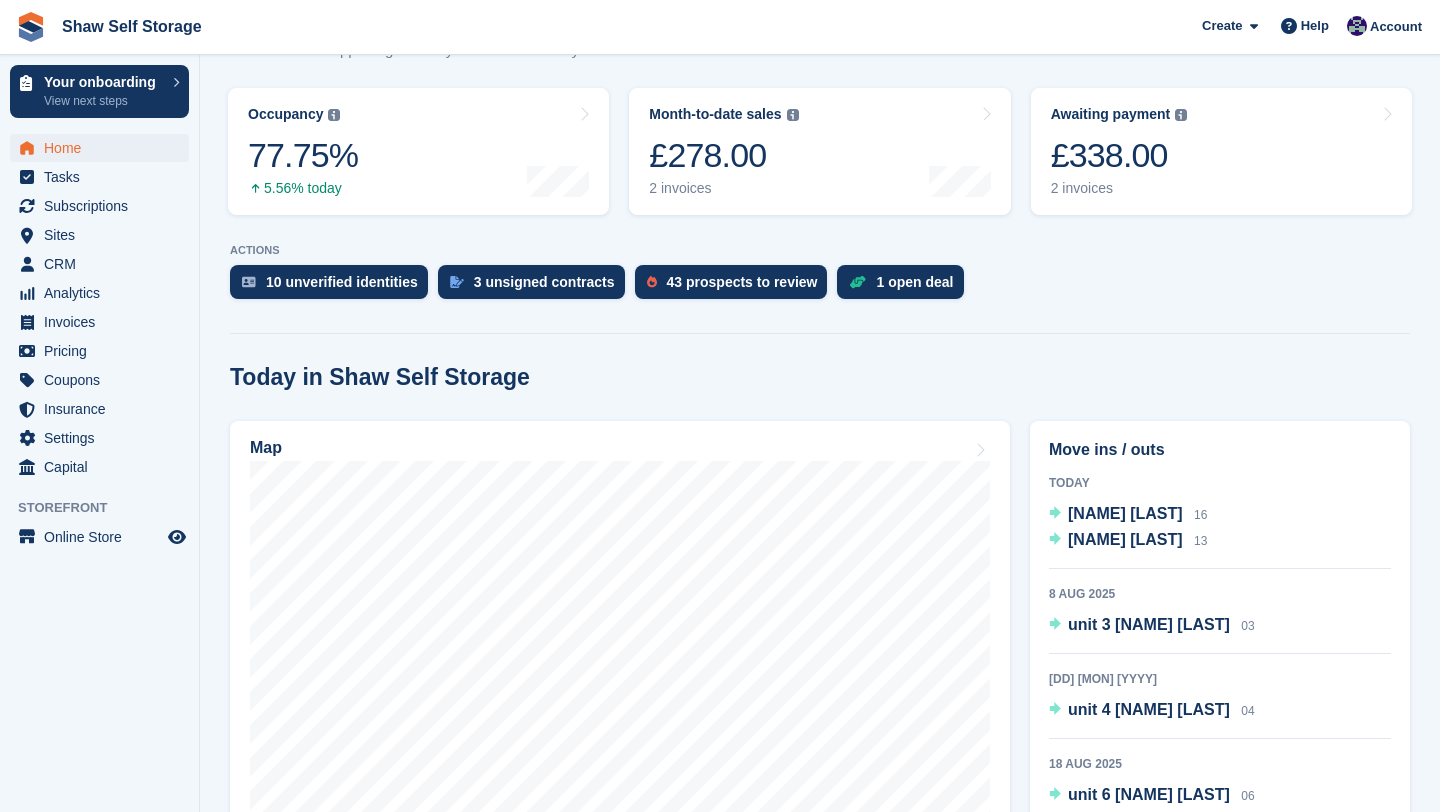 scroll, scrollTop: 0, scrollLeft: 0, axis: both 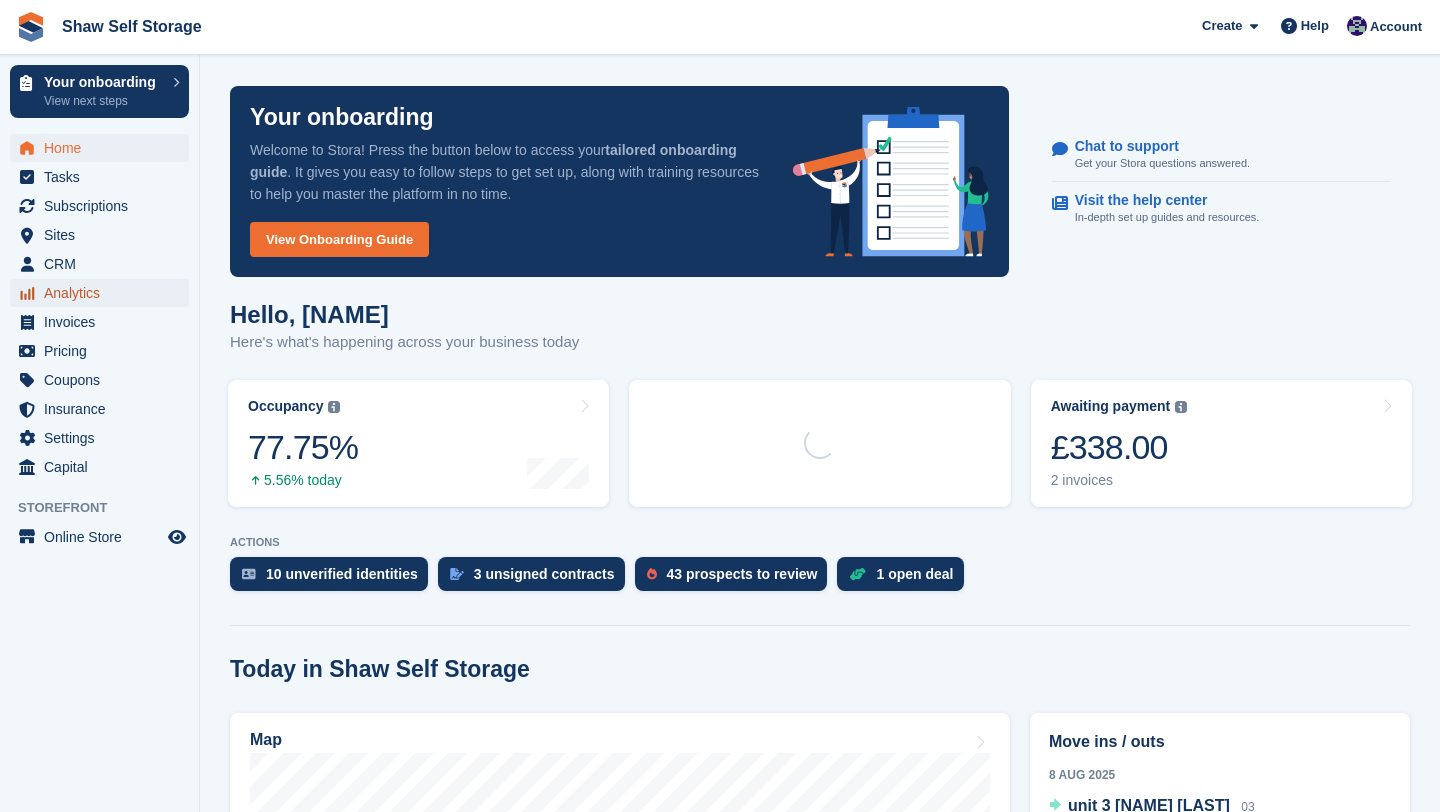 click on "Analytics" at bounding box center (104, 293) 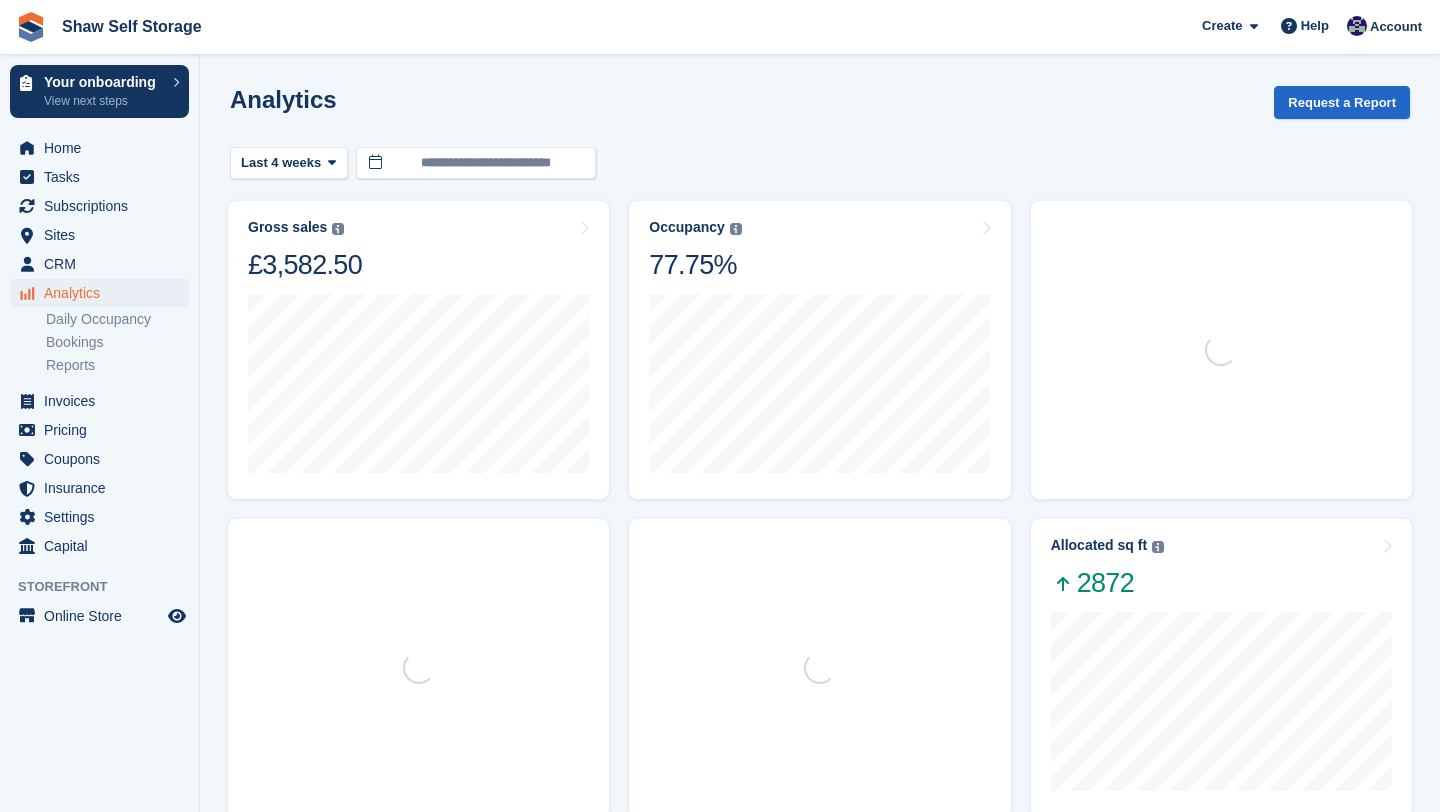 scroll, scrollTop: 0, scrollLeft: 0, axis: both 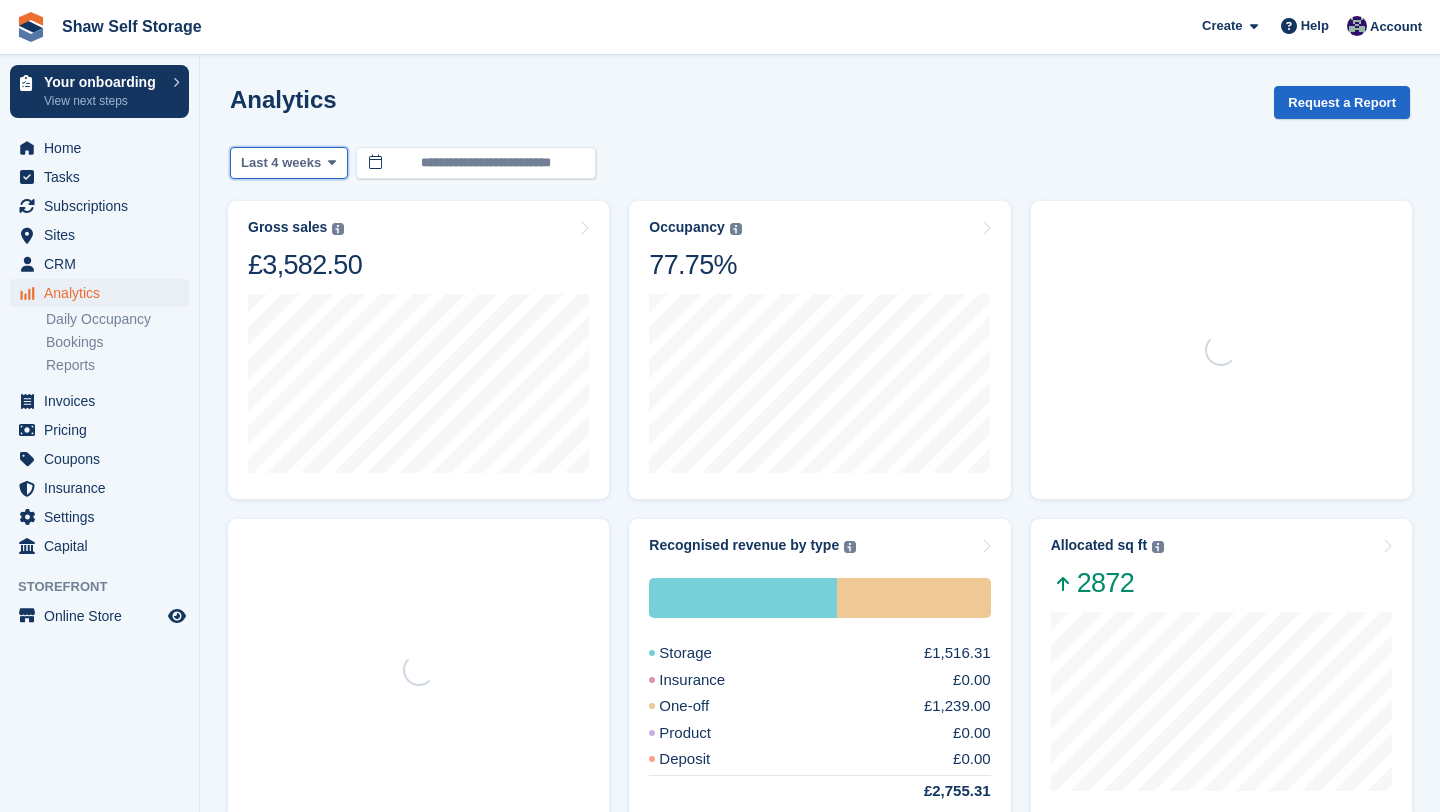 click at bounding box center (332, 162) 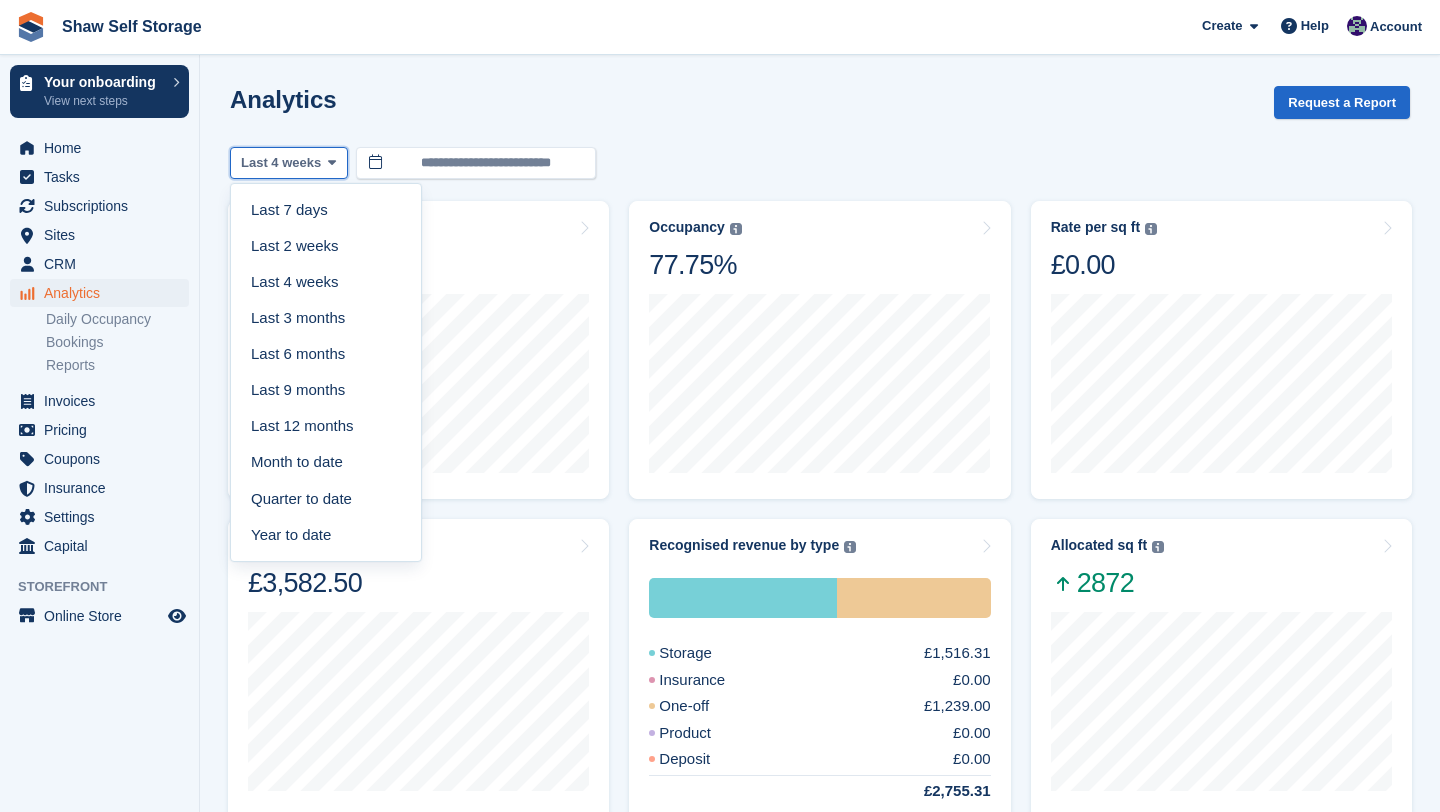 click at bounding box center (332, 162) 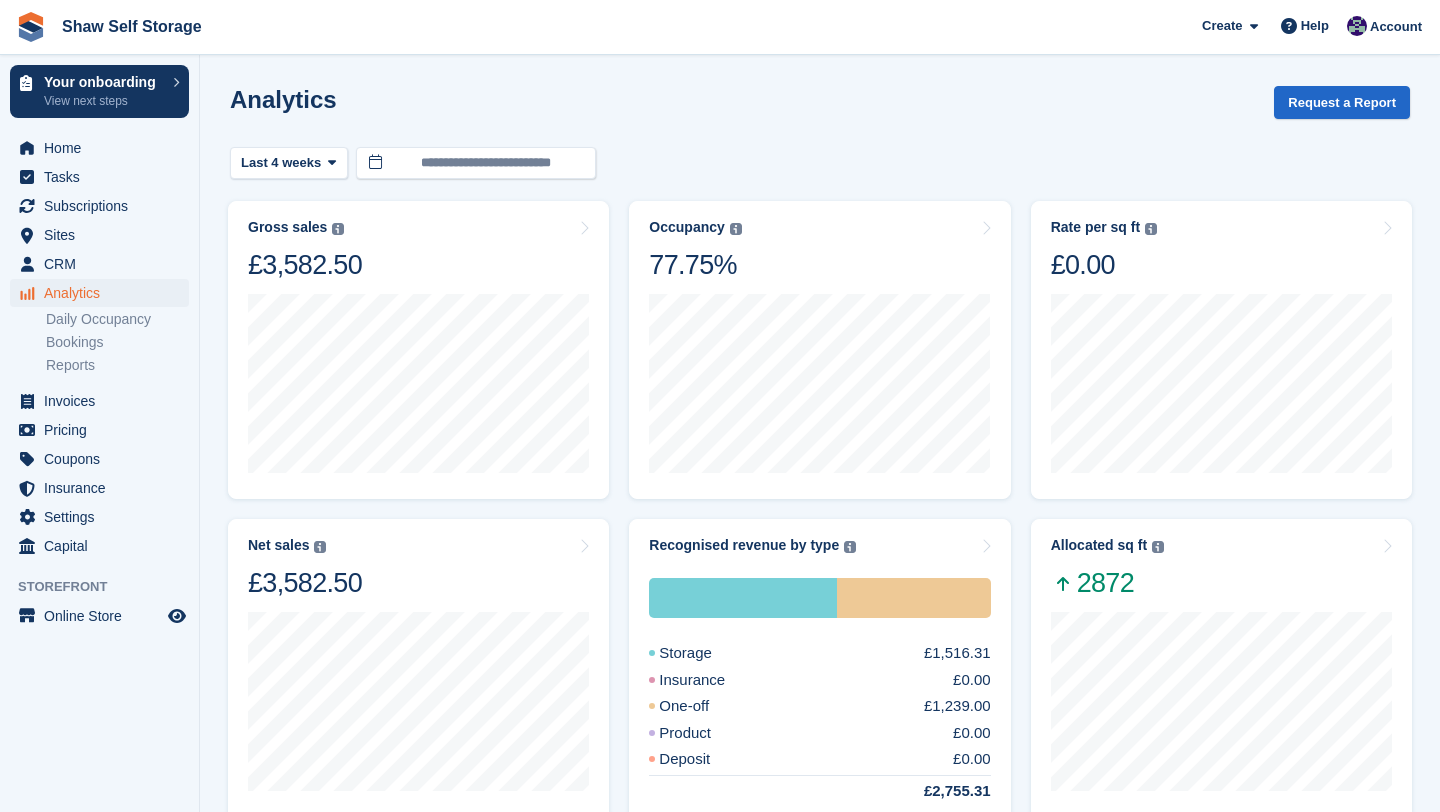 click on "**********" at bounding box center [820, 761] 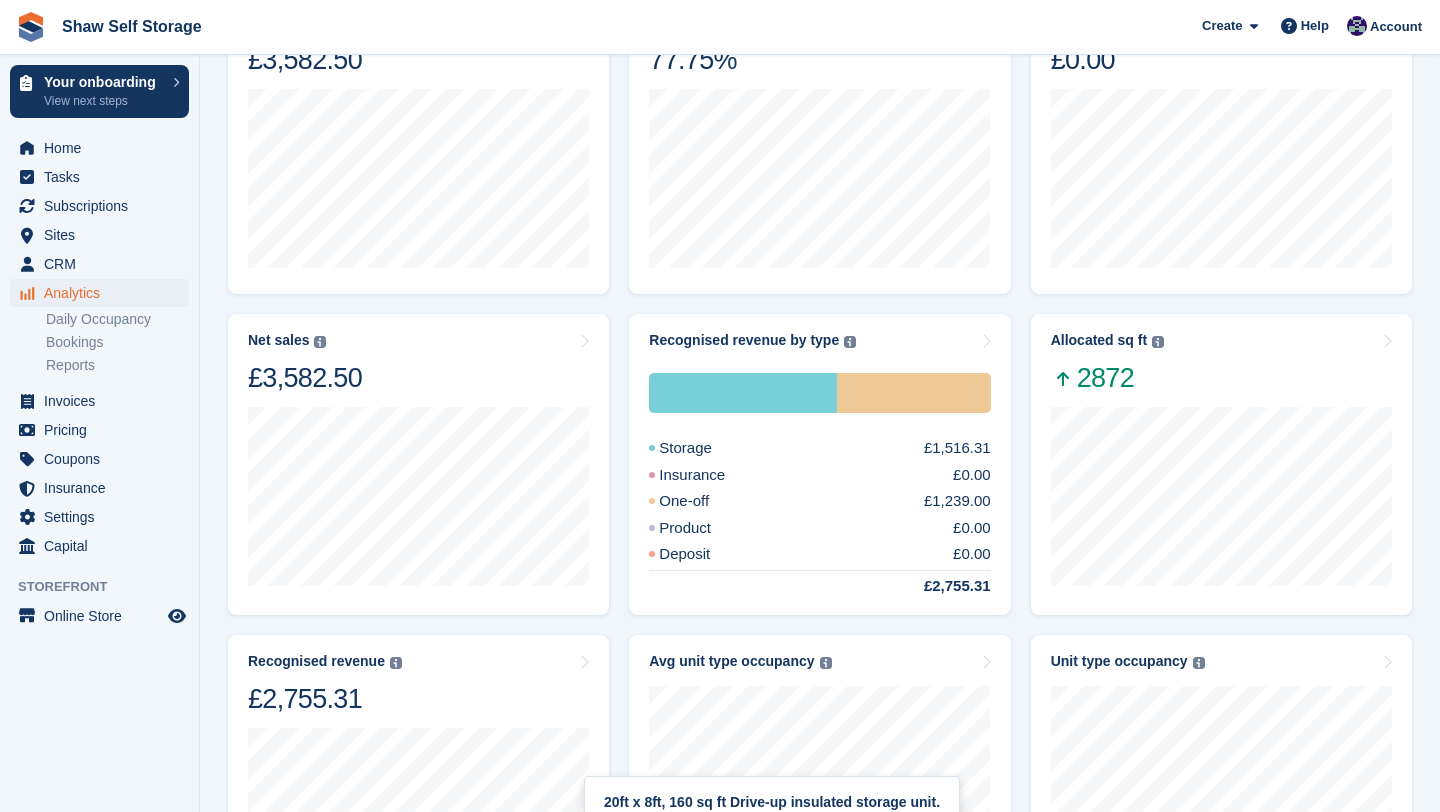 scroll, scrollTop: 0, scrollLeft: 0, axis: both 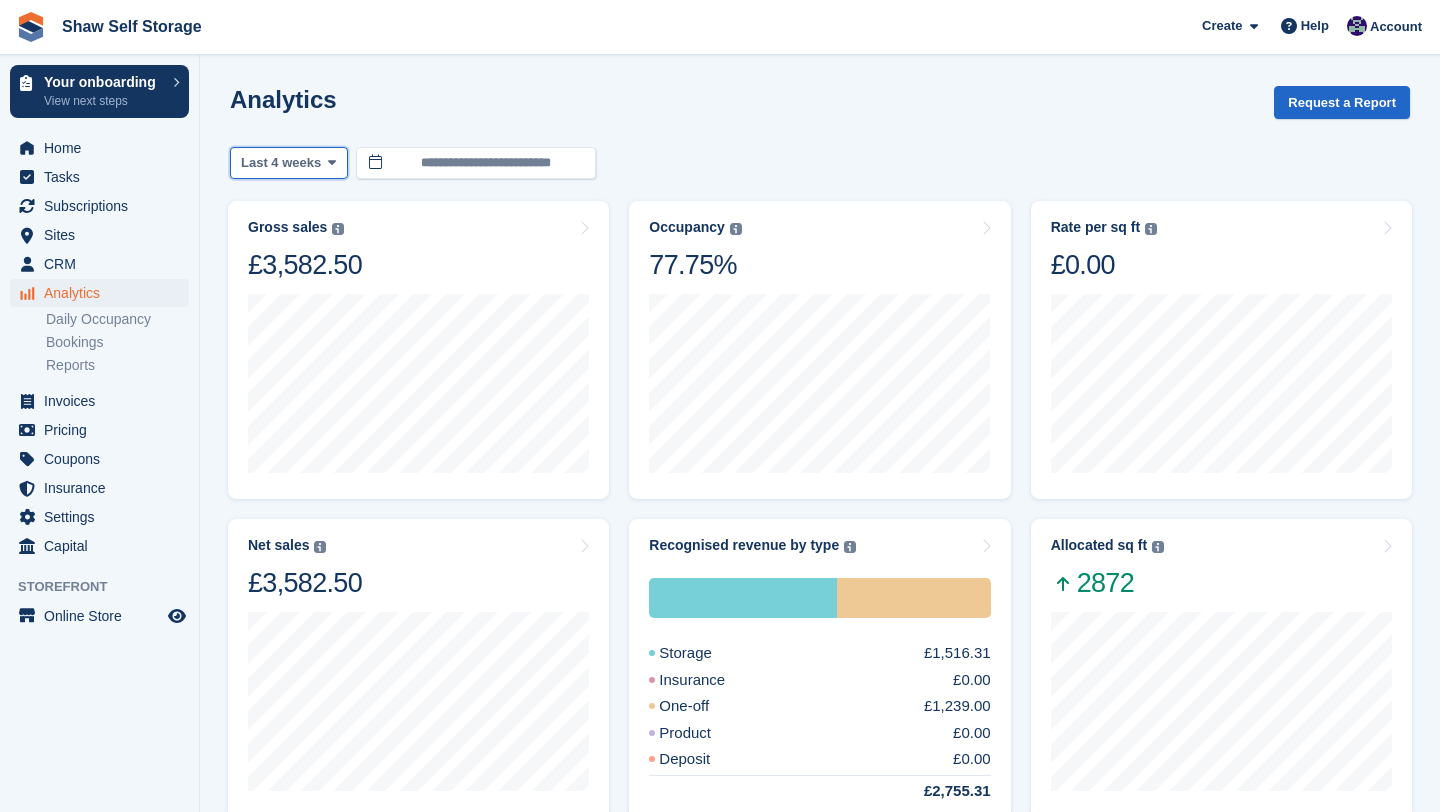 click on "Last 4 weeks" at bounding box center (281, 163) 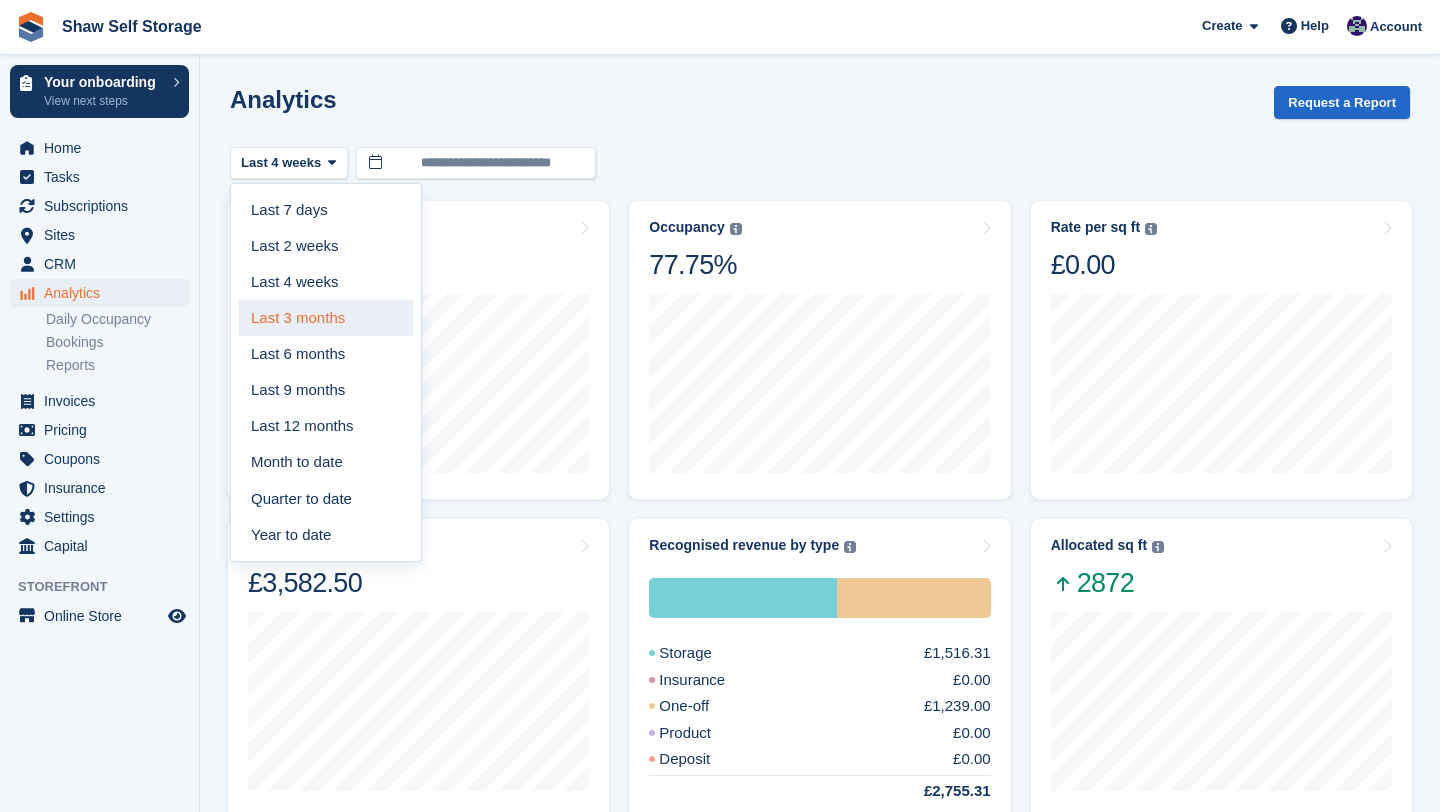 click on "Last 3 months" at bounding box center [326, 318] 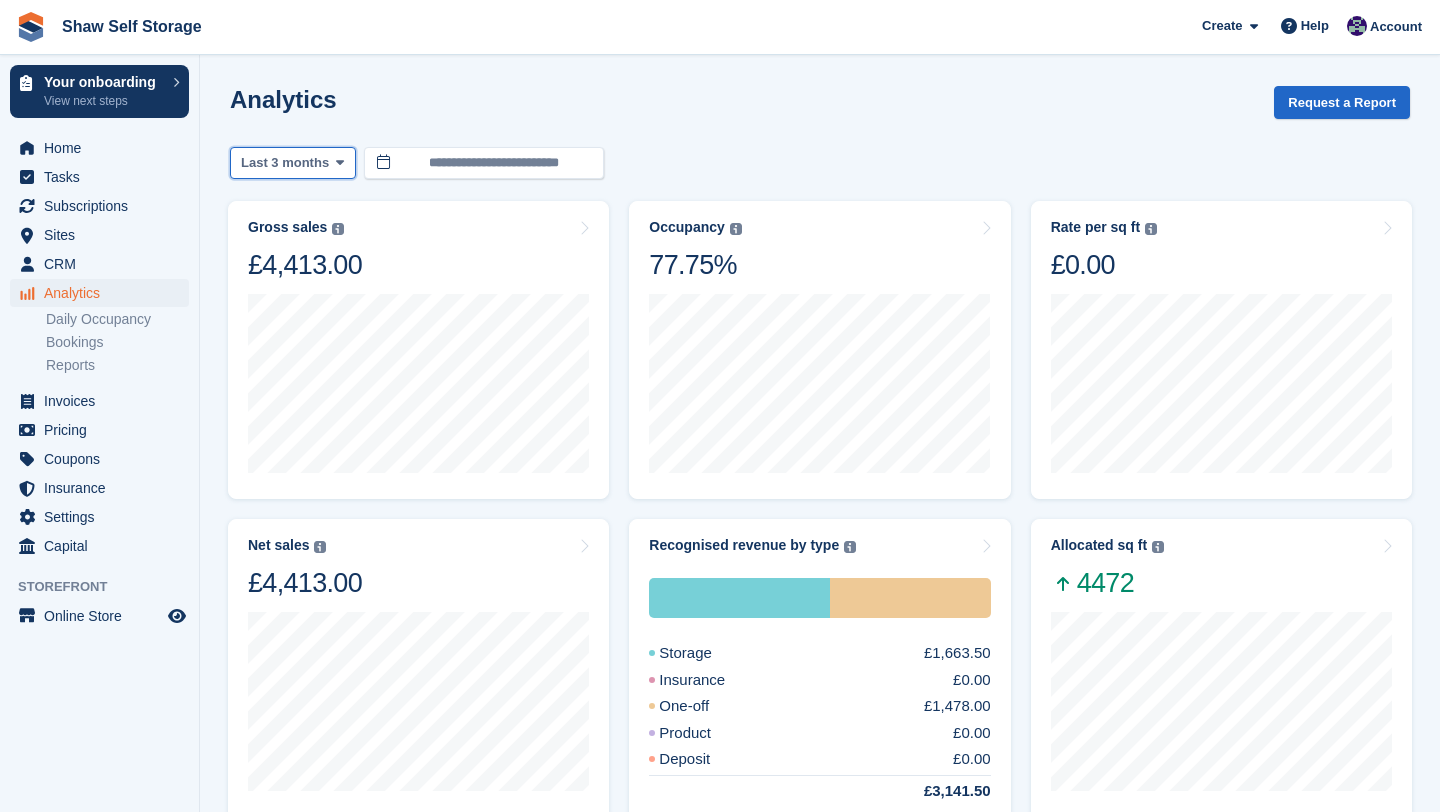 click on "Last 3 months" at bounding box center [285, 163] 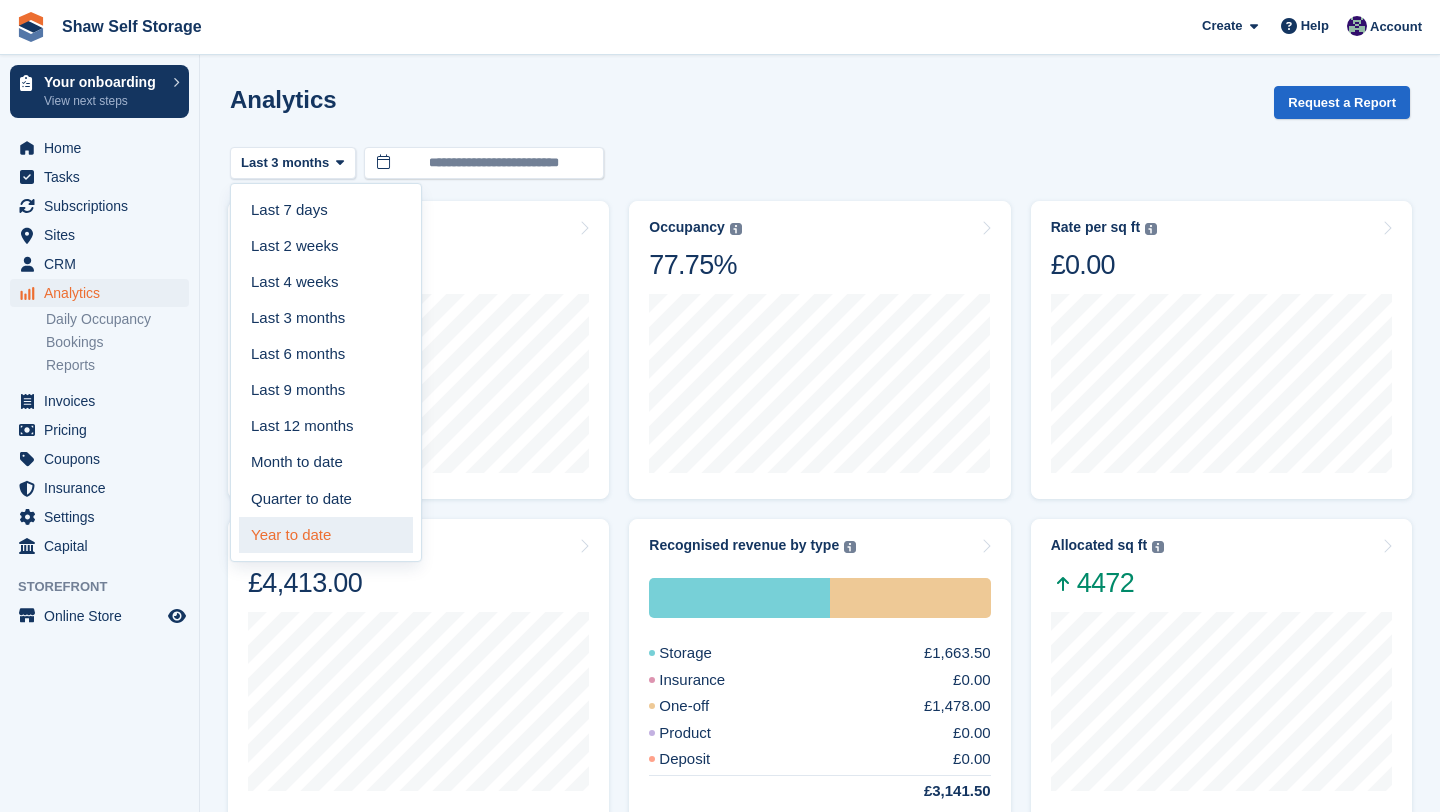 click on "Year to date" at bounding box center (326, 535) 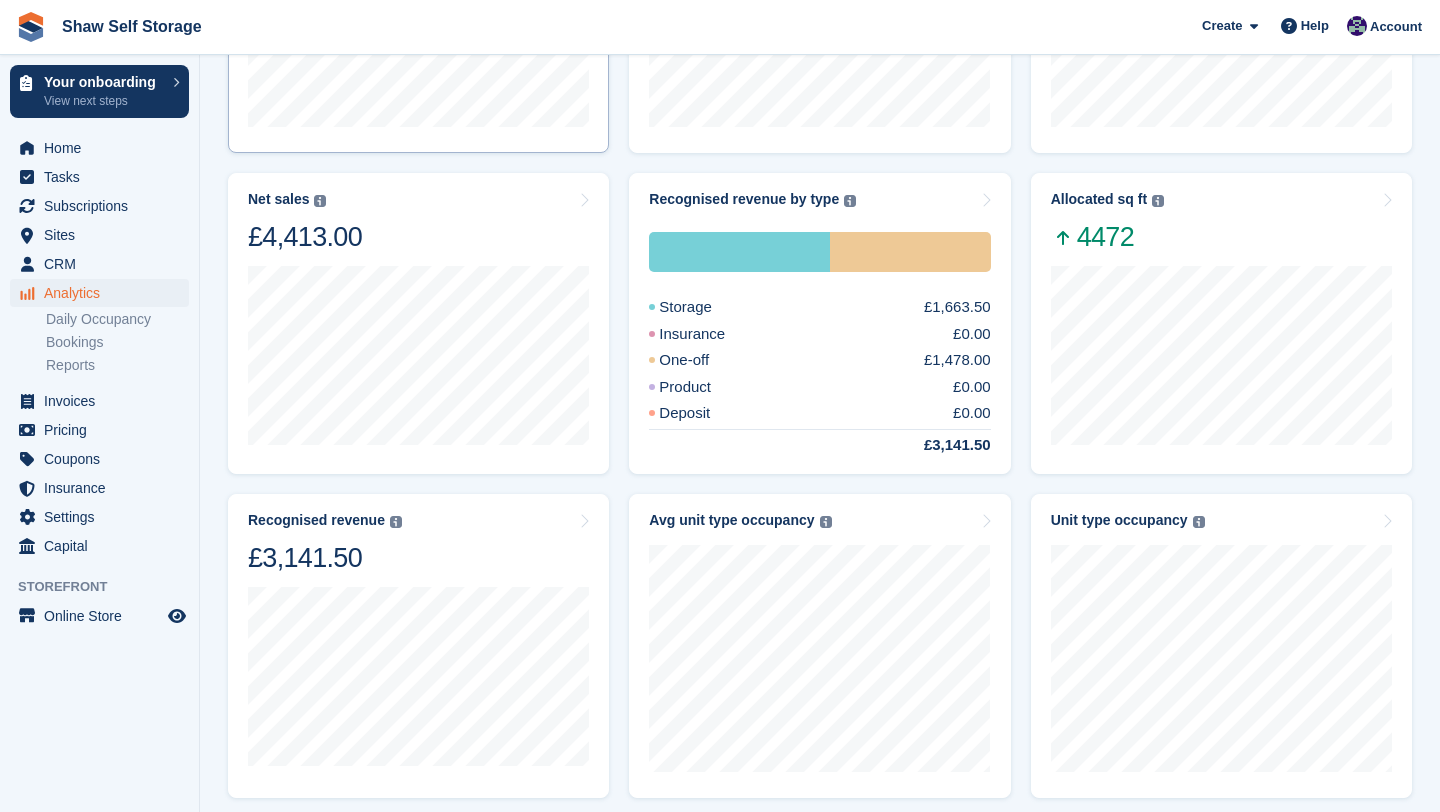 scroll, scrollTop: 0, scrollLeft: 0, axis: both 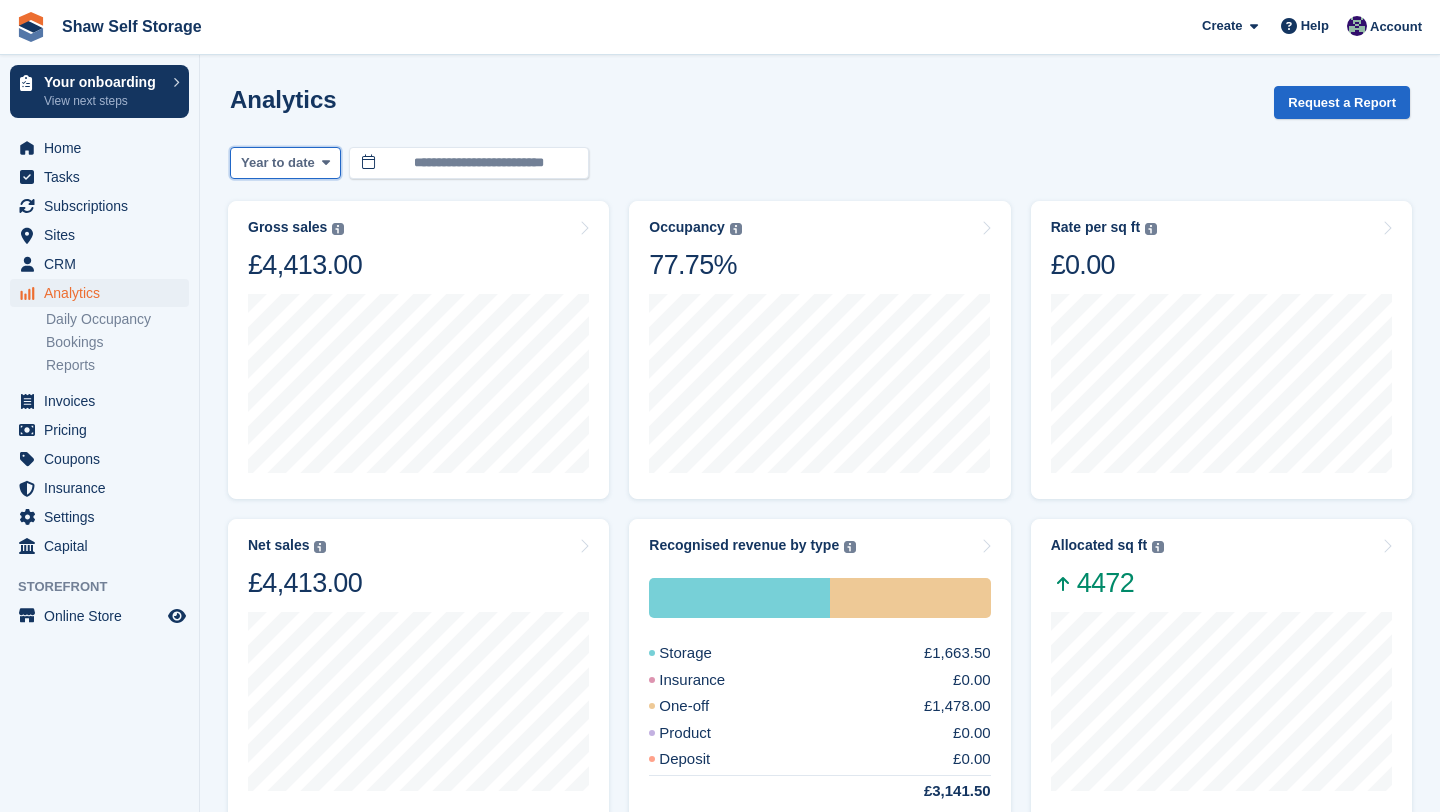 click on "Year to date" at bounding box center [285, 163] 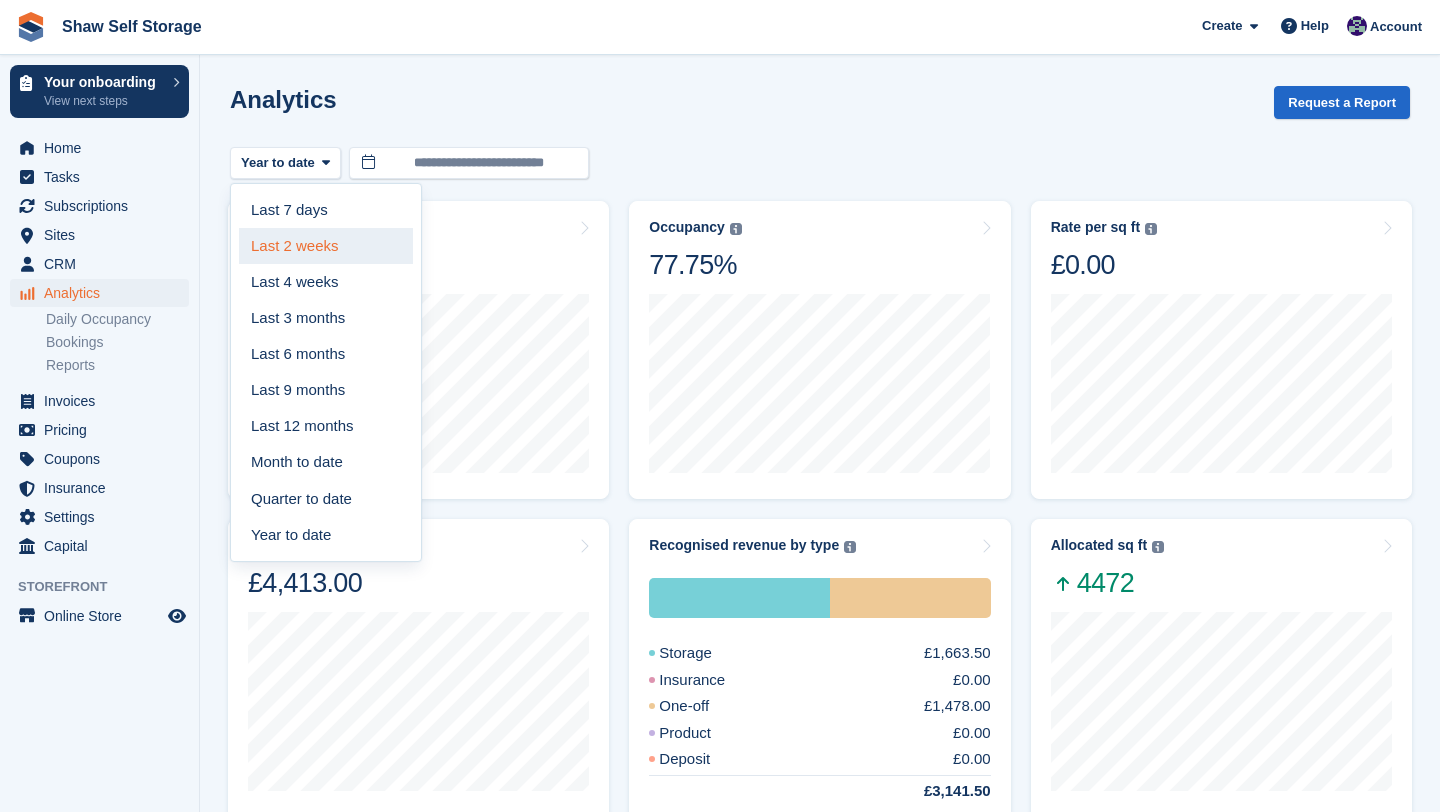 click on "Last 2 weeks" at bounding box center [326, 246] 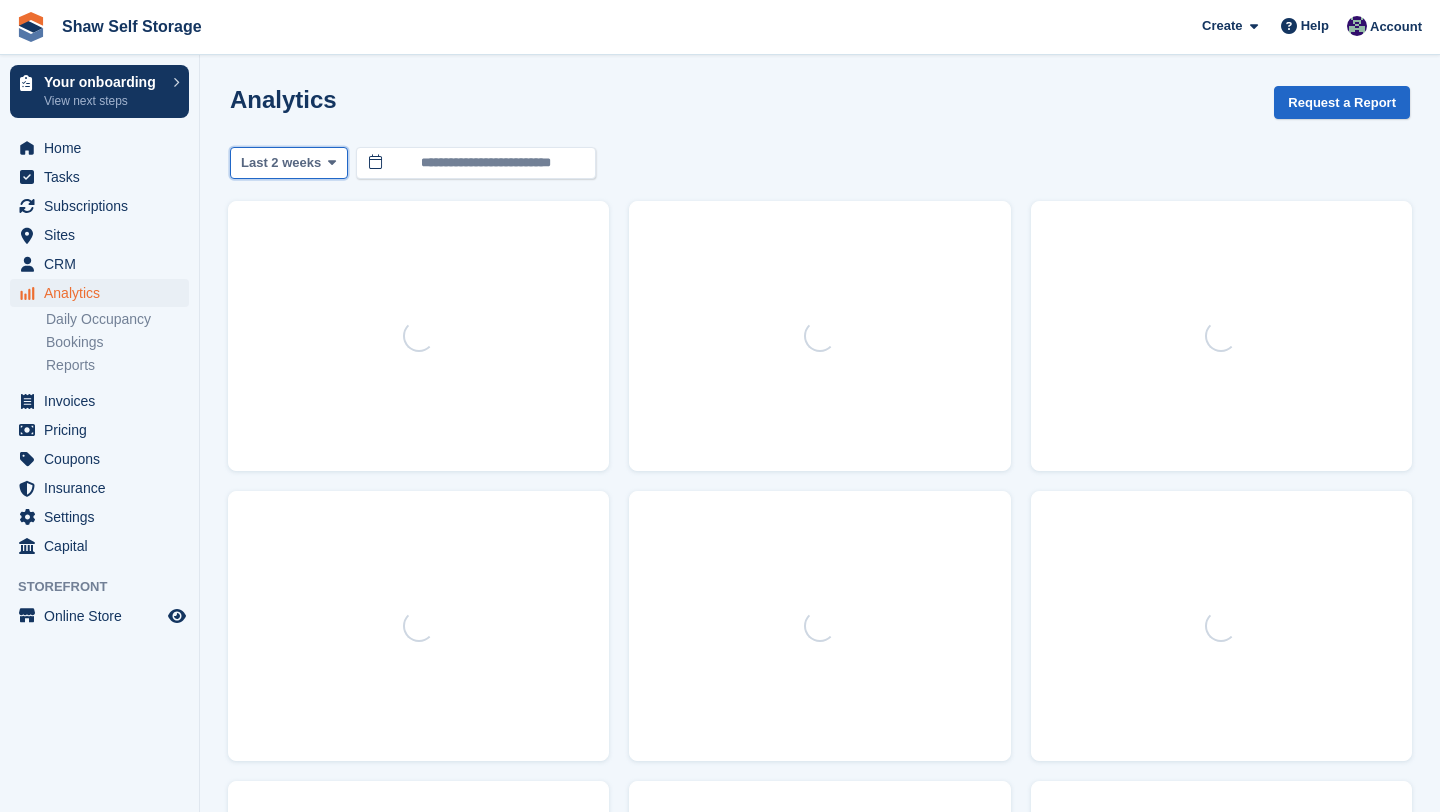 click at bounding box center (332, 162) 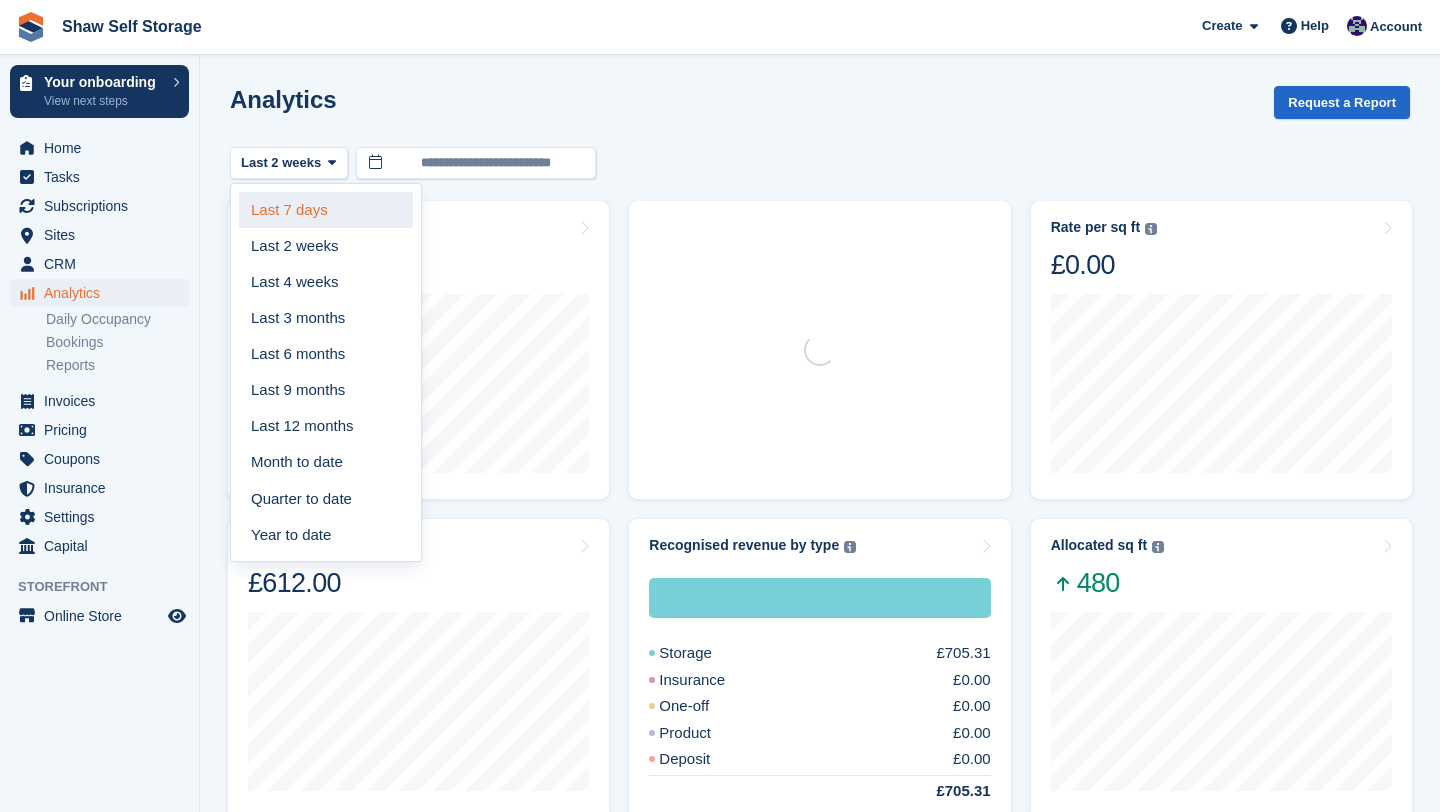 click on "Last 7 days" at bounding box center [326, 210] 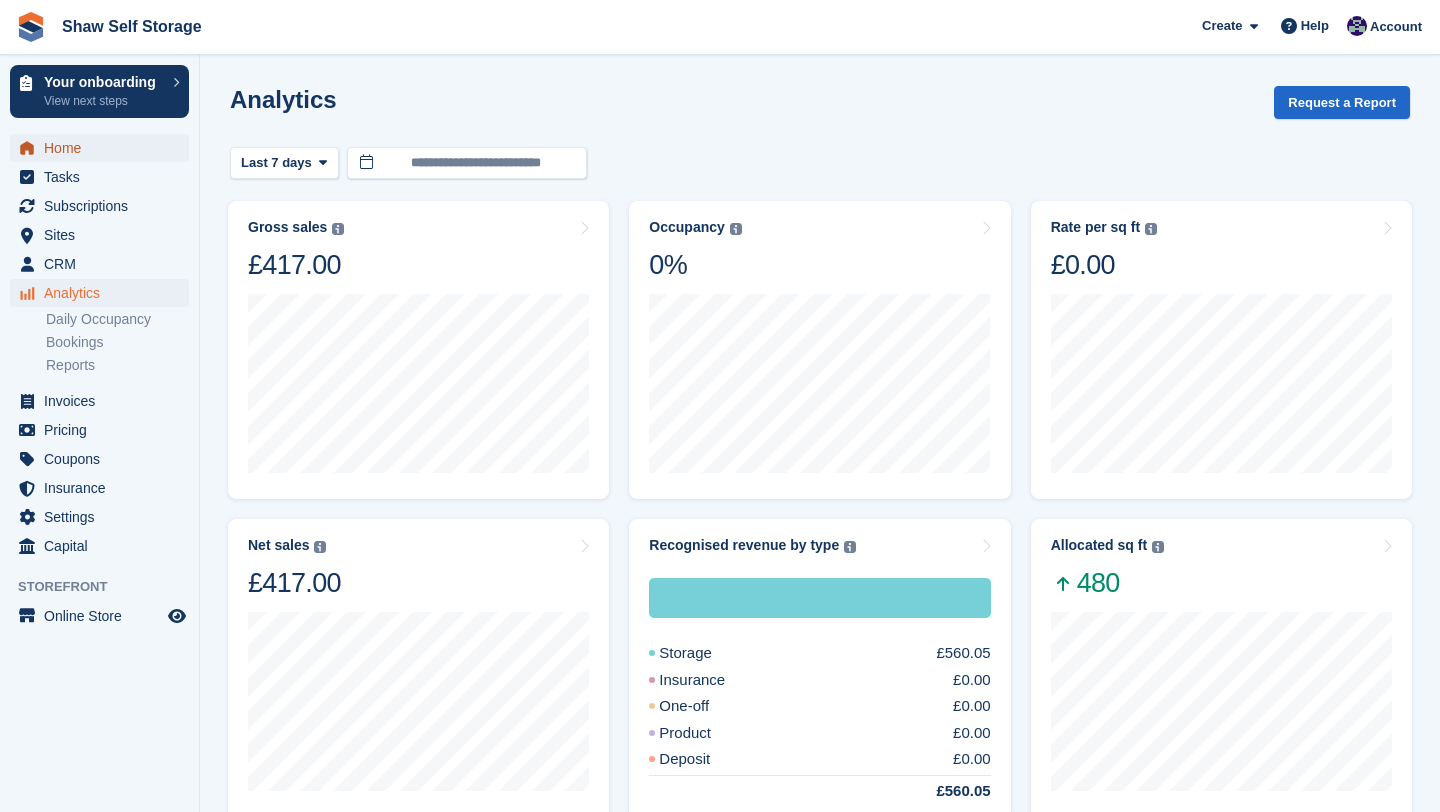 click on "Home" at bounding box center [104, 148] 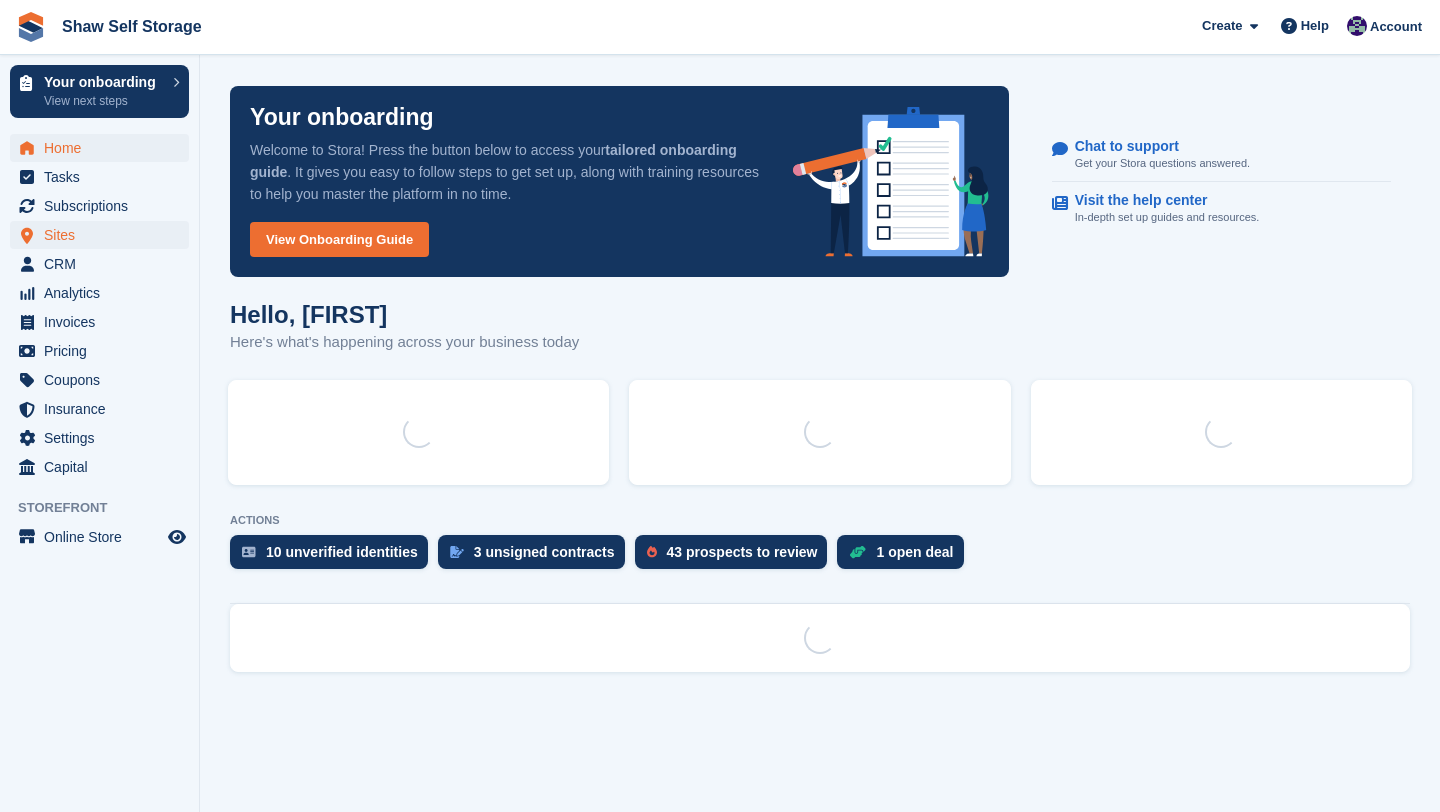 scroll, scrollTop: 0, scrollLeft: 0, axis: both 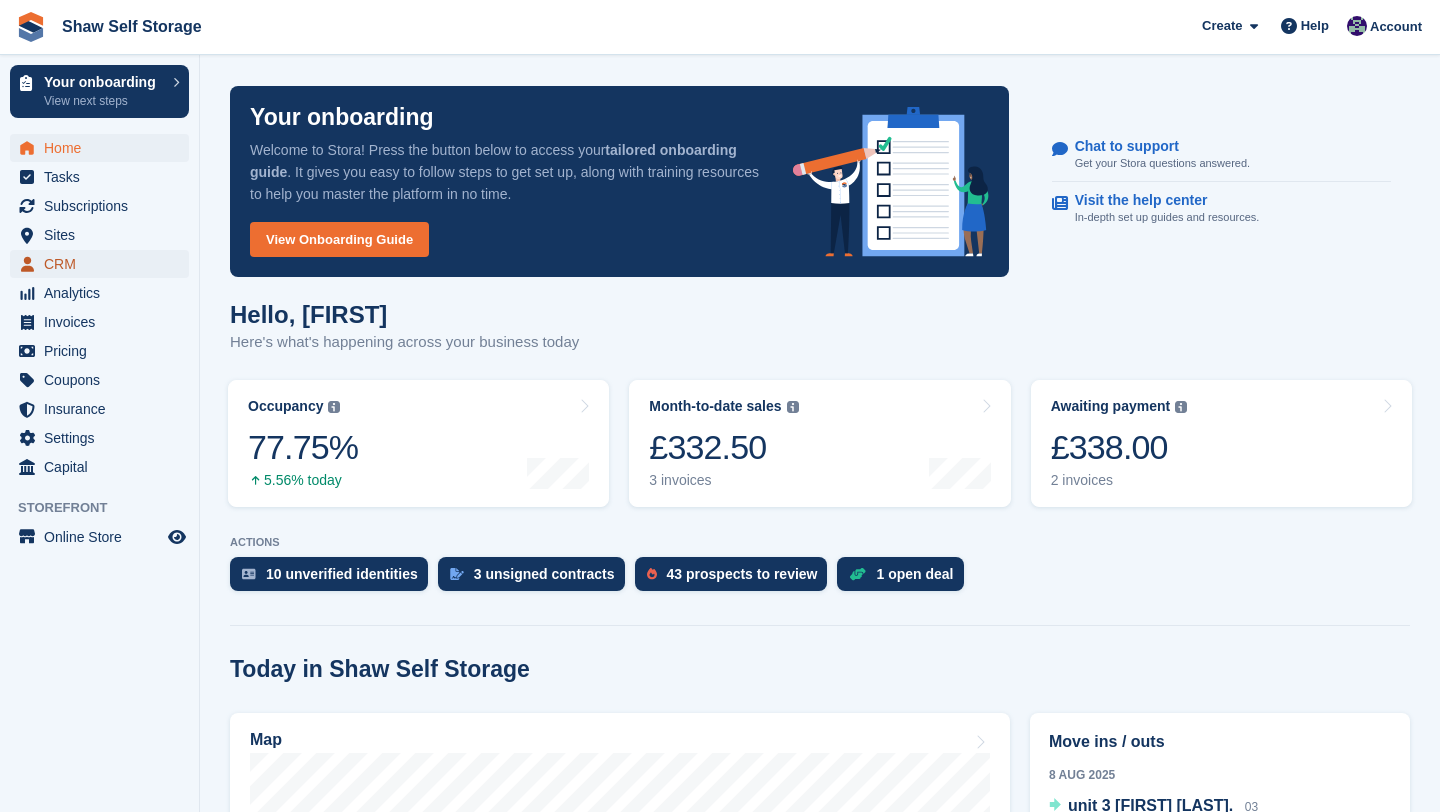 click on "CRM" at bounding box center (104, 264) 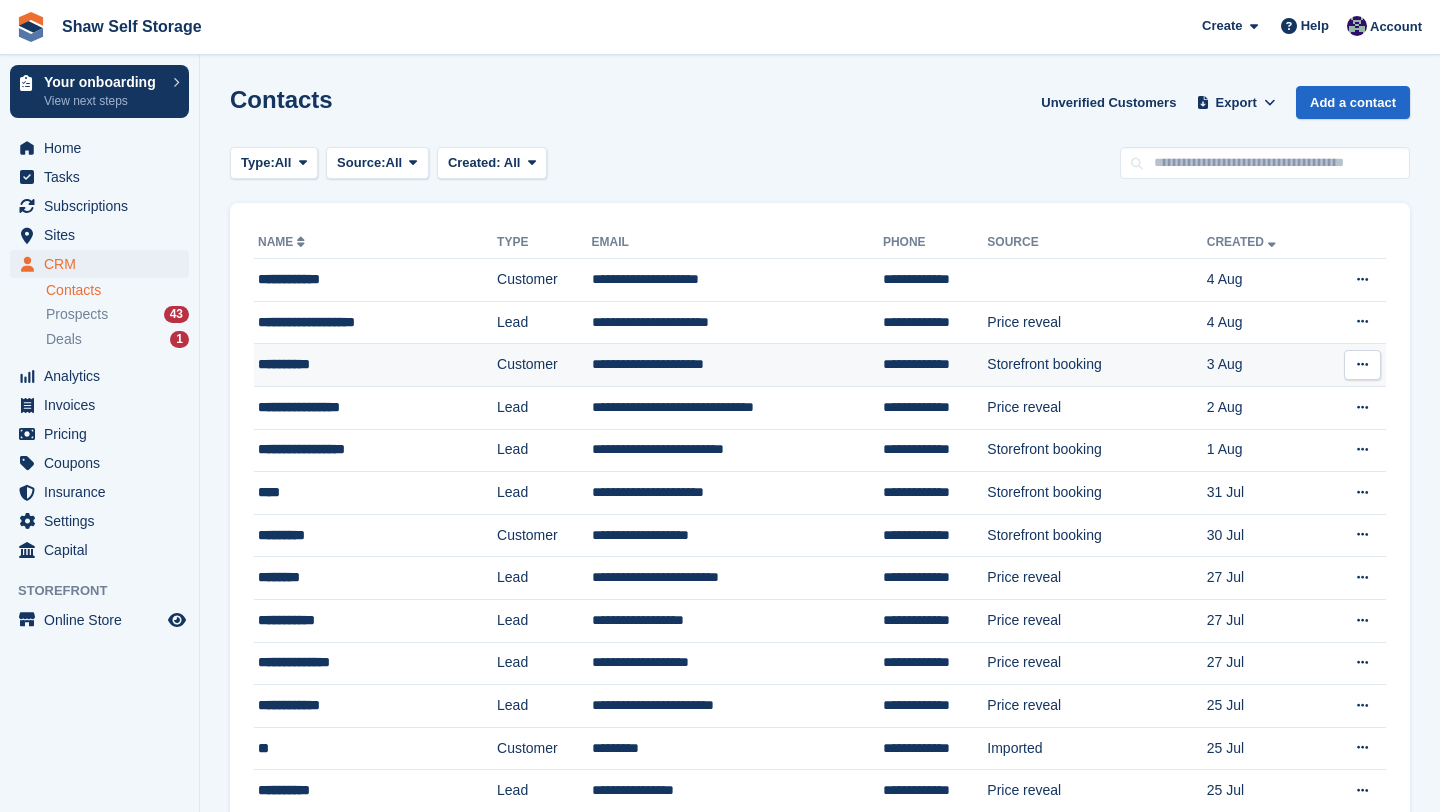 click on "**********" at bounding box center (375, 365) 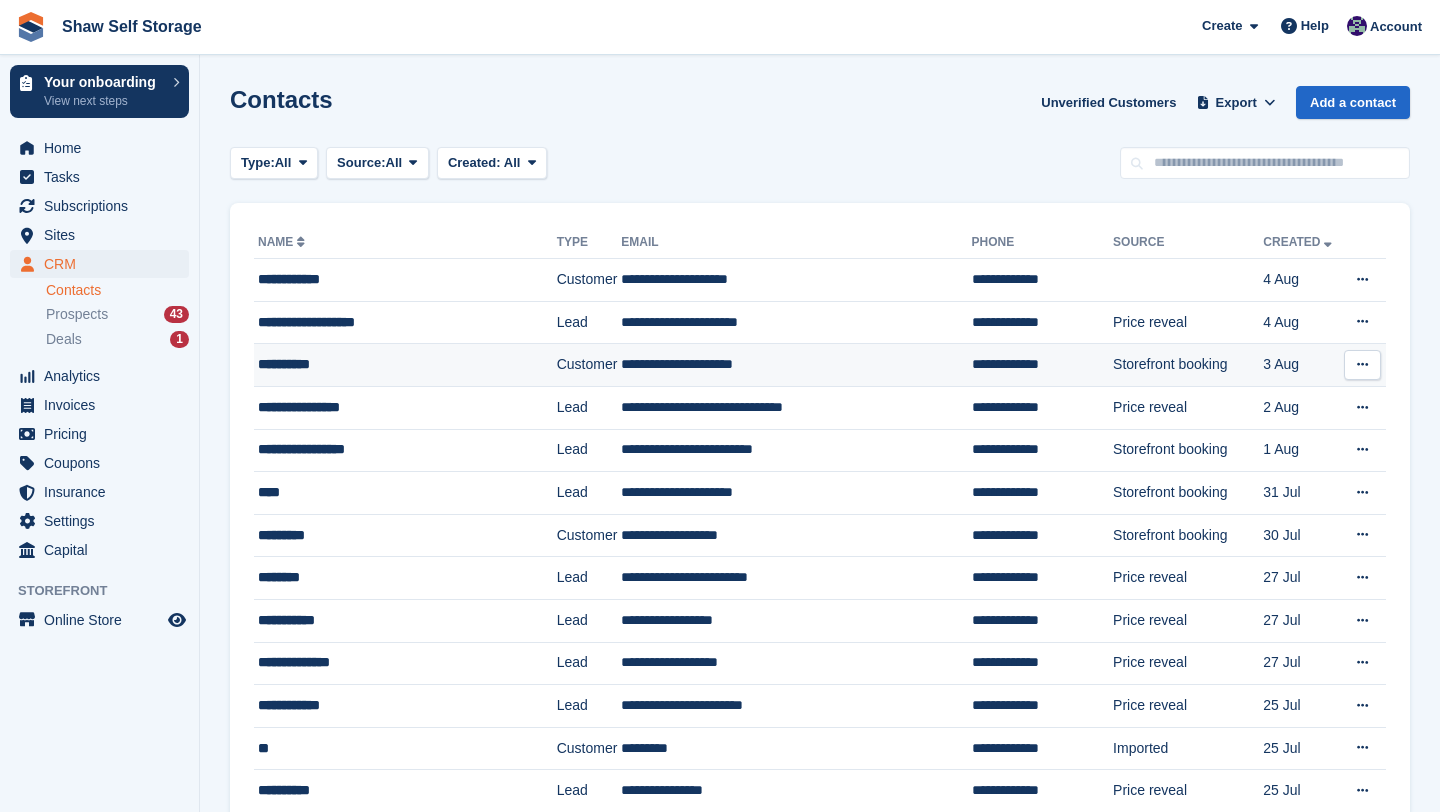 scroll, scrollTop: 0, scrollLeft: 0, axis: both 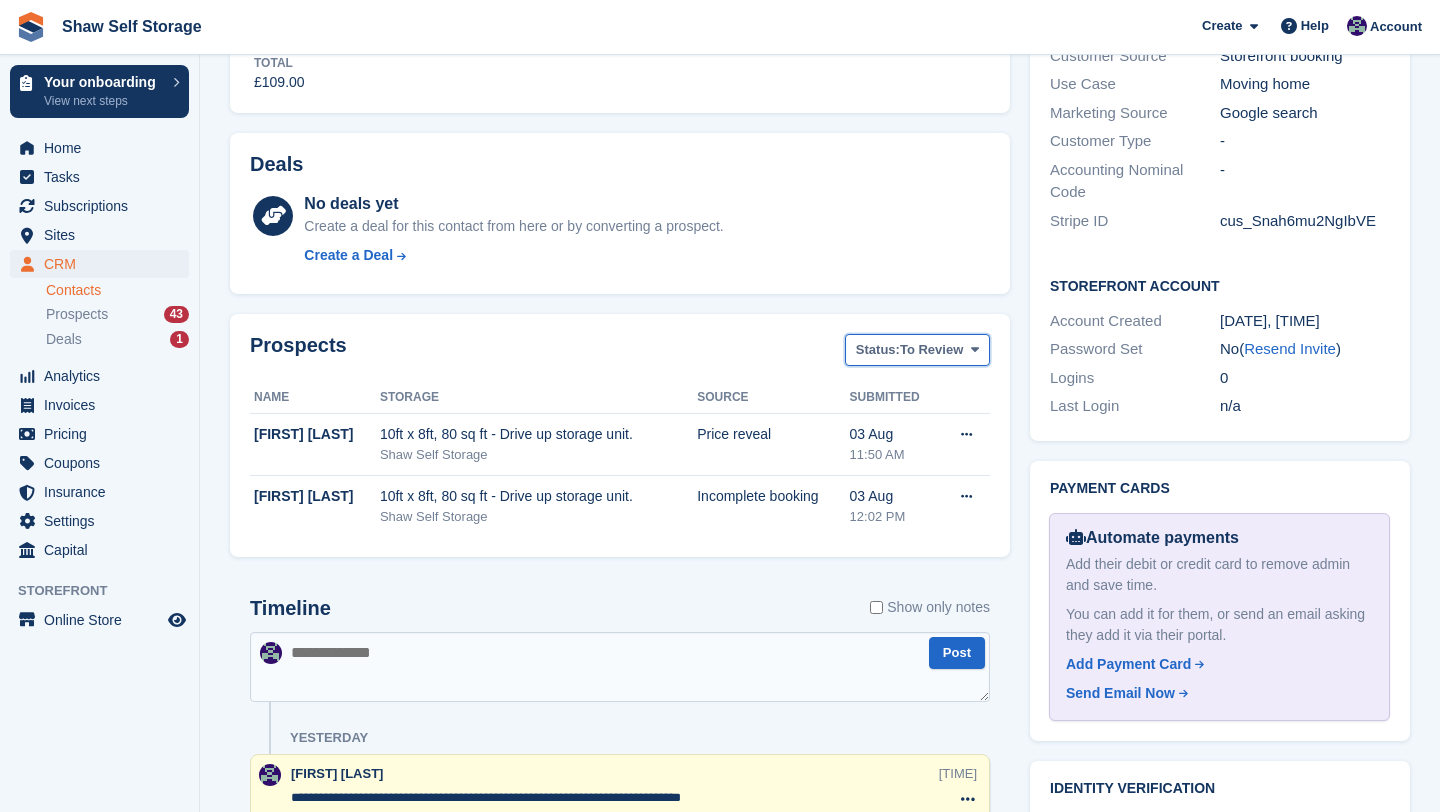 click on "Status:
To Review" at bounding box center (917, 350) 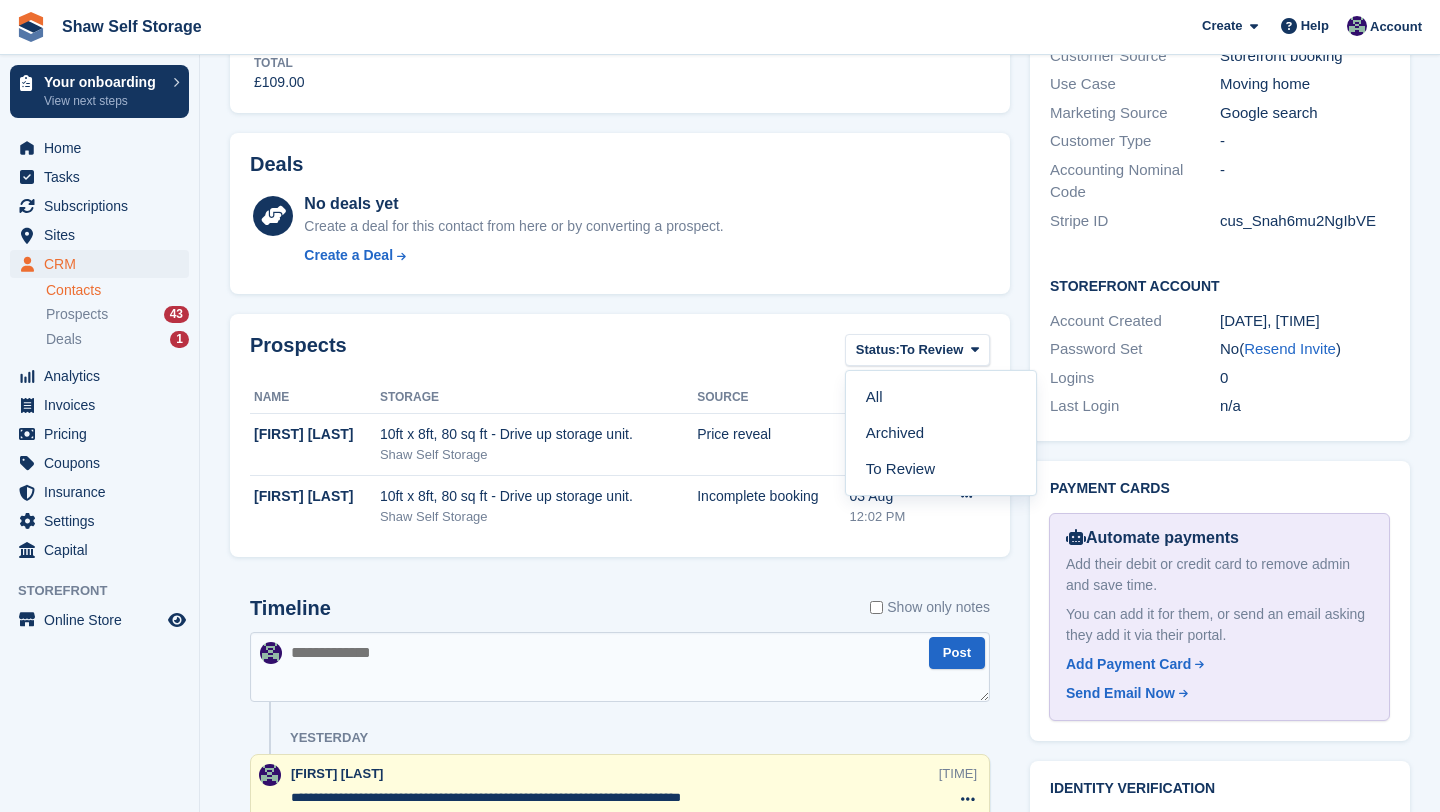 click on "Deals
No deals yet
Create a deal for this contact from here or by converting a prospect.
Create a Deal" at bounding box center [620, 213] 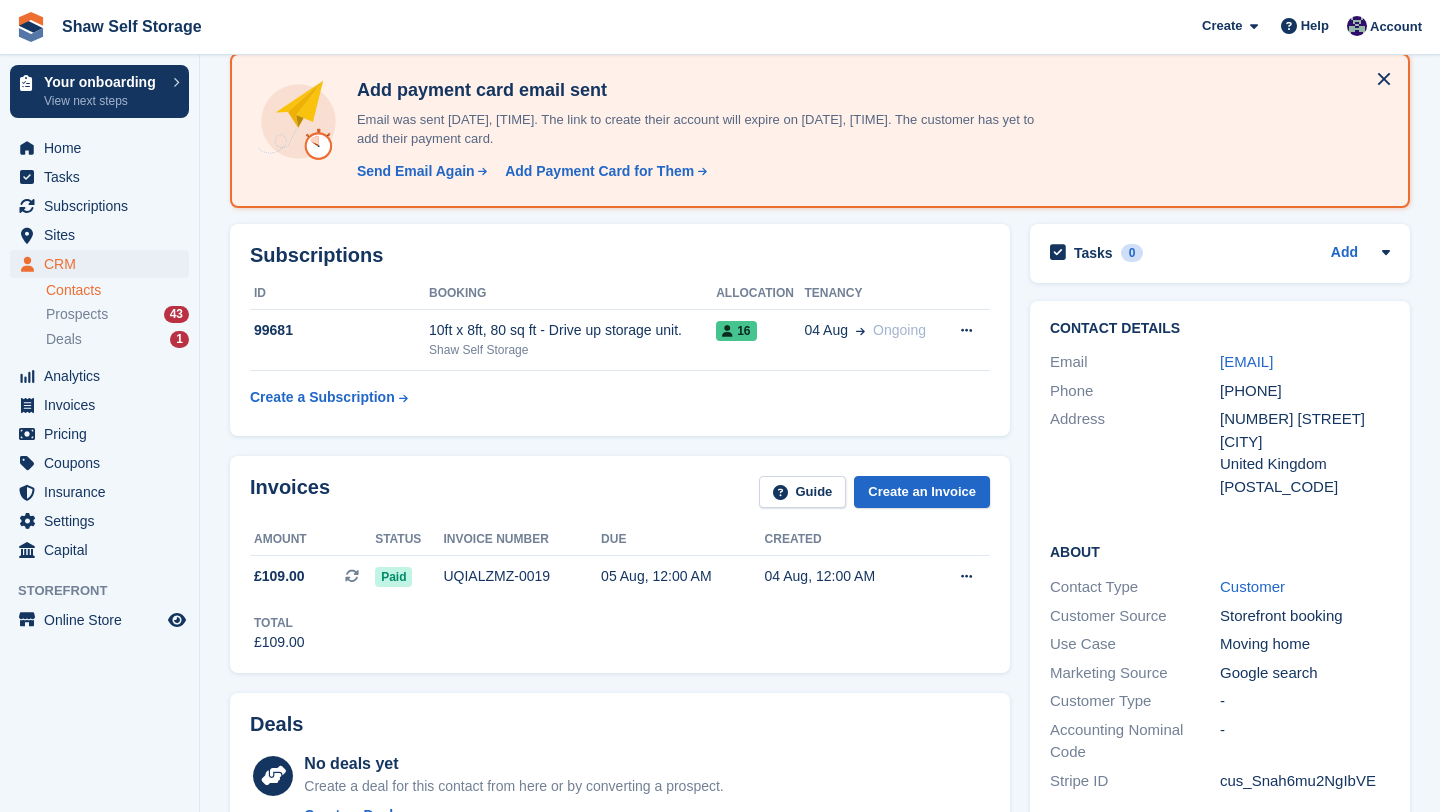 scroll, scrollTop: 0, scrollLeft: 0, axis: both 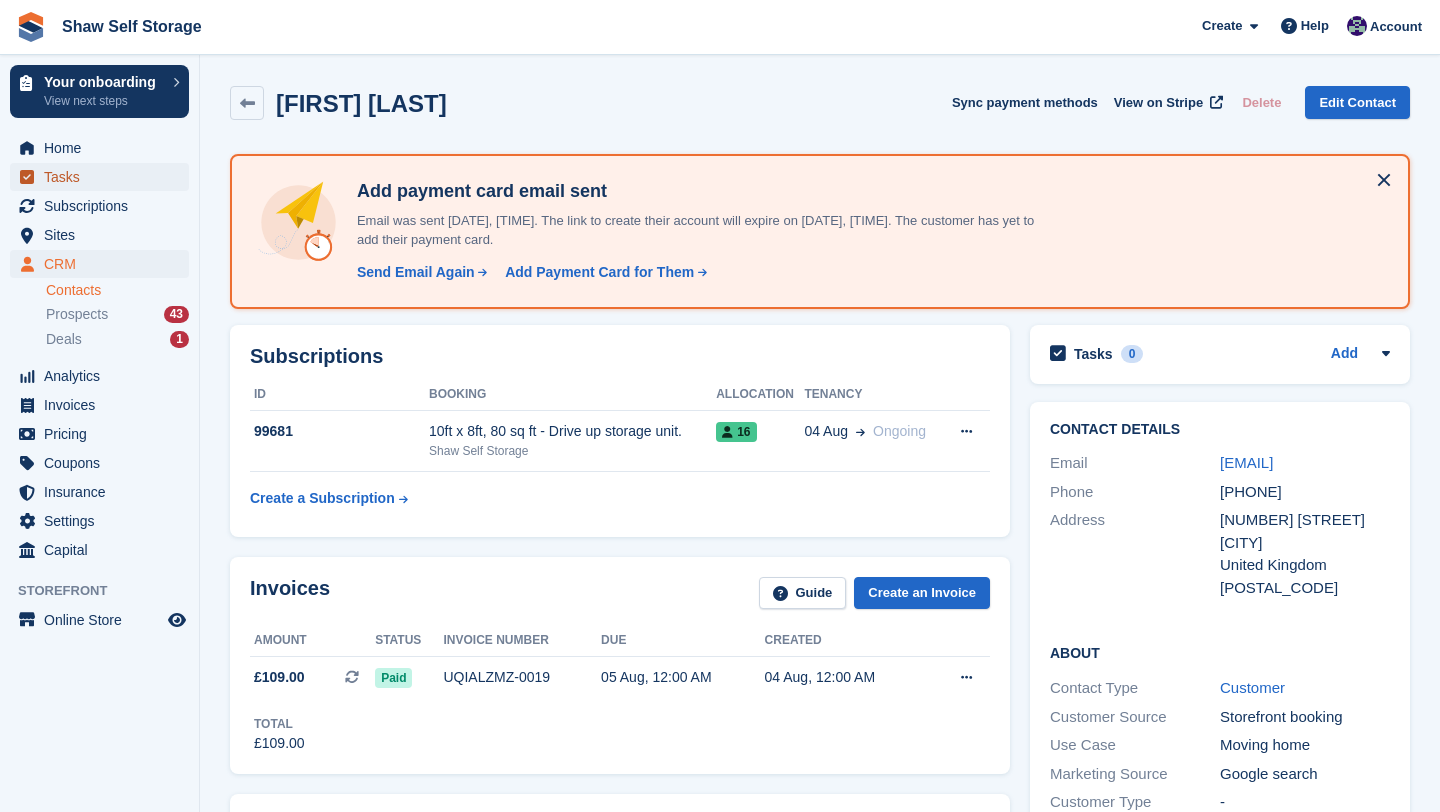 click on "Tasks" at bounding box center [104, 177] 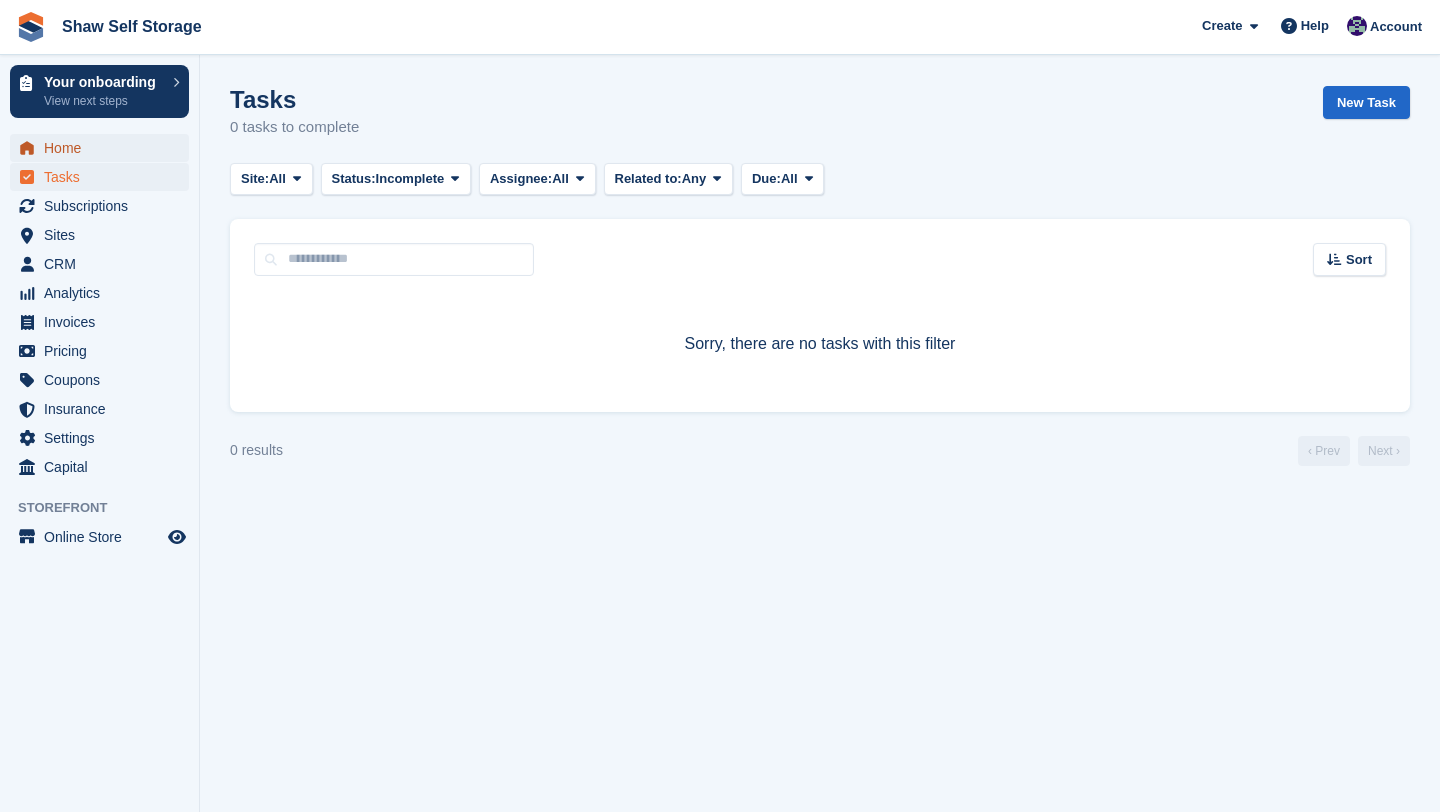 click on "Home" at bounding box center [104, 148] 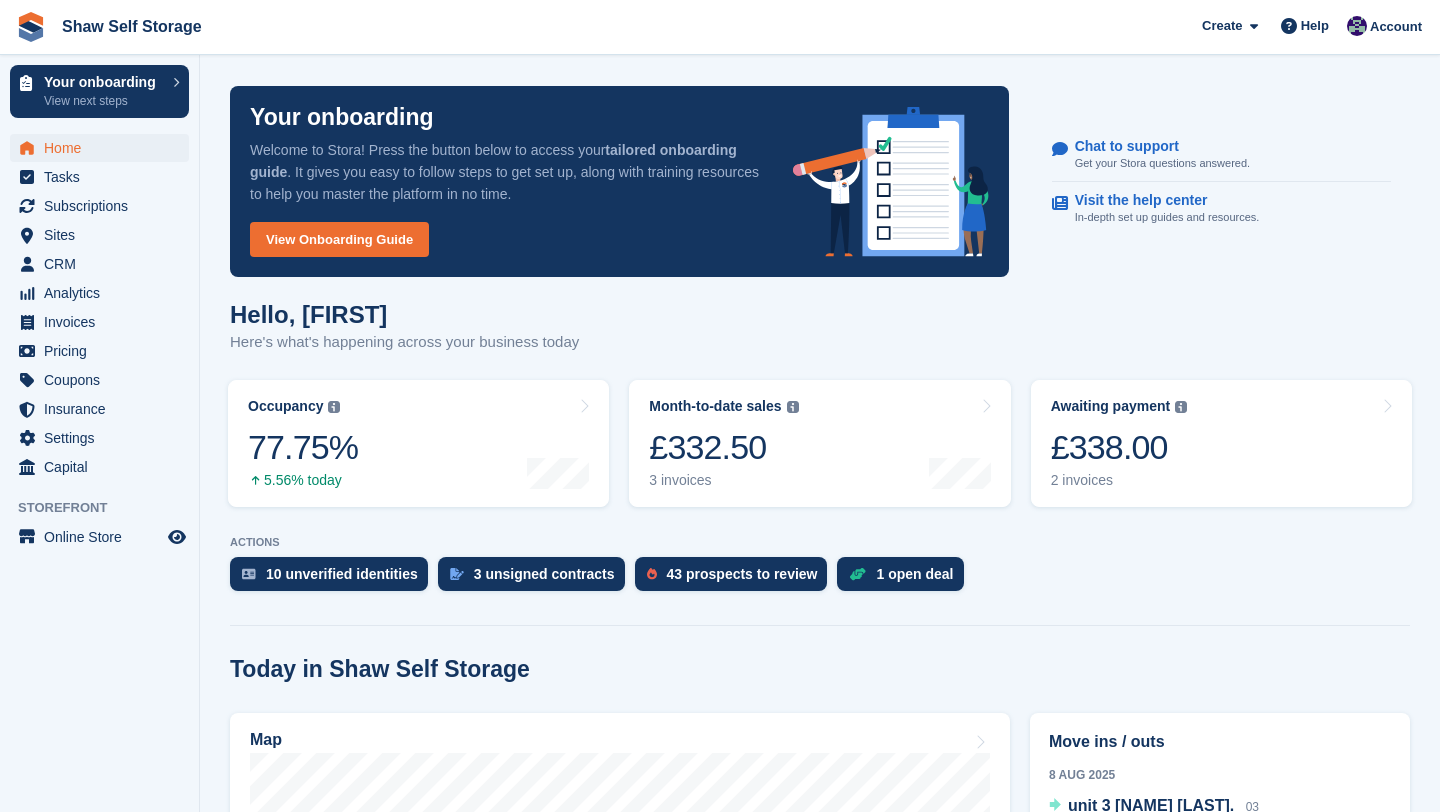 scroll, scrollTop: 0, scrollLeft: 0, axis: both 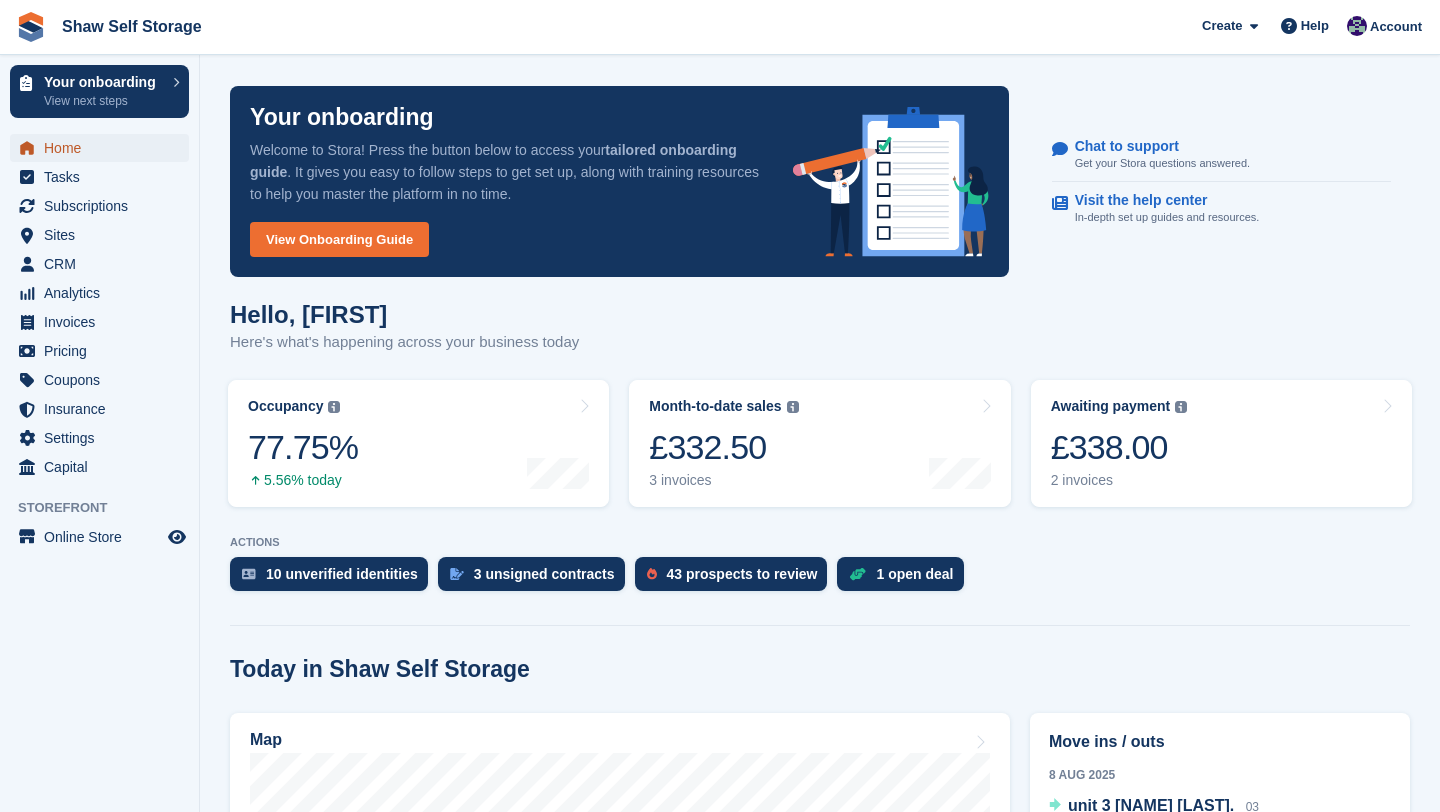 click on "Home" at bounding box center (104, 148) 